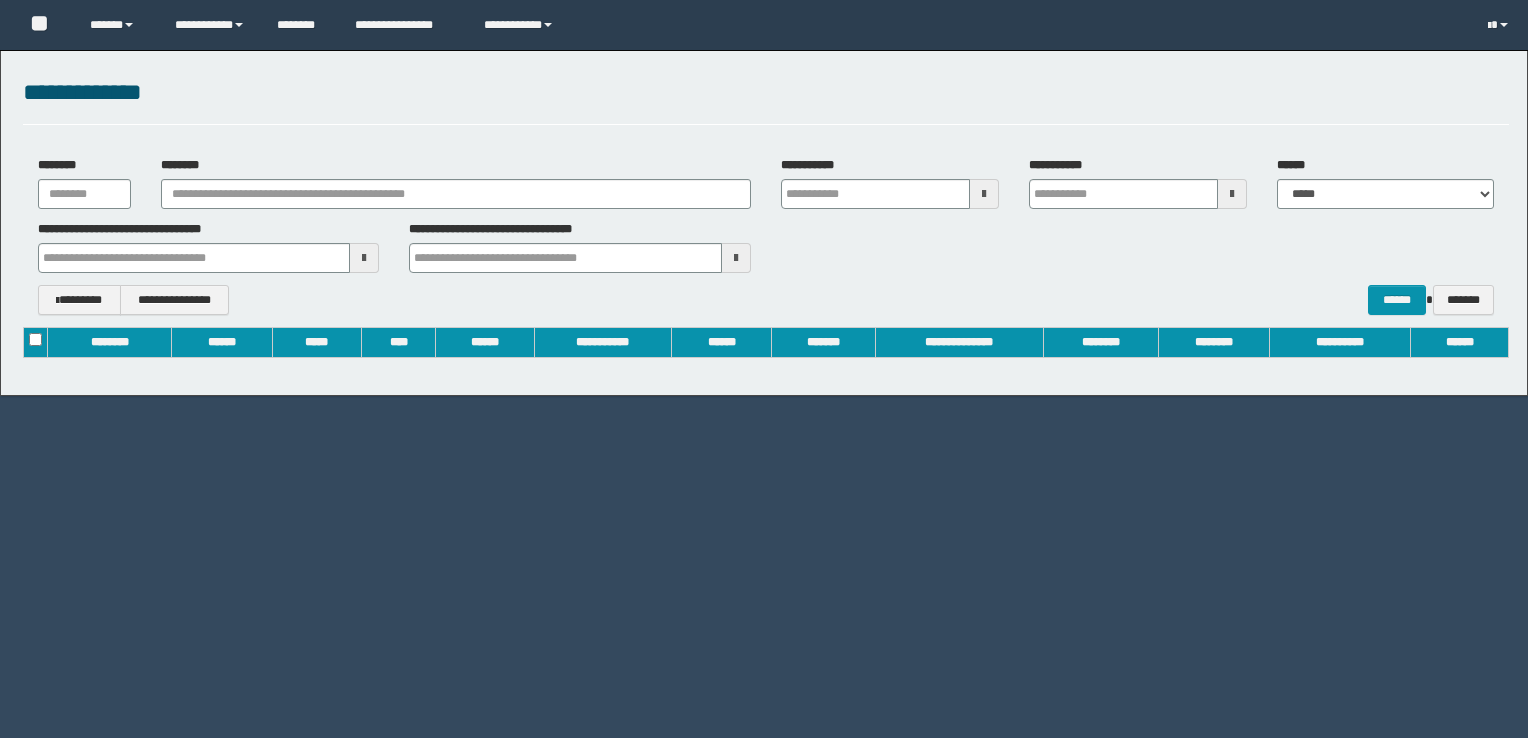 scroll, scrollTop: 0, scrollLeft: 0, axis: both 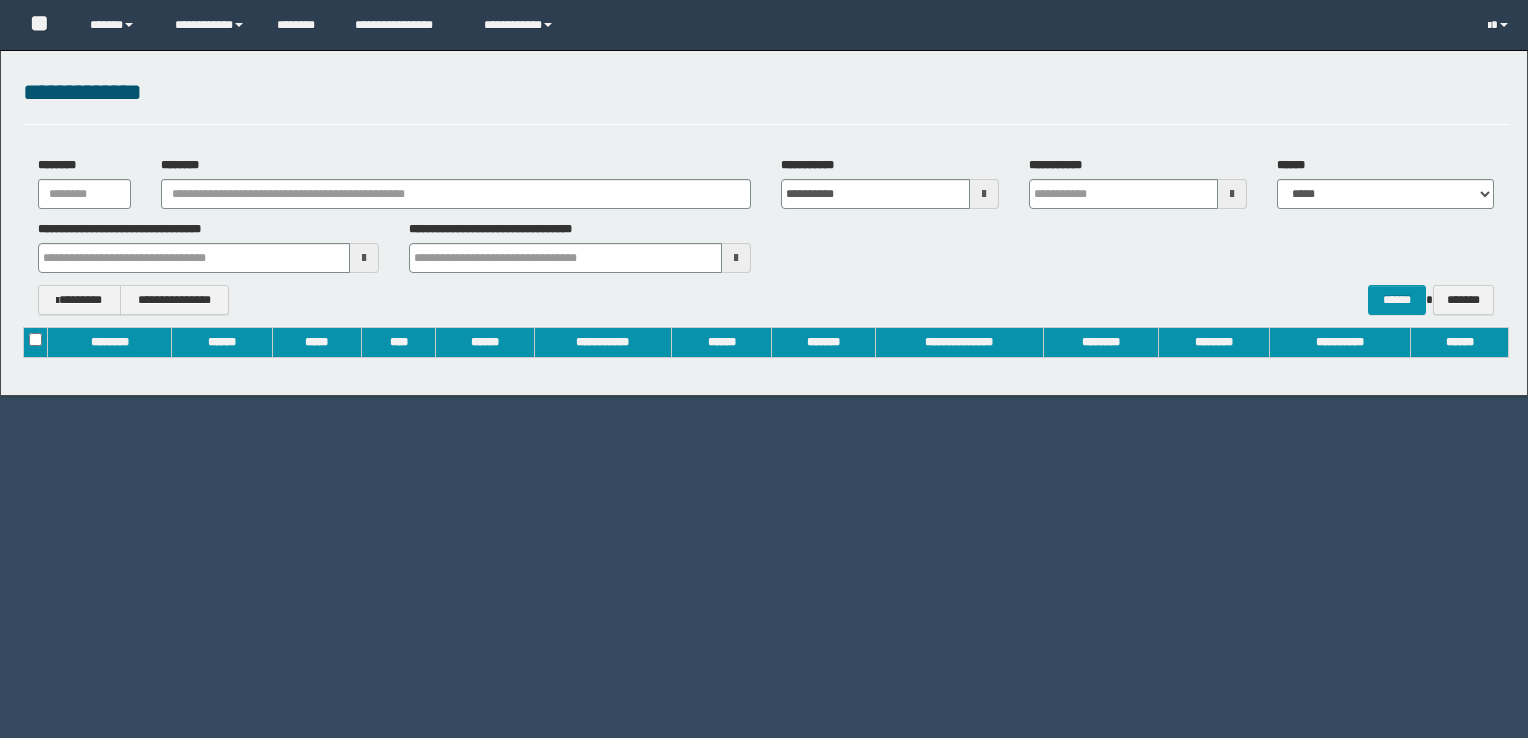 type on "**********" 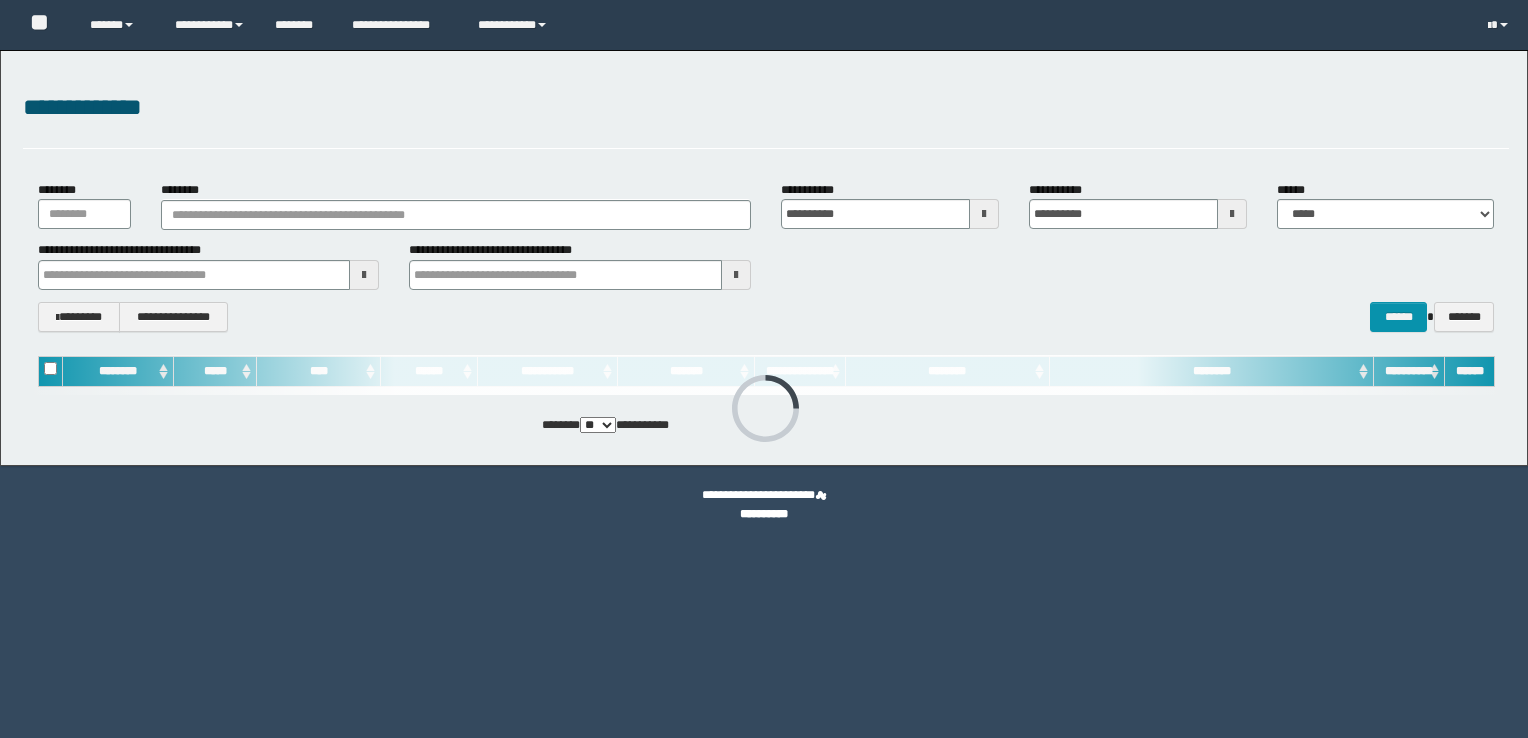 scroll, scrollTop: 0, scrollLeft: 0, axis: both 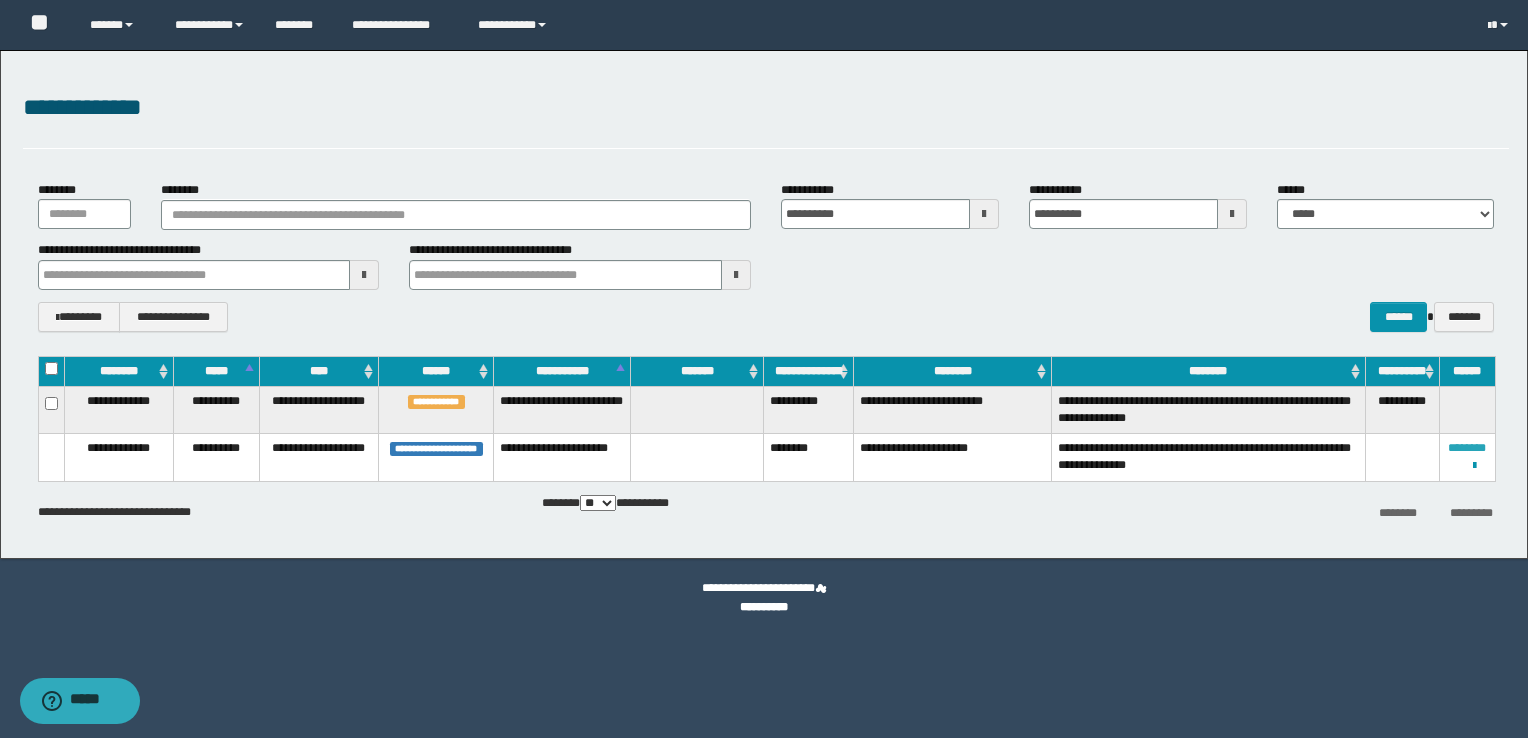 click on "********" at bounding box center (1467, 448) 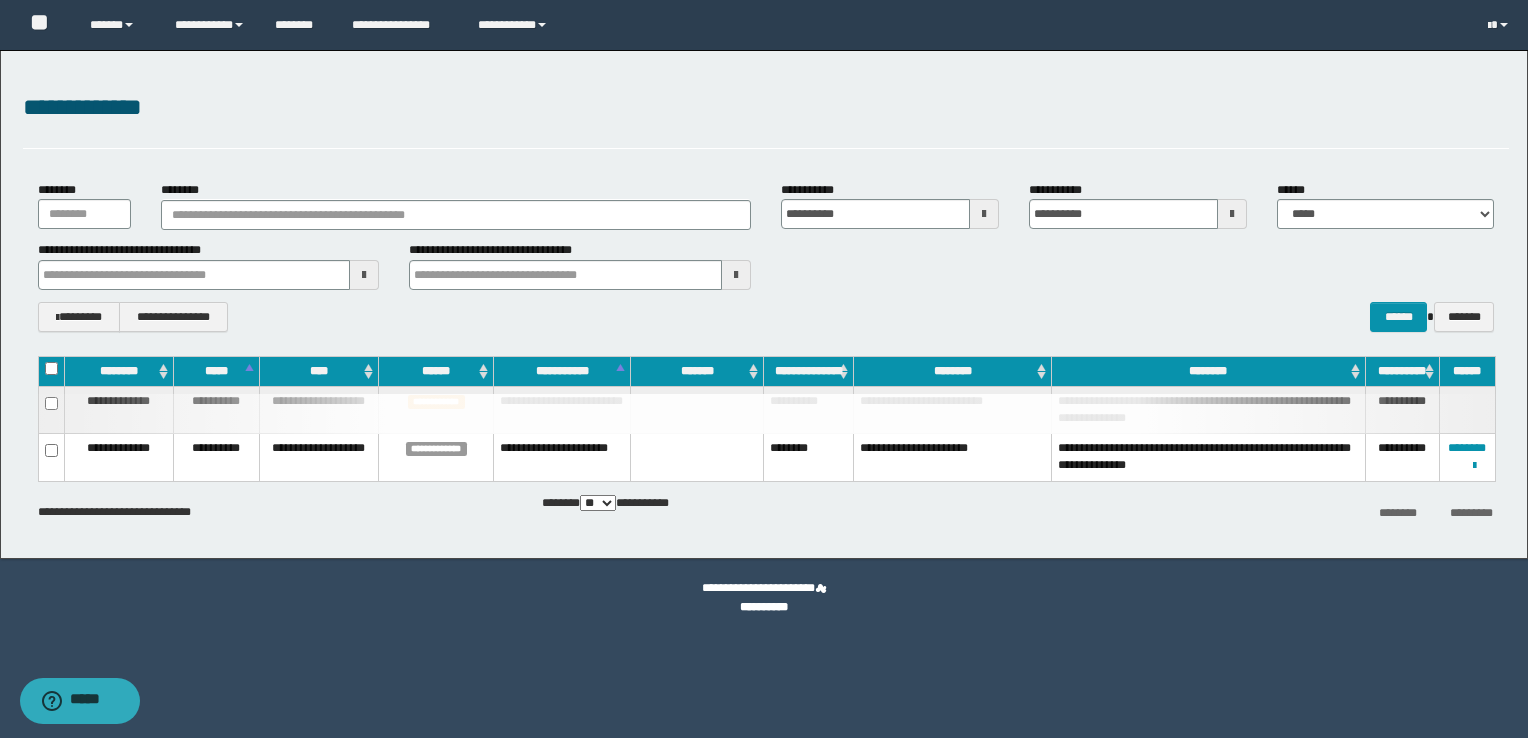 type 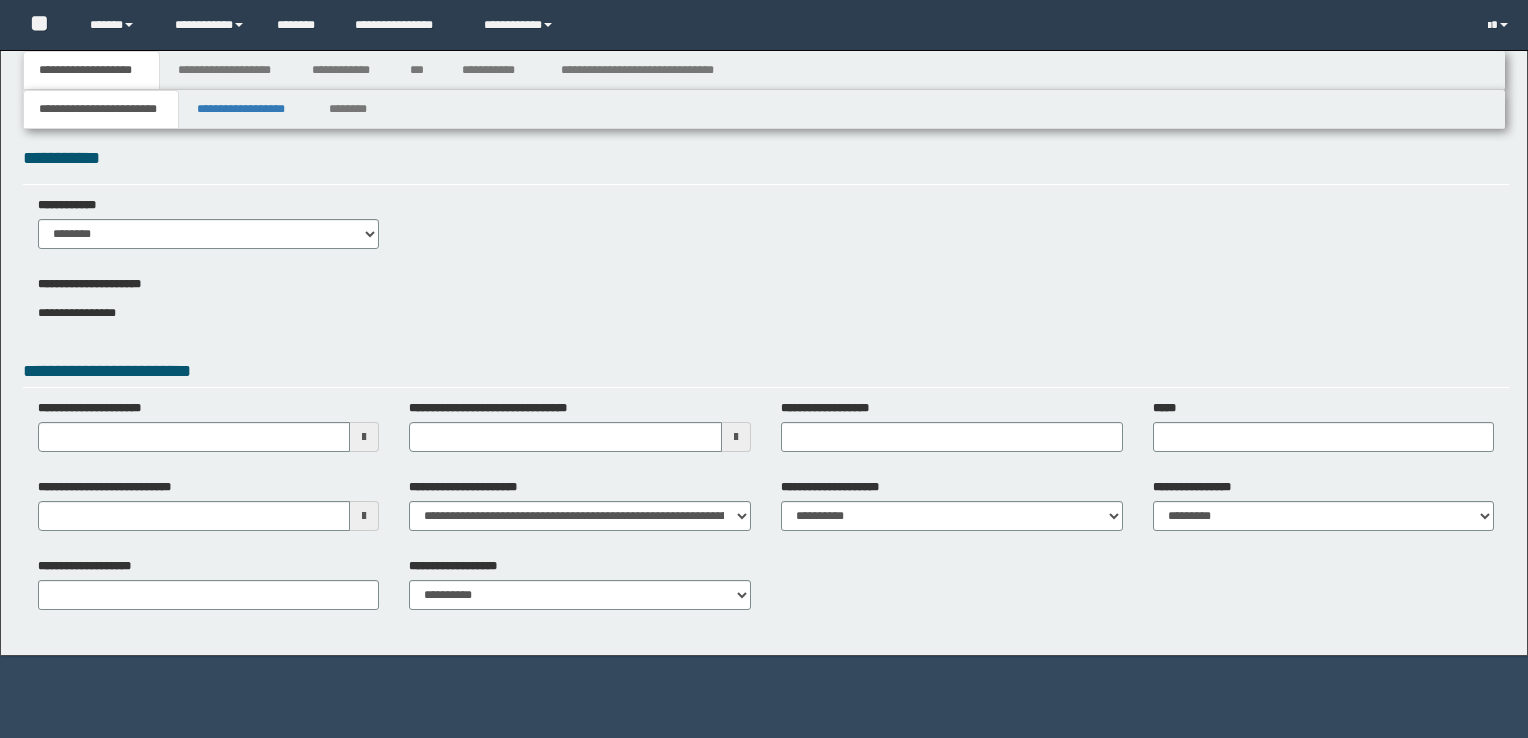 scroll, scrollTop: 0, scrollLeft: 0, axis: both 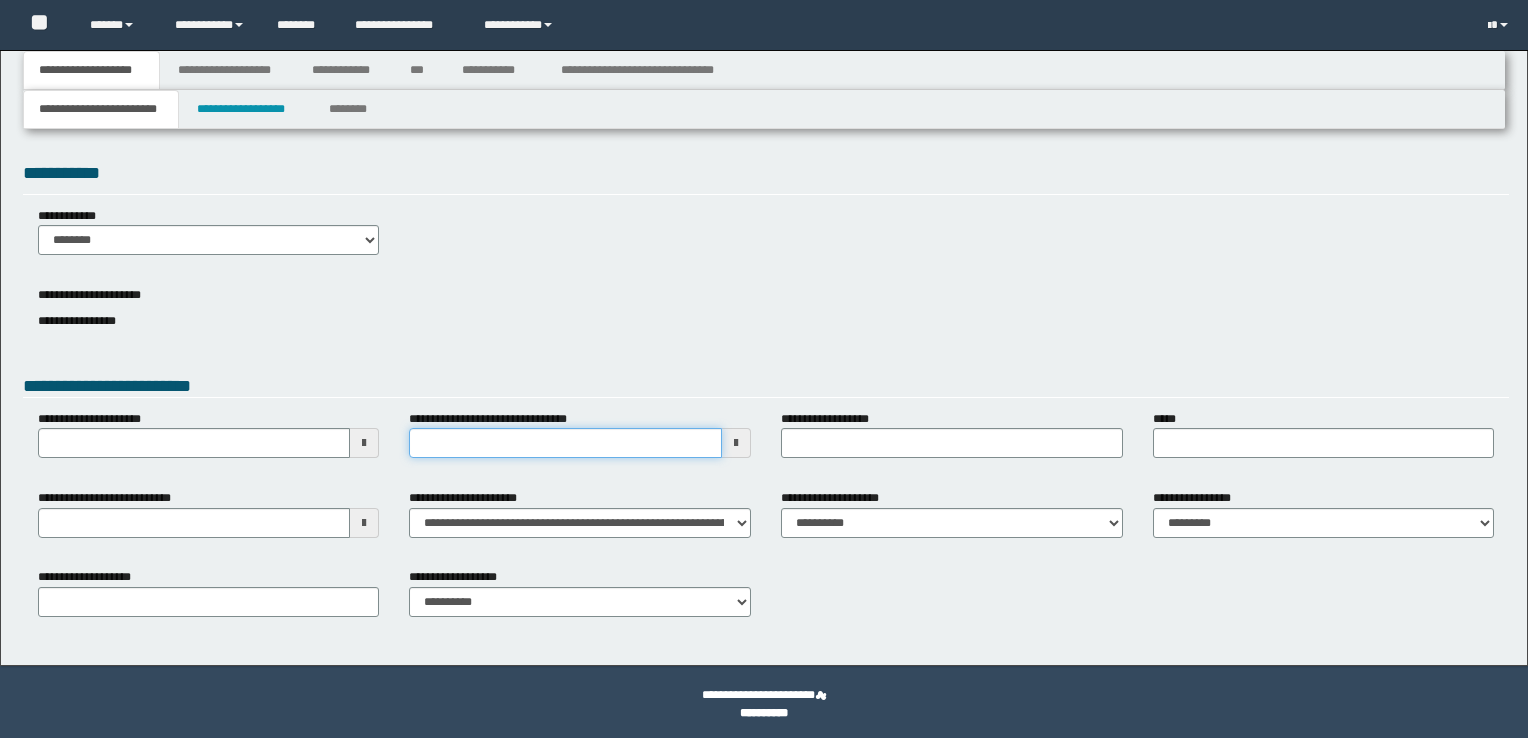 type 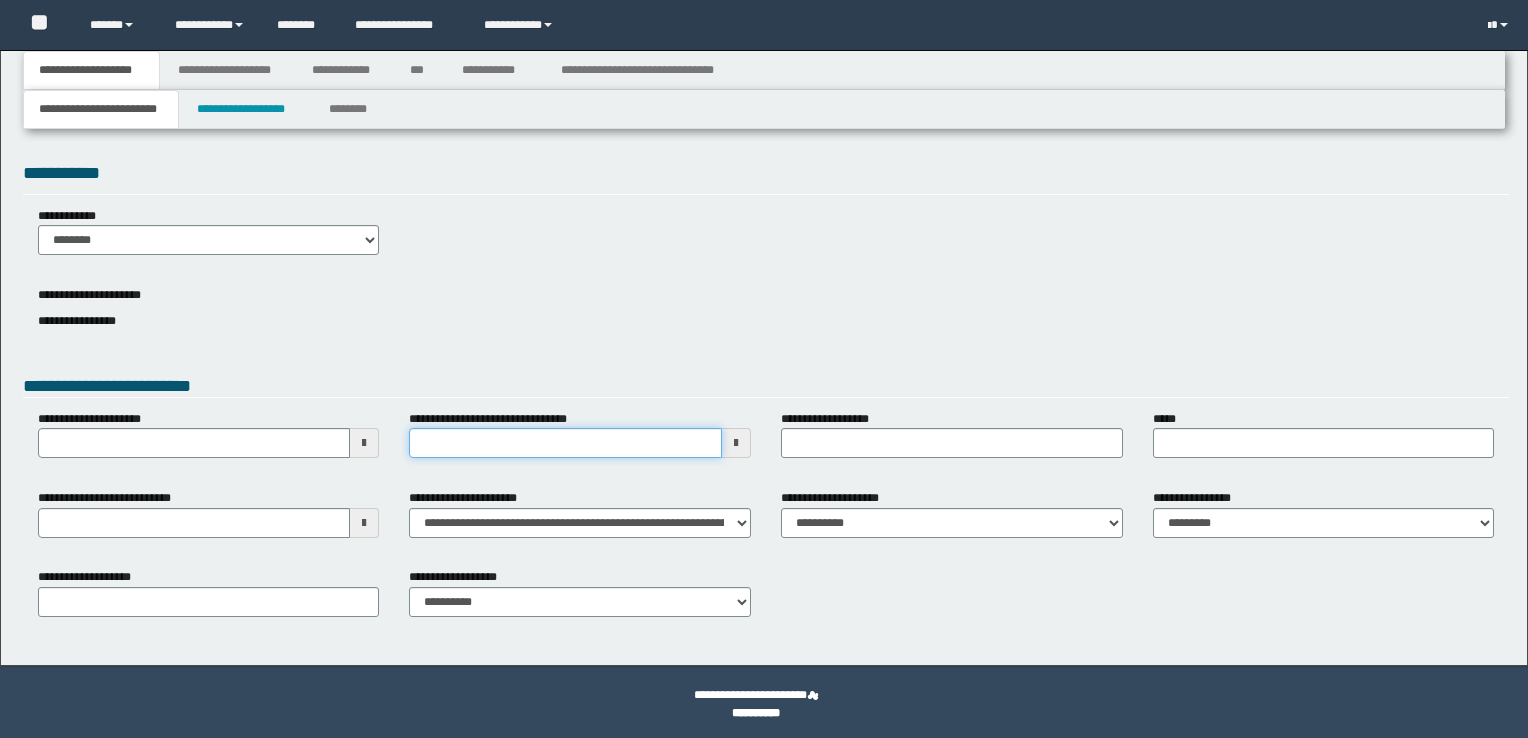 click on "**********" at bounding box center (565, 443) 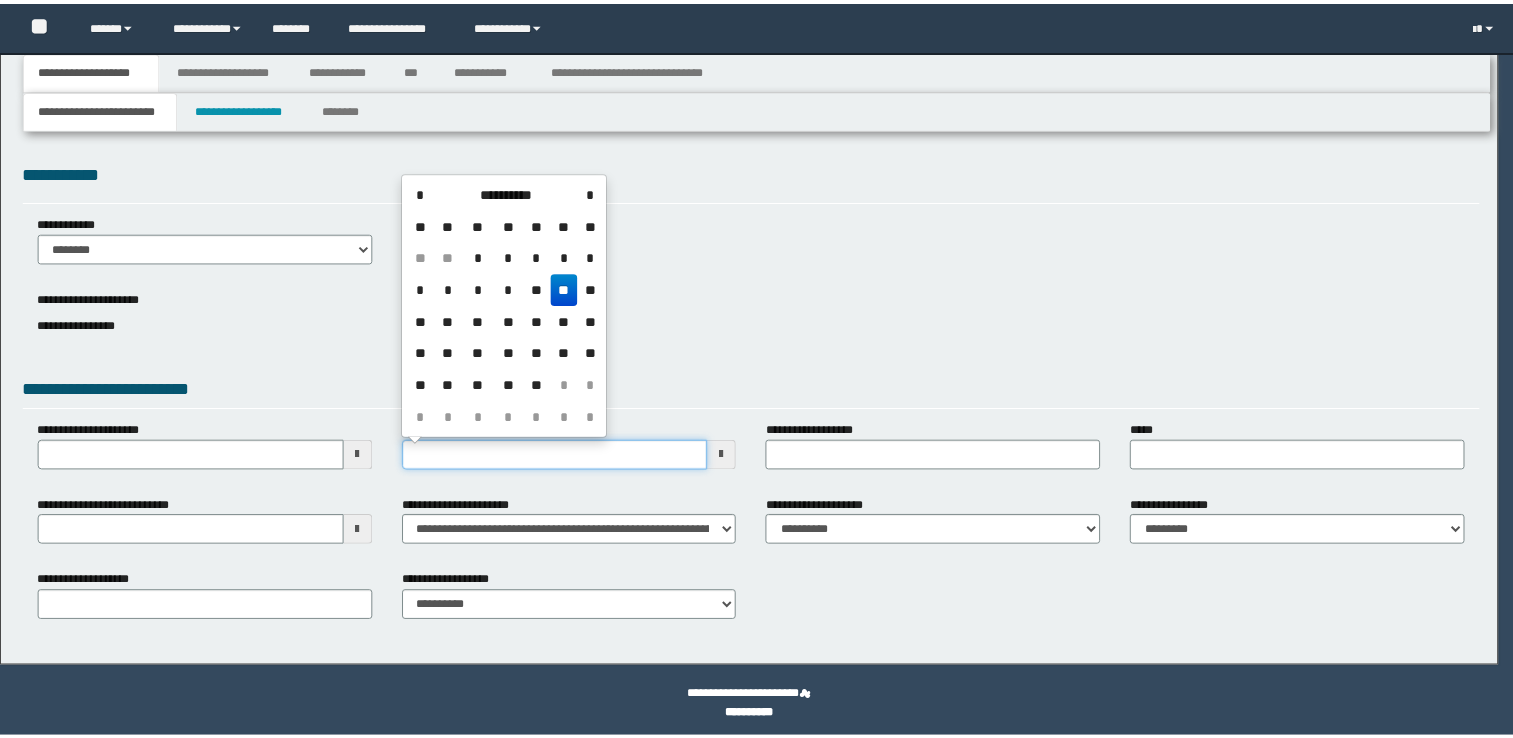 scroll, scrollTop: 0, scrollLeft: 0, axis: both 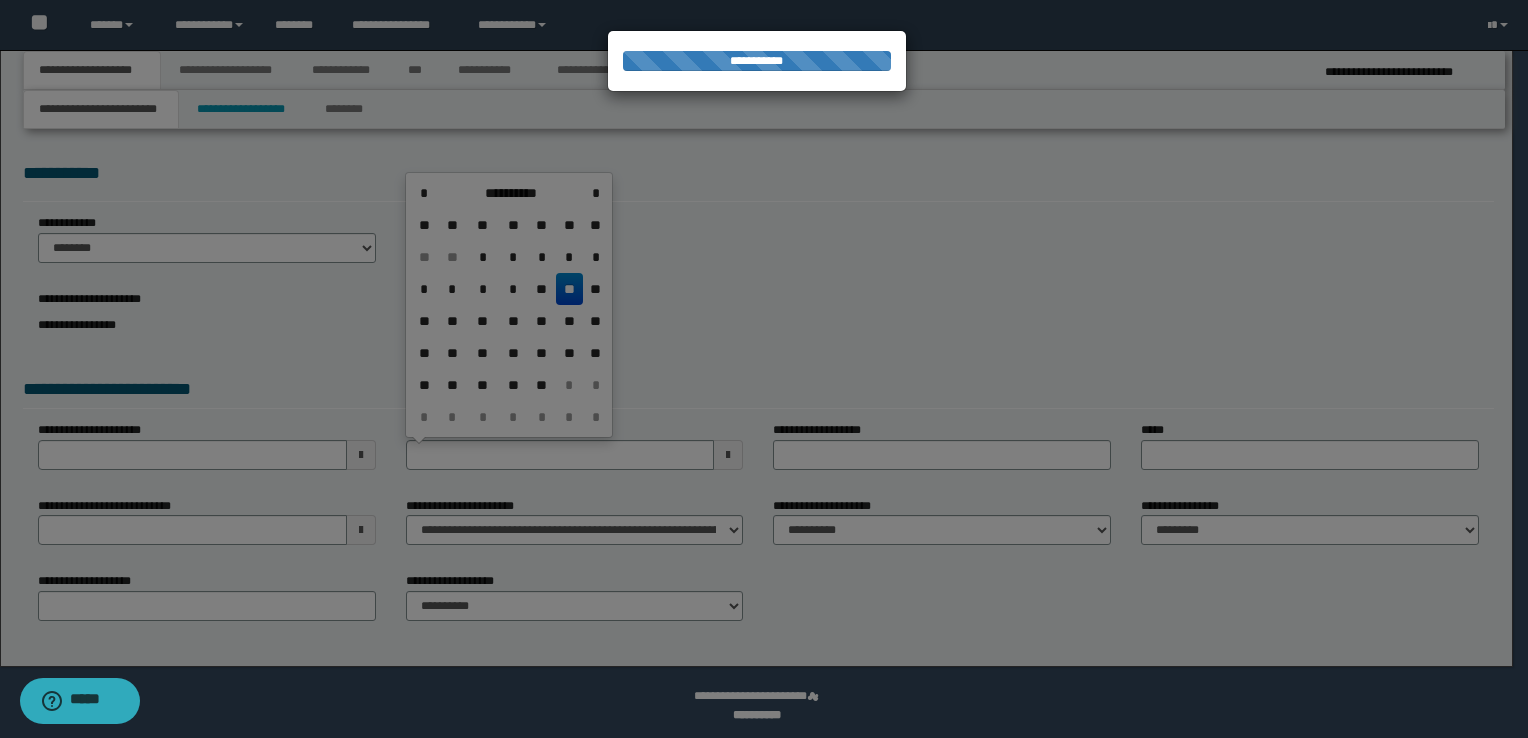type 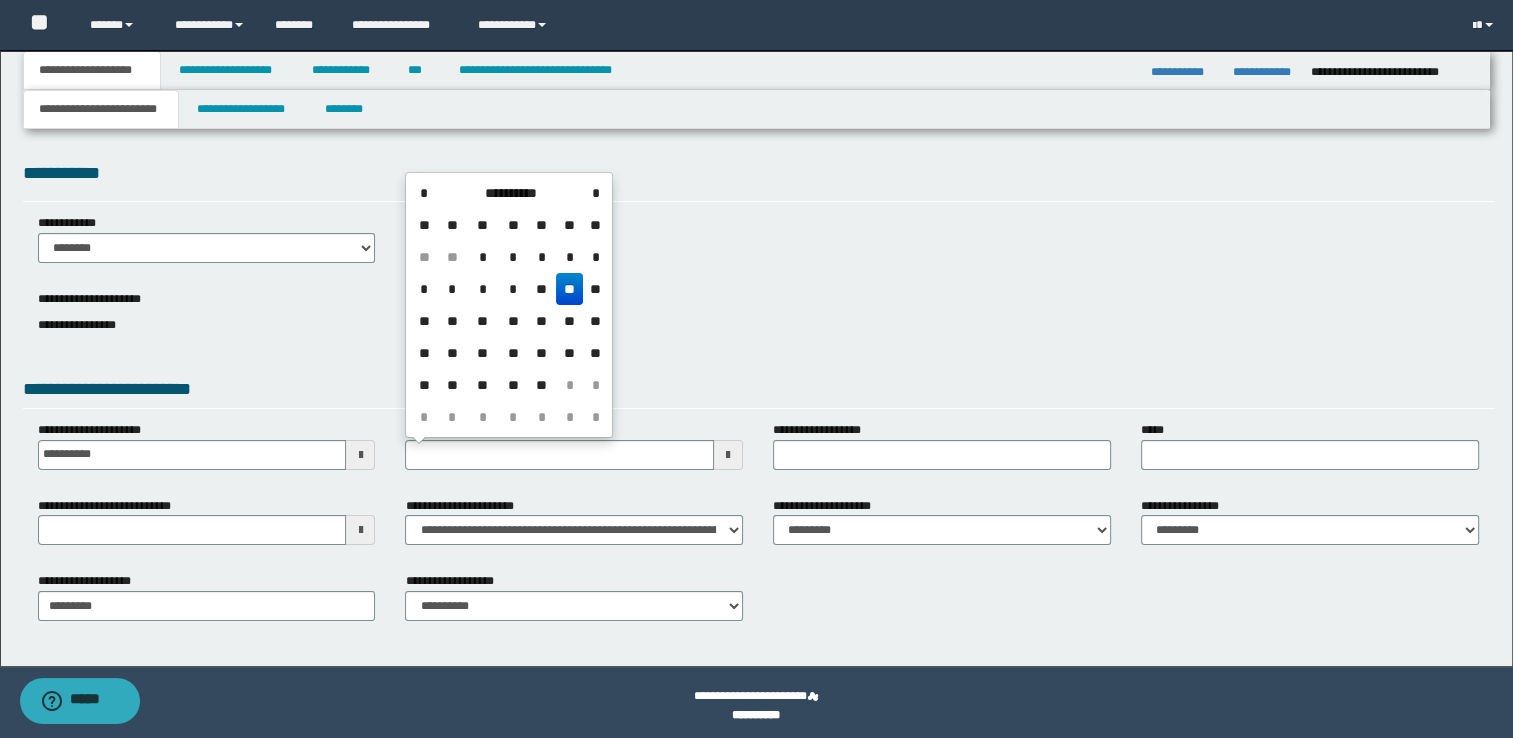 click on "**" at bounding box center (570, 289) 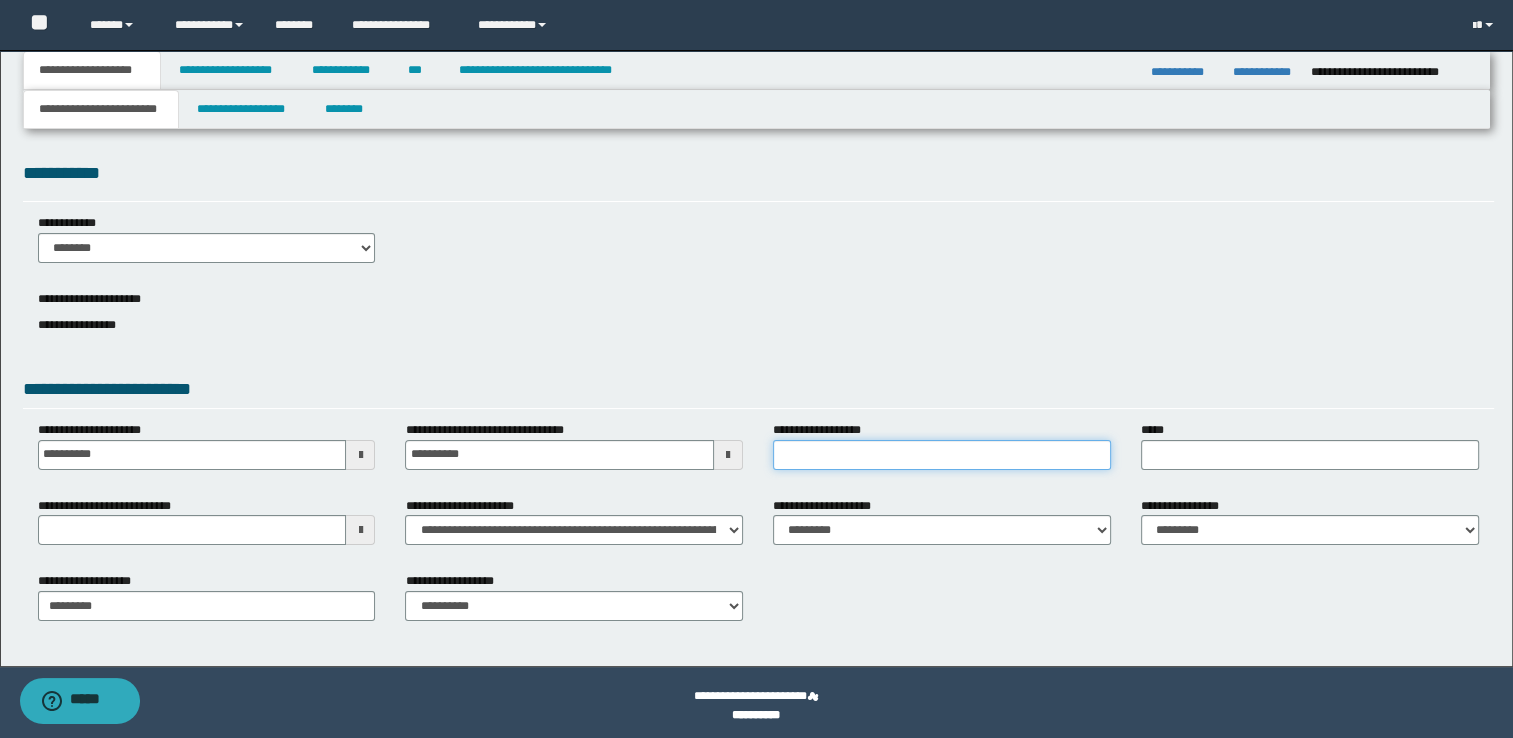click on "**********" at bounding box center [942, 455] 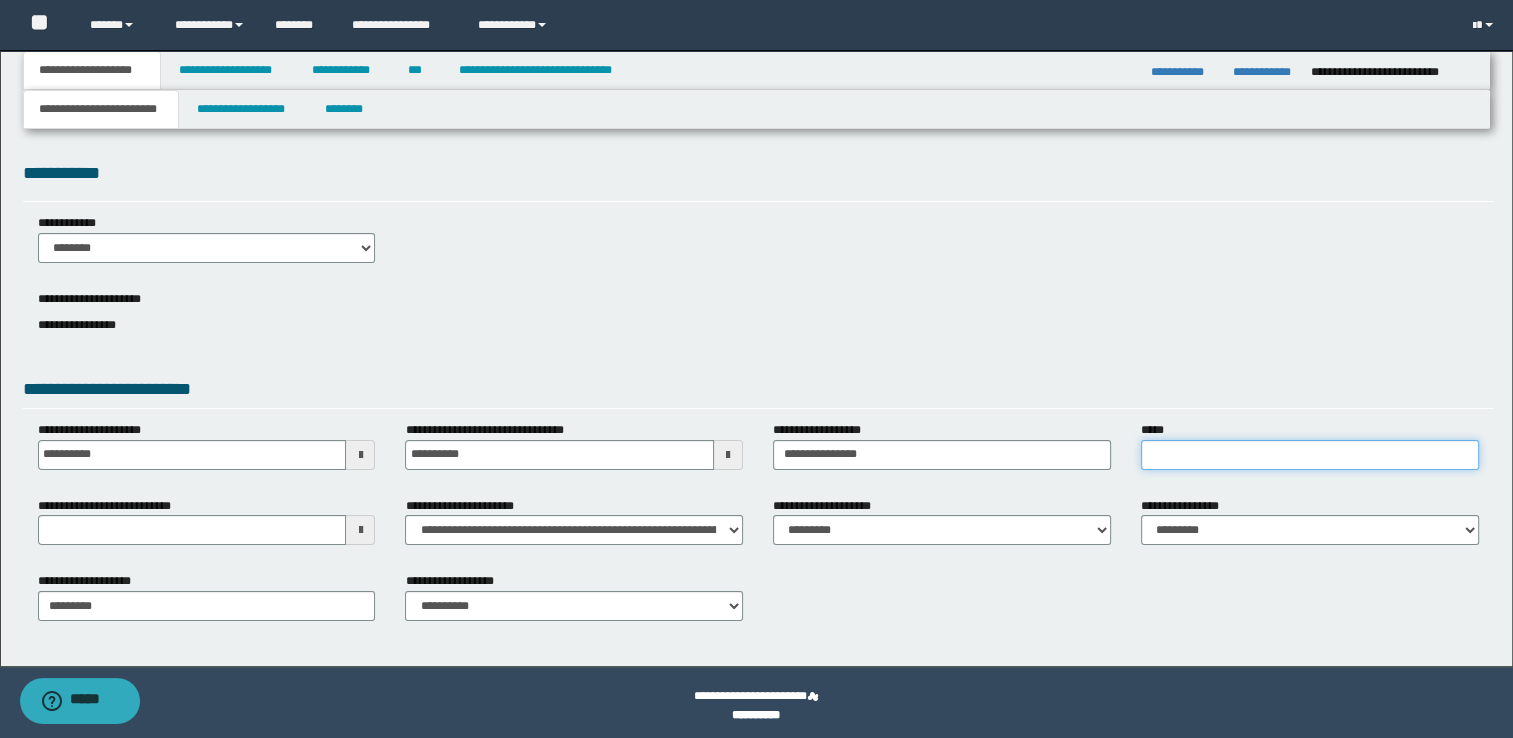 click on "*****" at bounding box center (1310, 455) 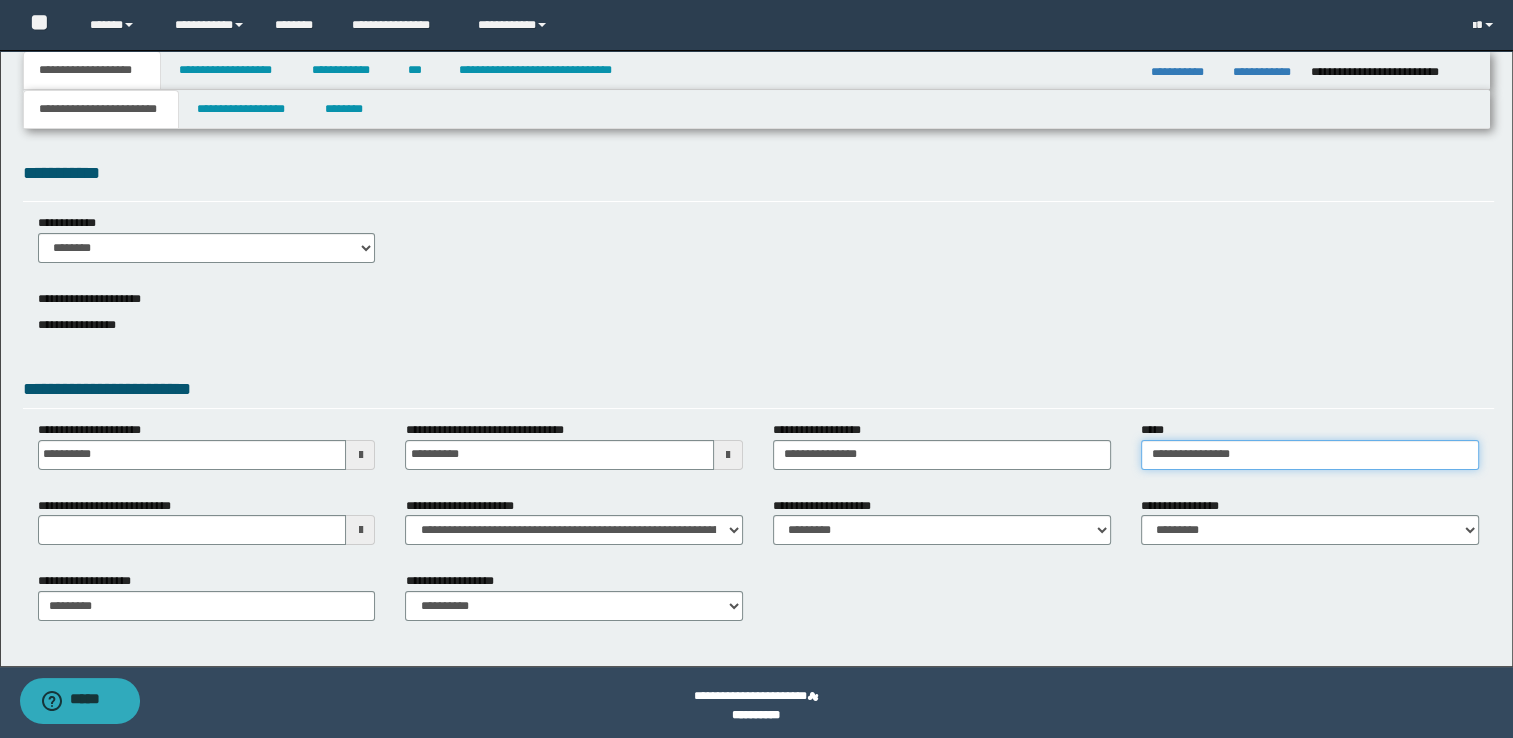 type 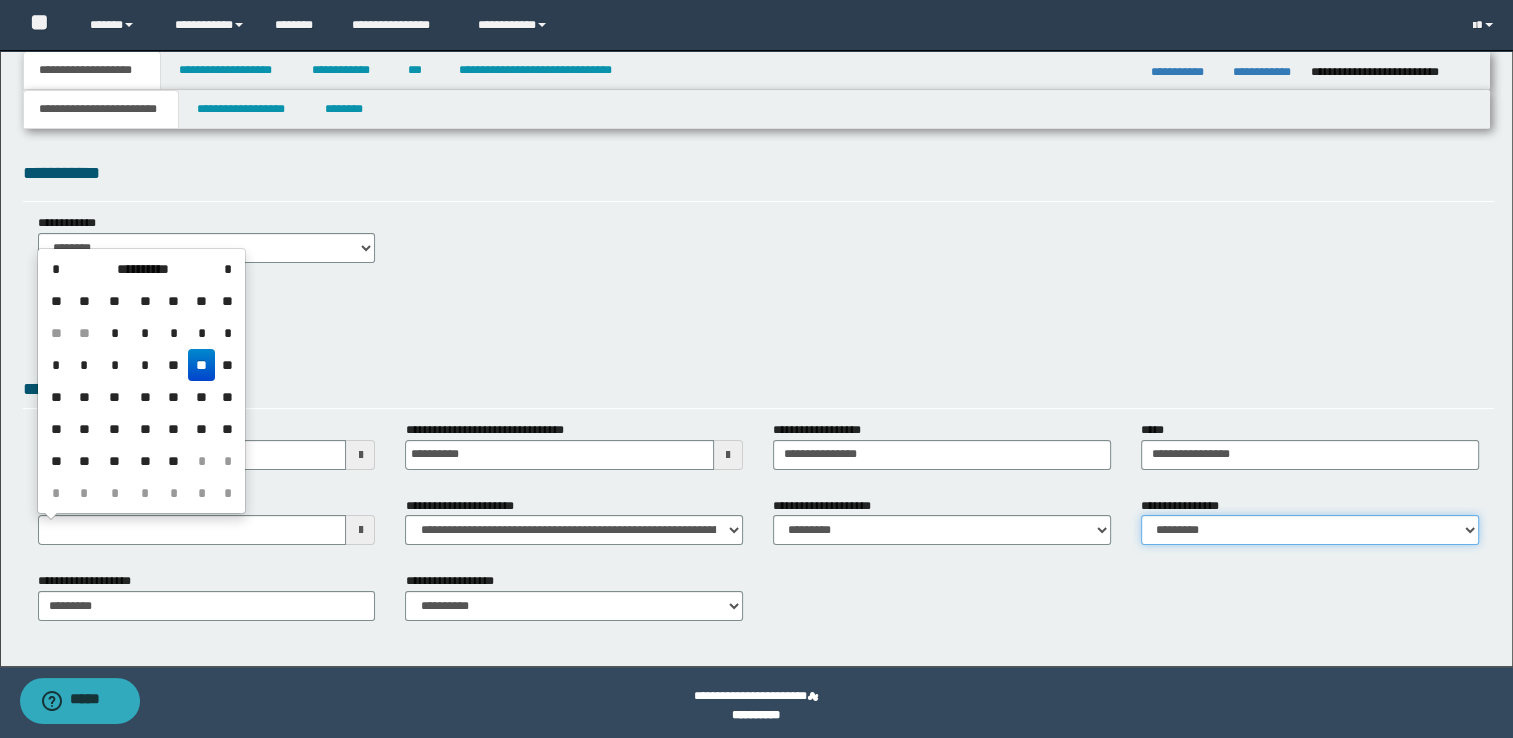 click on "**********" at bounding box center [1310, 530] 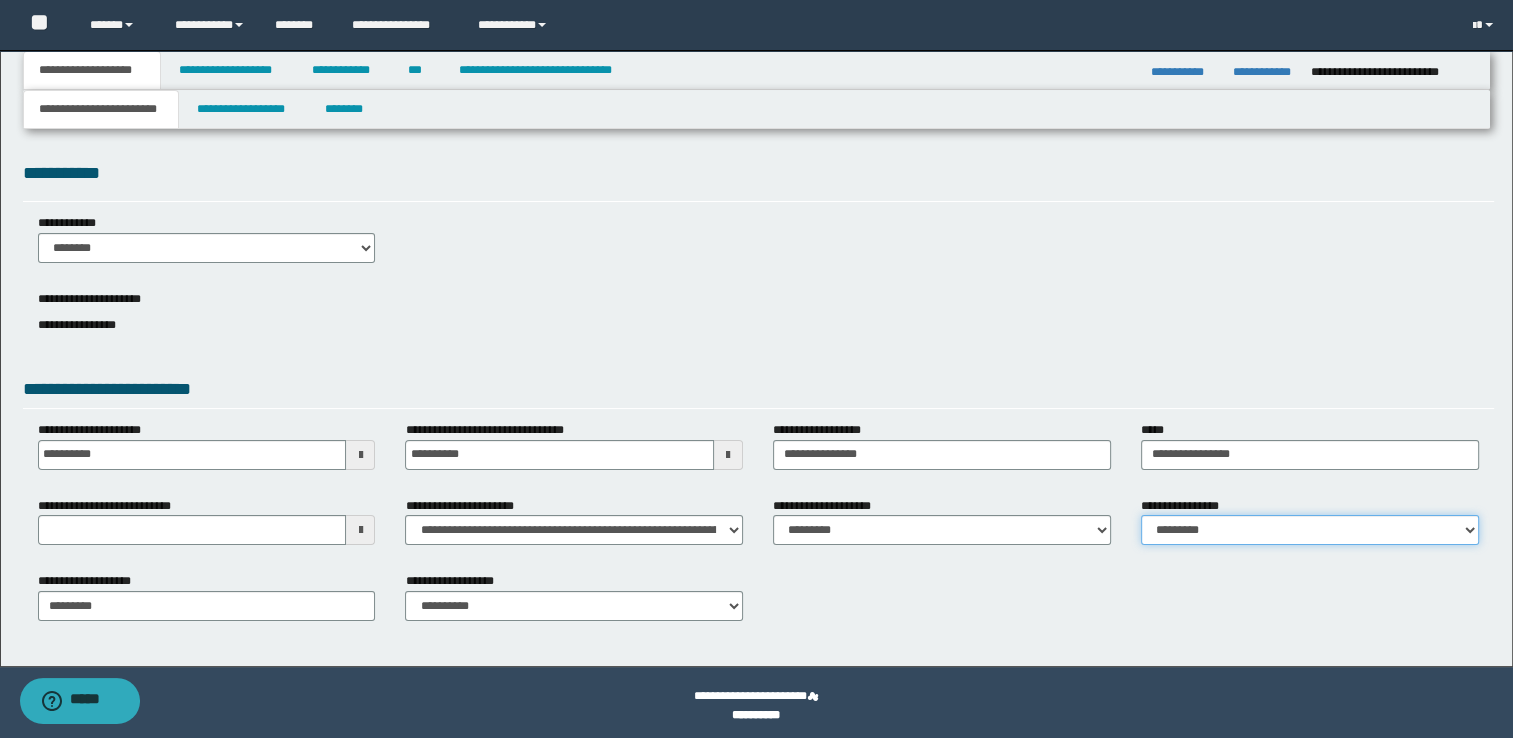 select on "*" 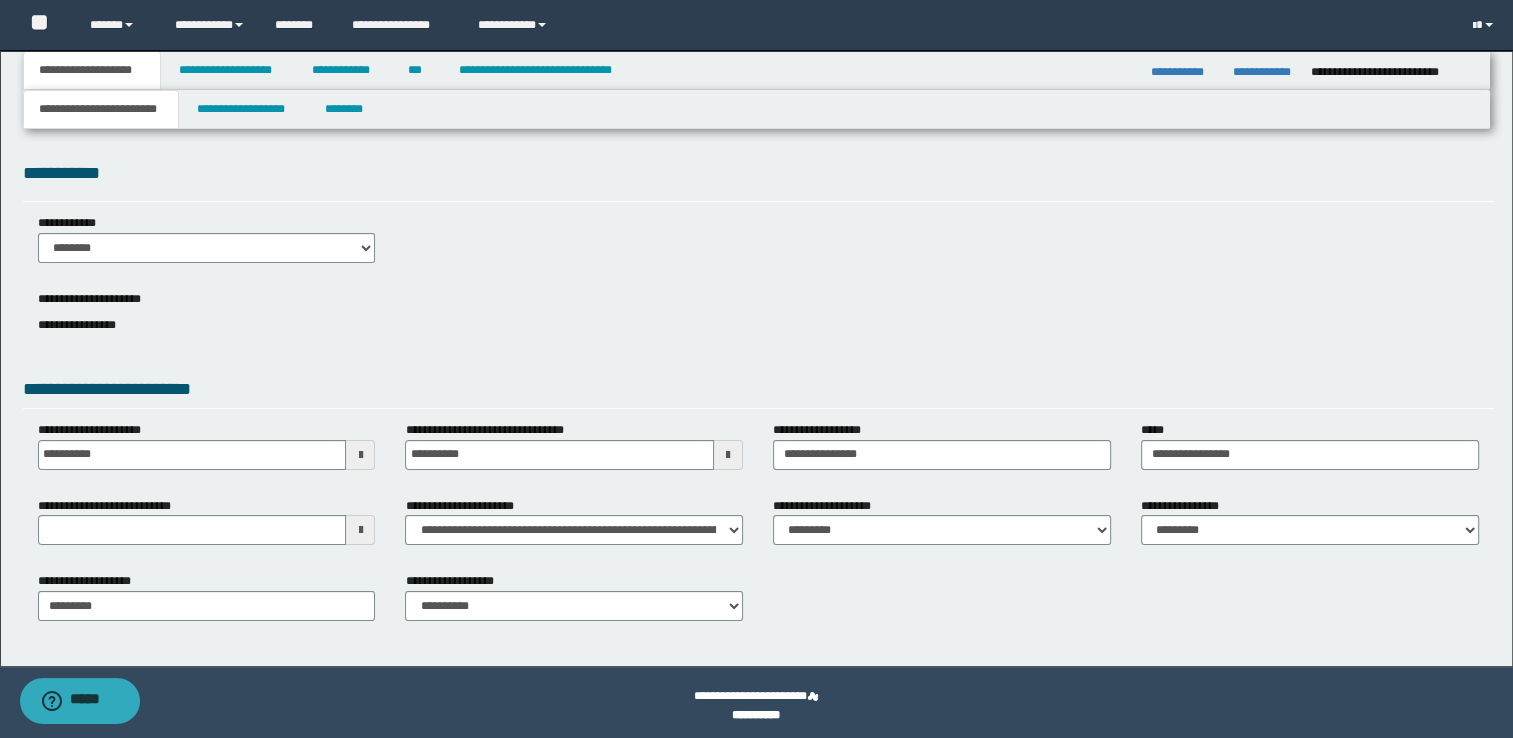 click on "**********" at bounding box center [574, 604] 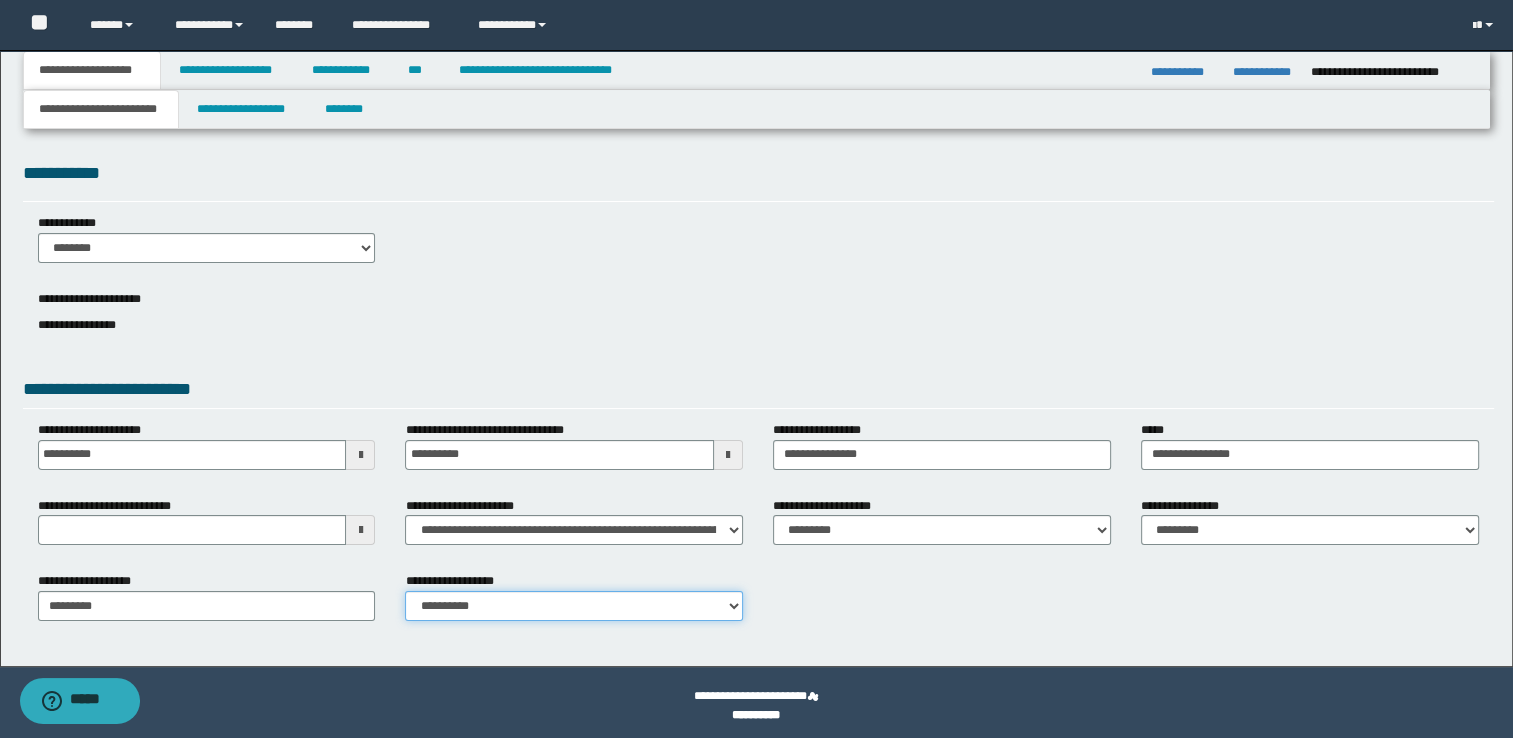 click on "**********" at bounding box center [574, 606] 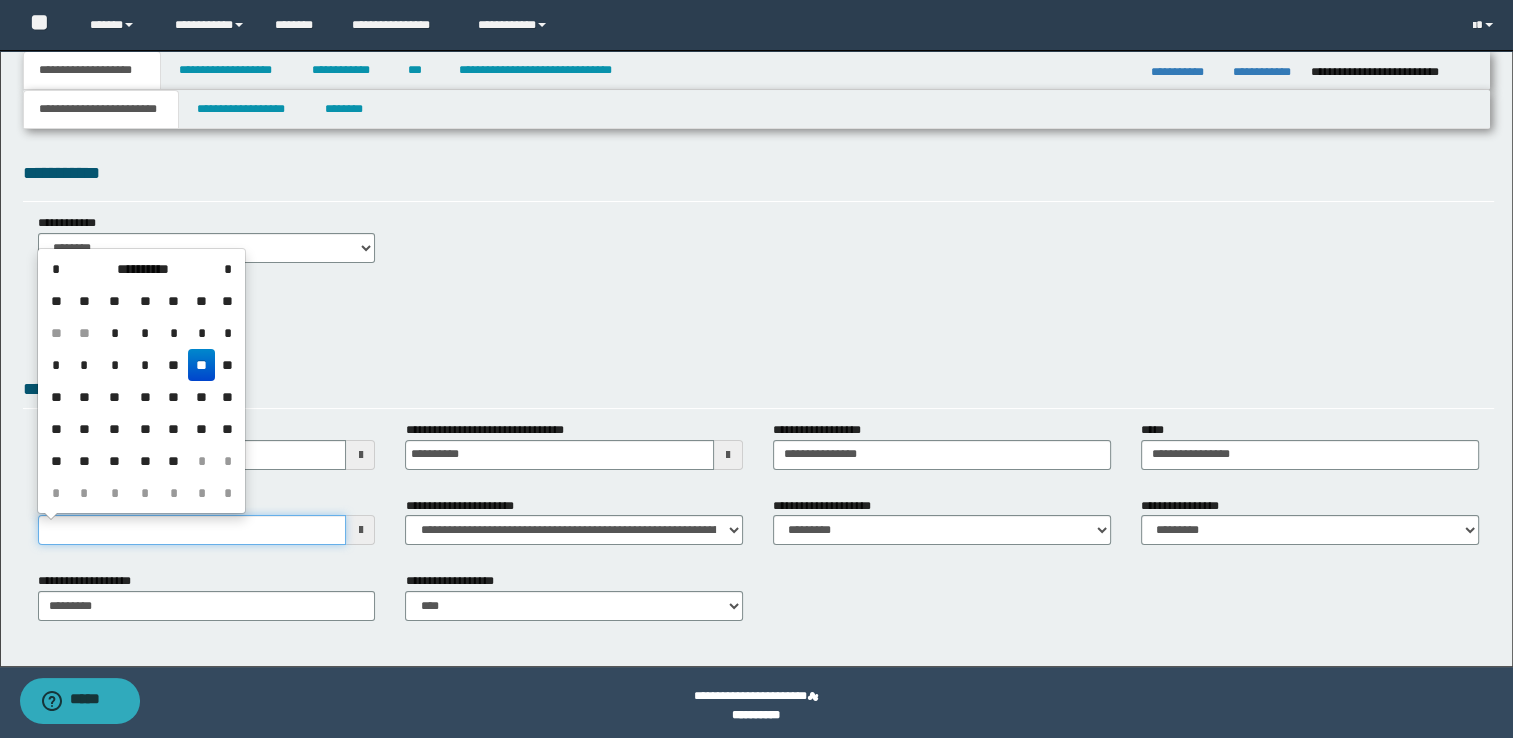 click on "**********" at bounding box center (192, 530) 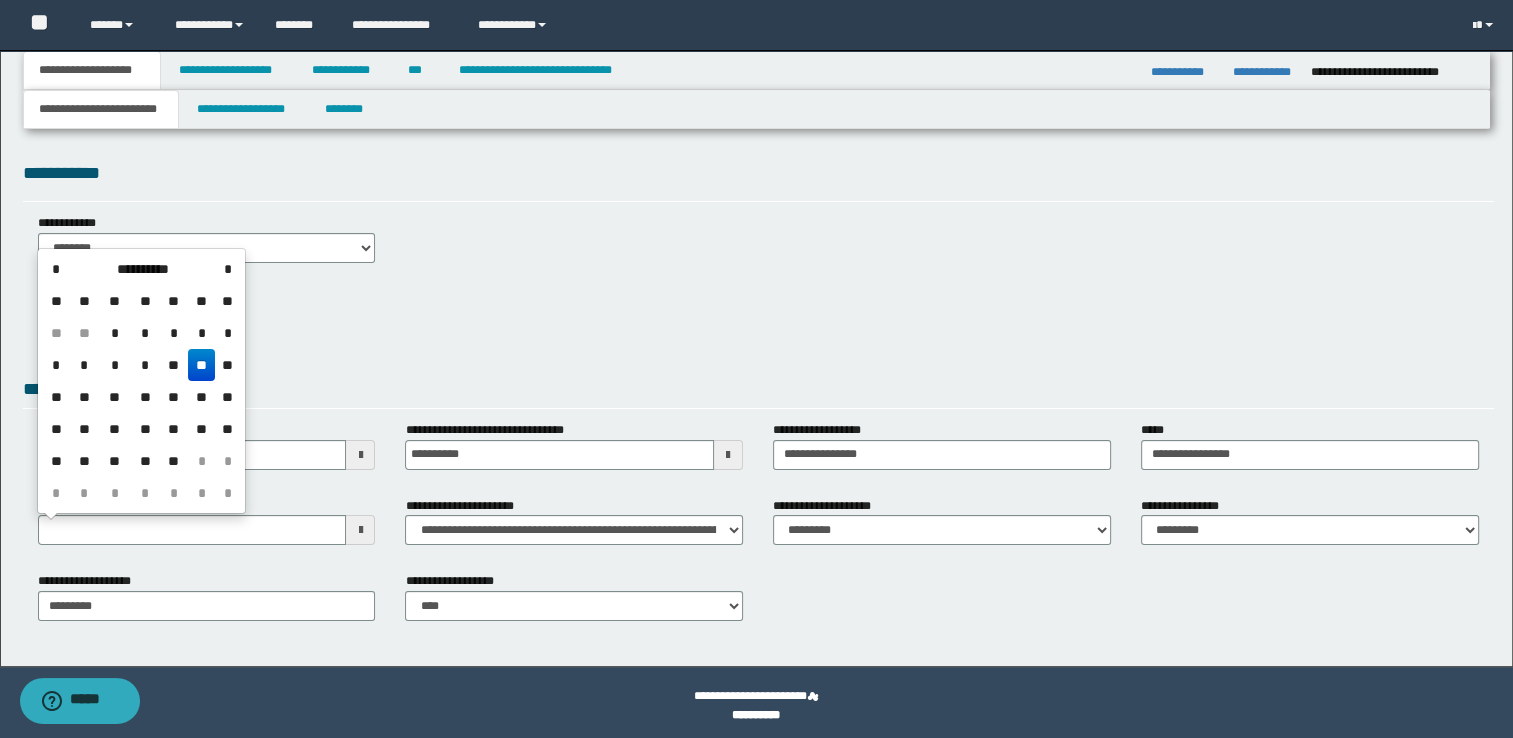click on "**" at bounding box center (202, 365) 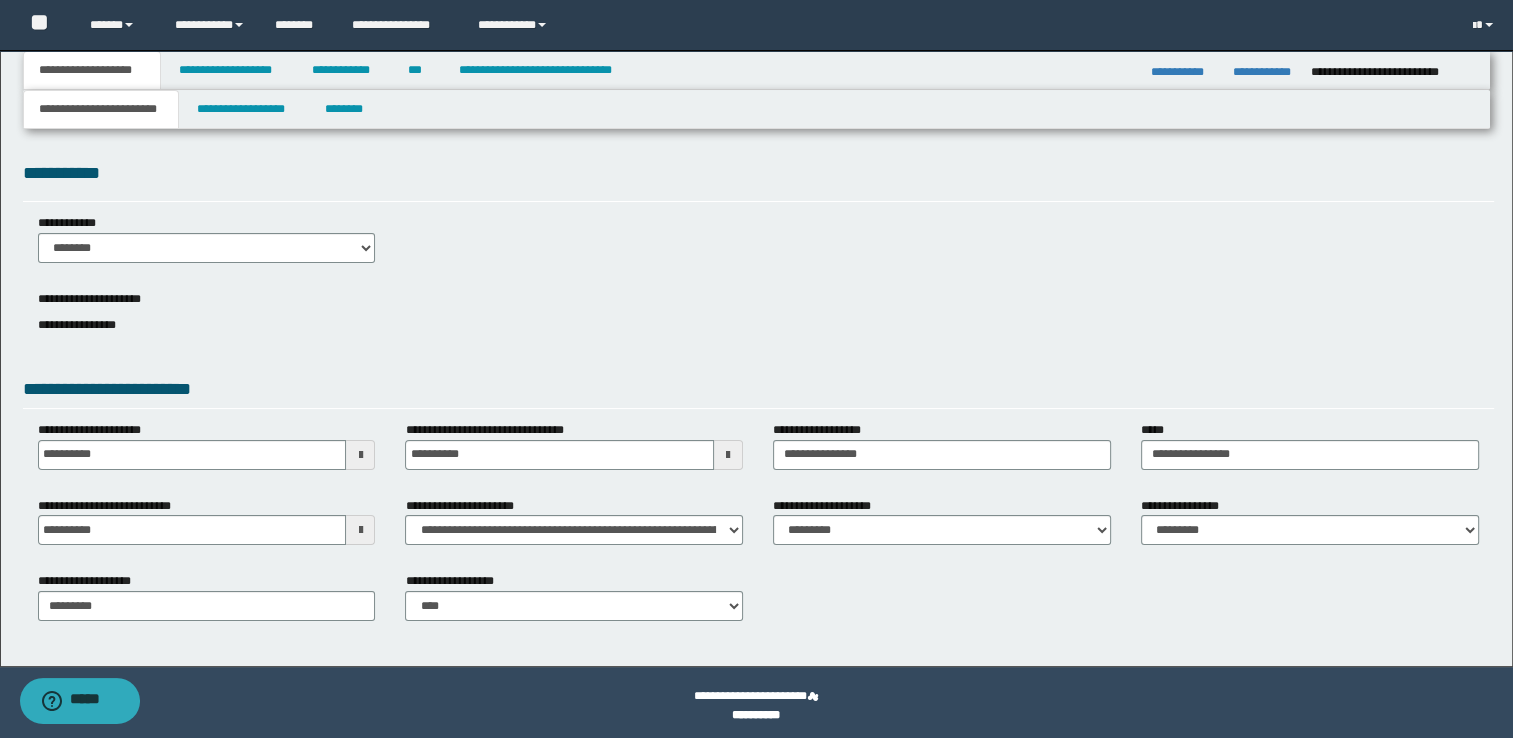 click on "**********" at bounding box center (759, 397) 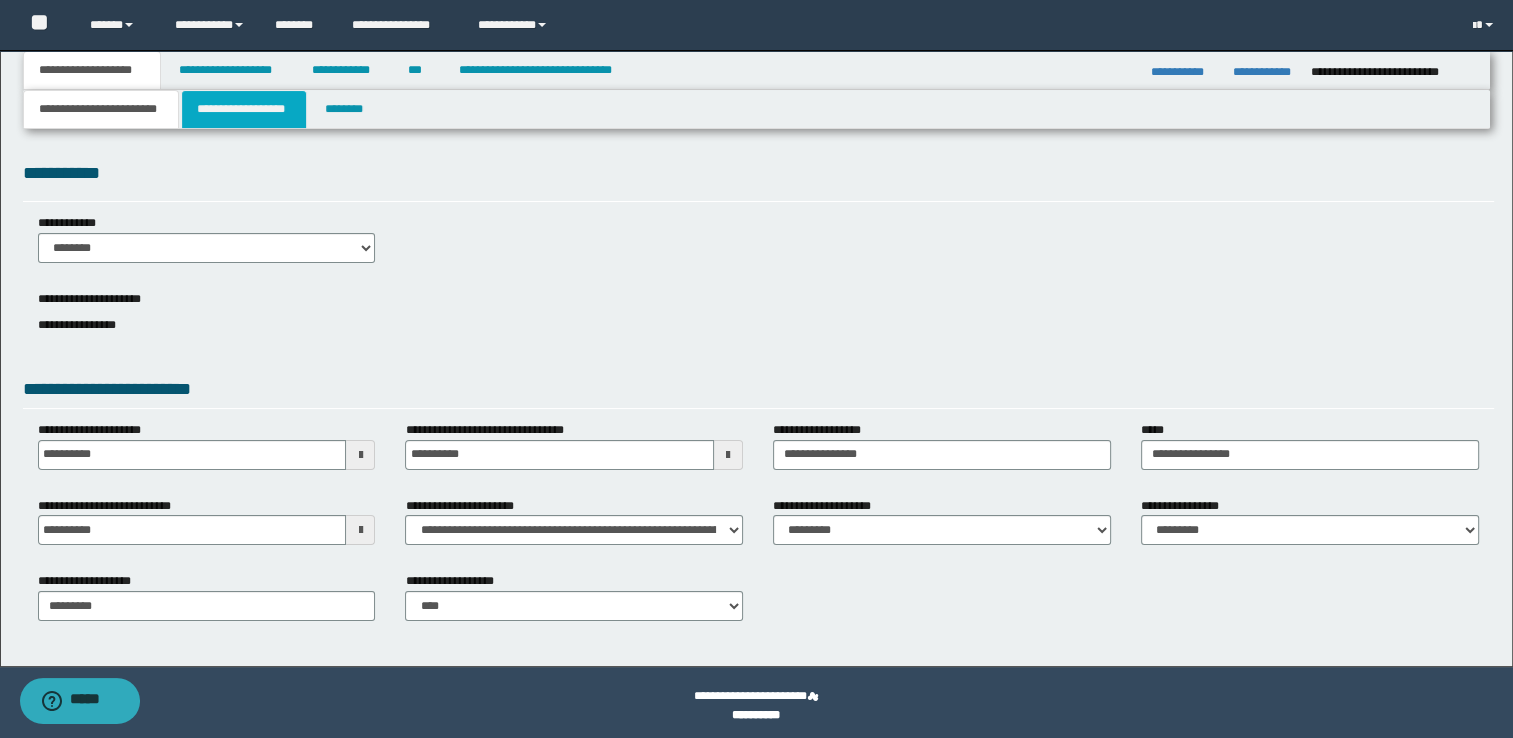 click on "**********" at bounding box center (244, 109) 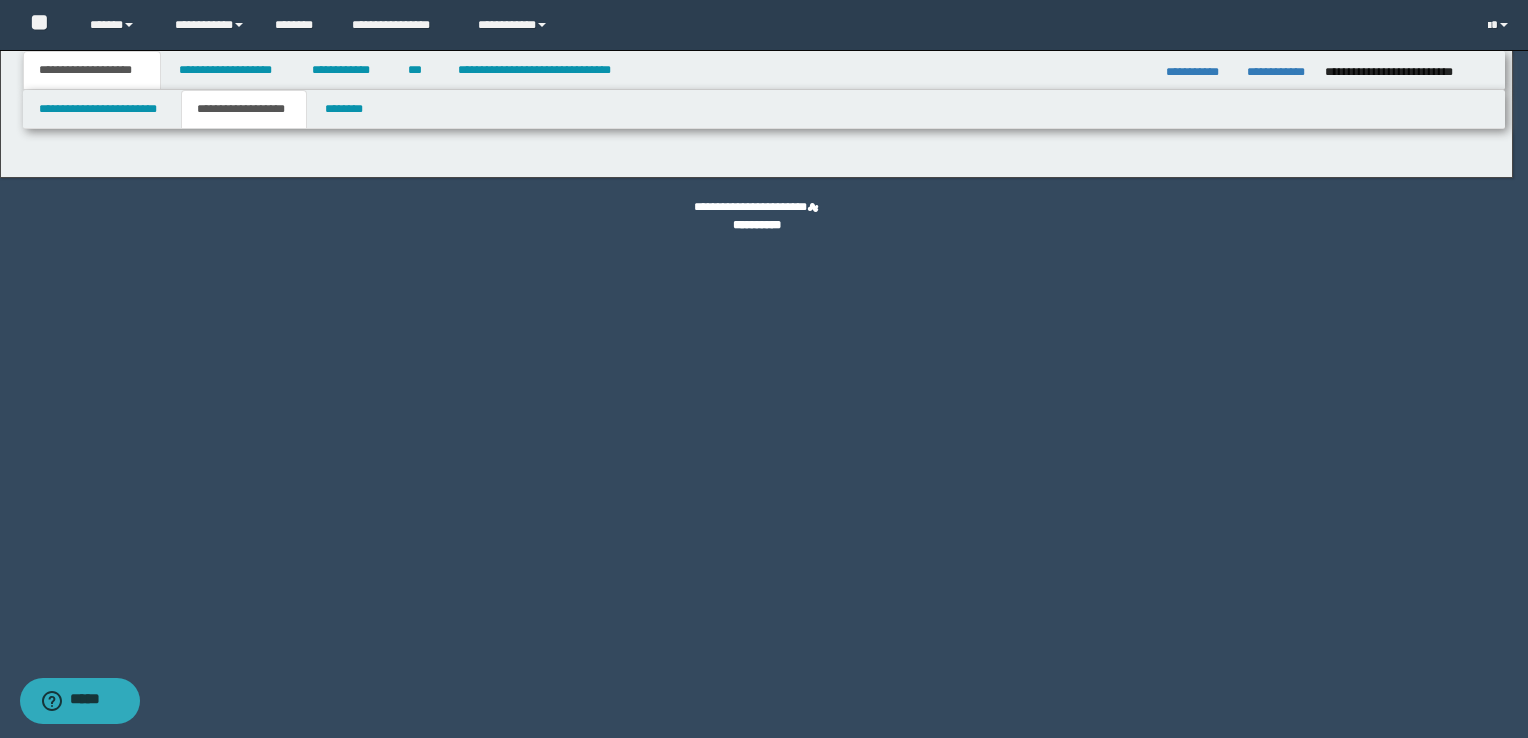type on "********" 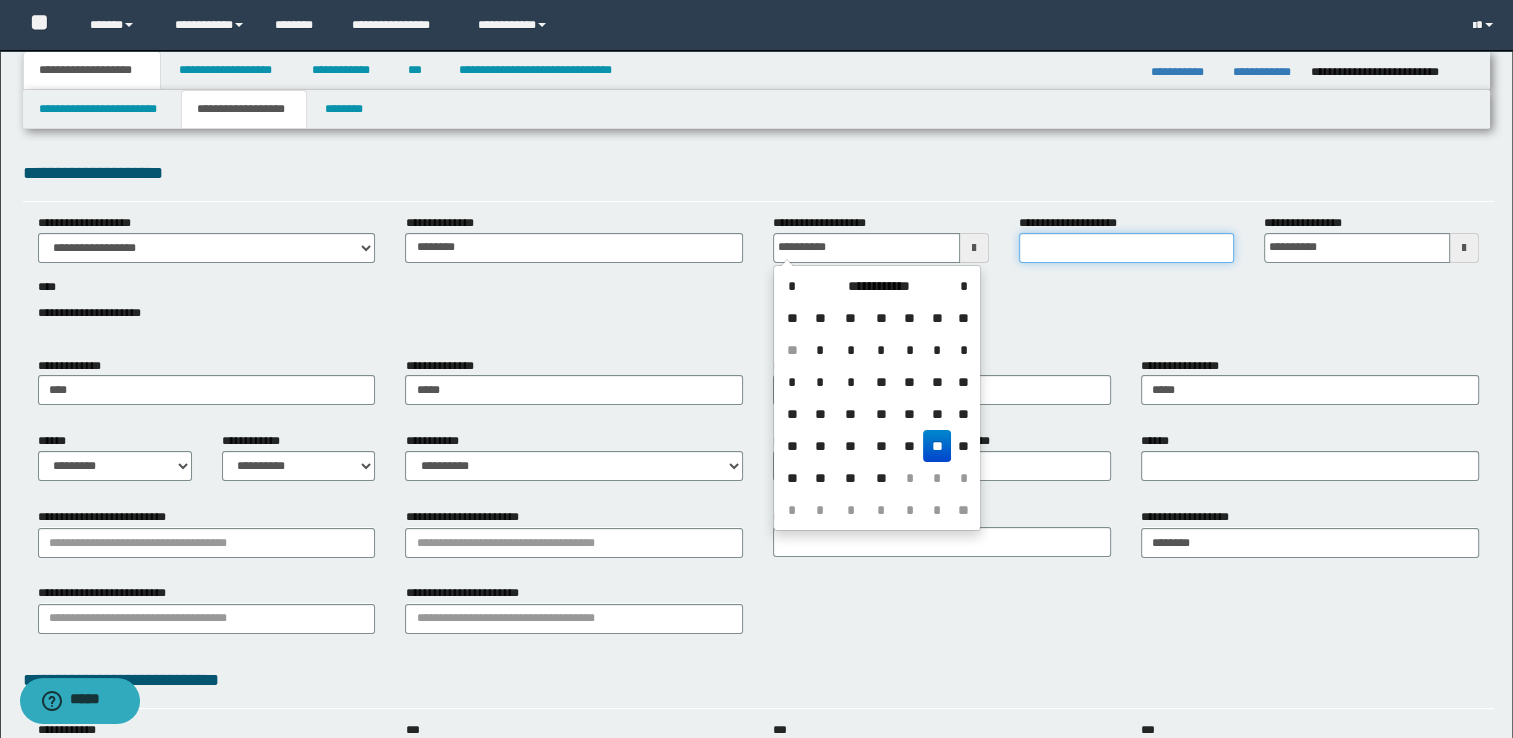 type on "**********" 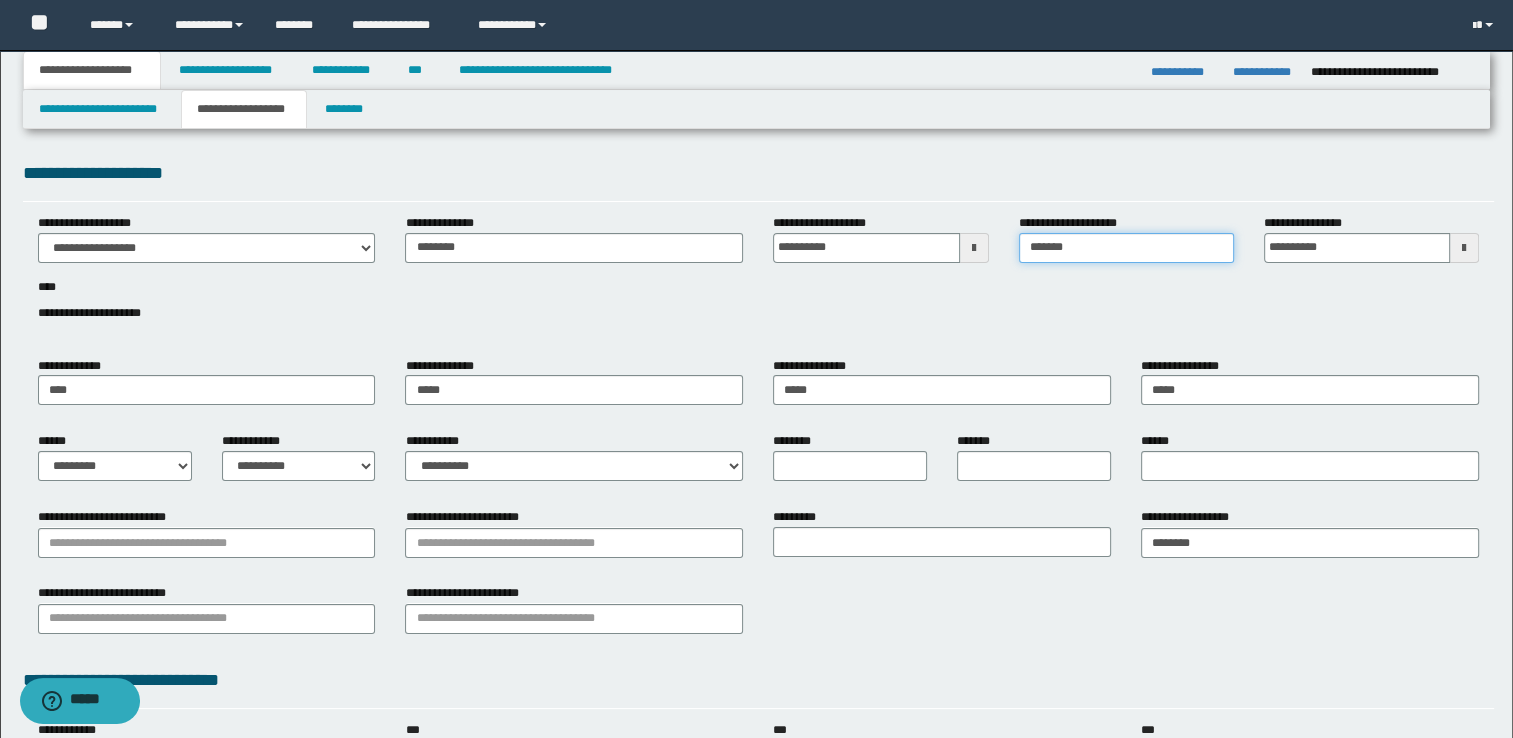 type on "*******" 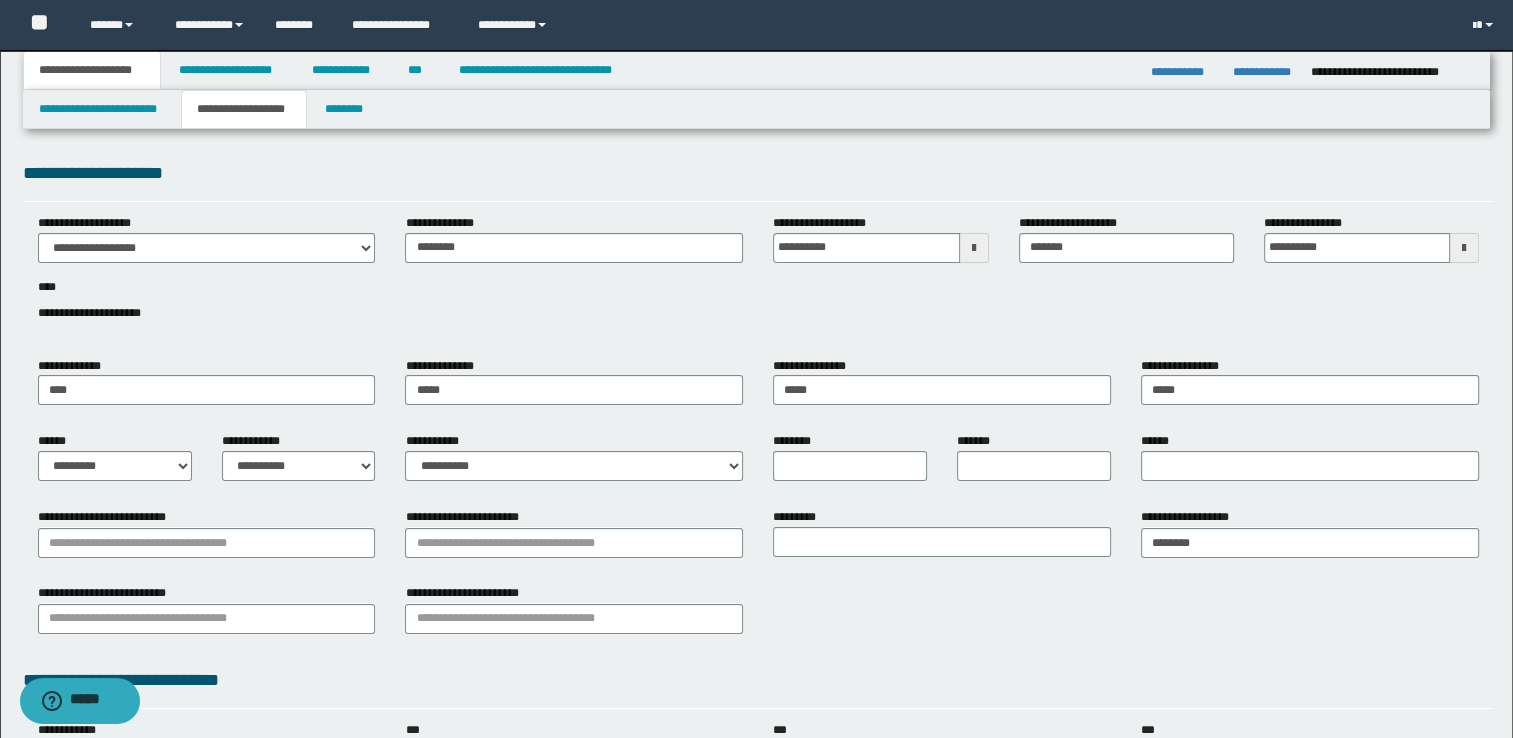 click on "**********" at bounding box center (1126, 246) 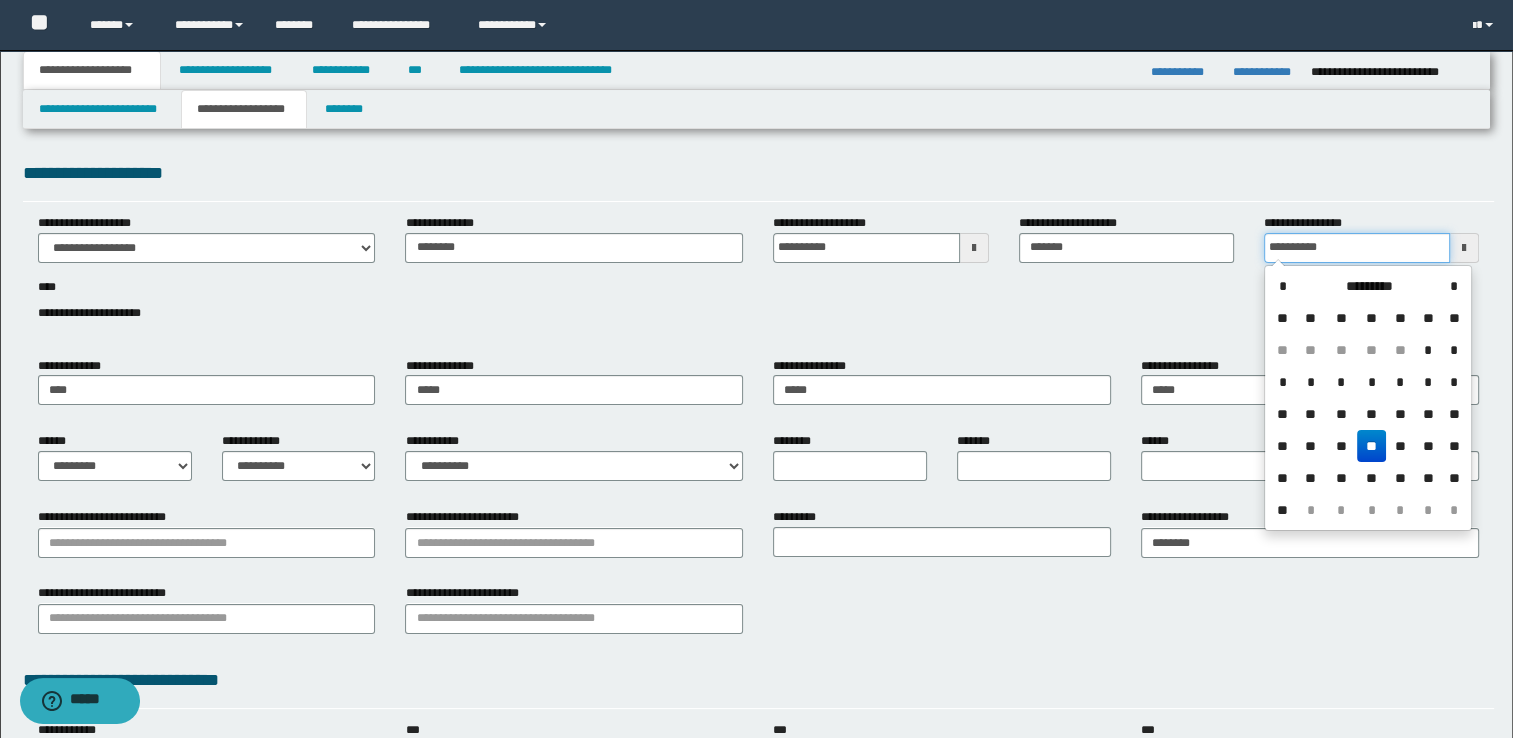 drag, startPoint x: 1338, startPoint y: 246, endPoint x: 1199, endPoint y: 248, distance: 139.01439 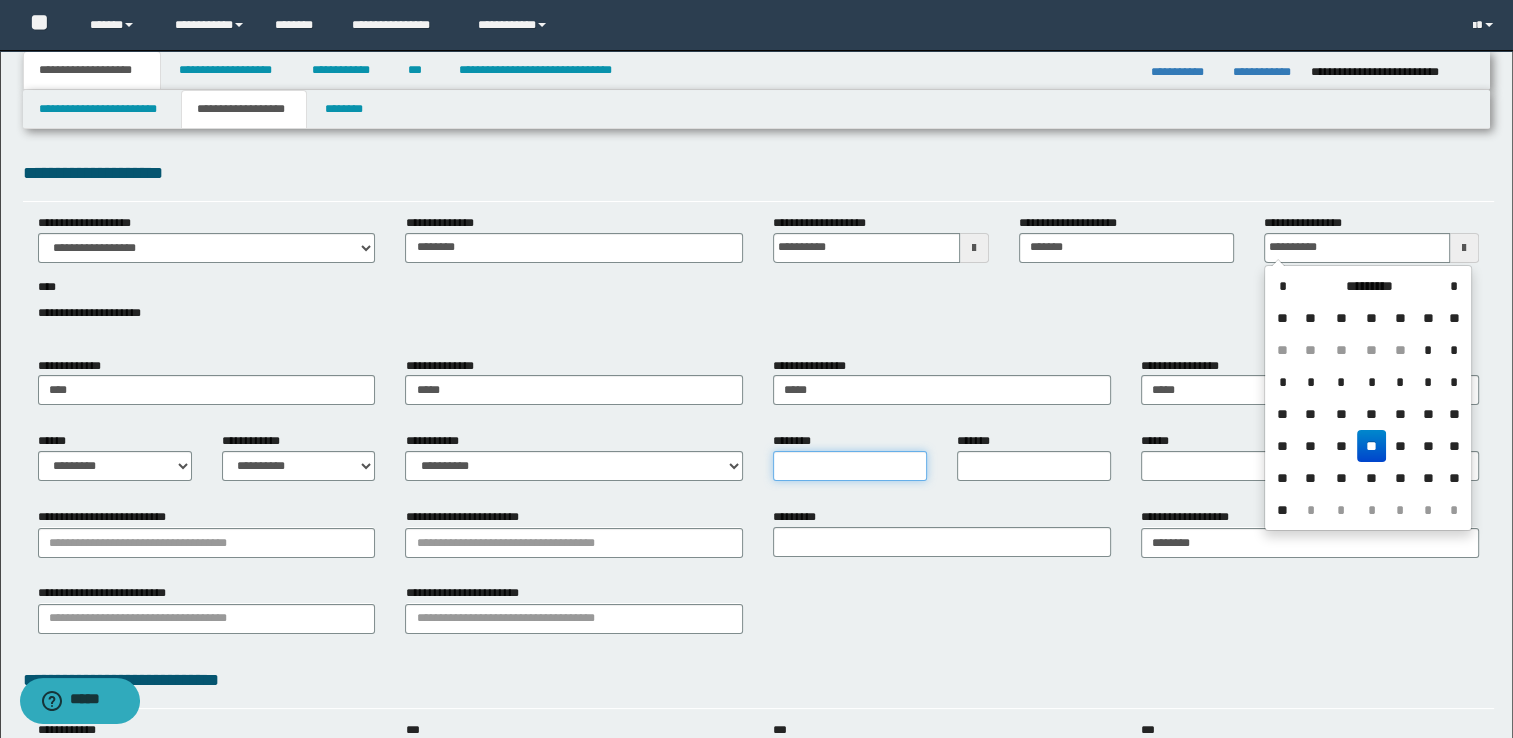 type on "**********" 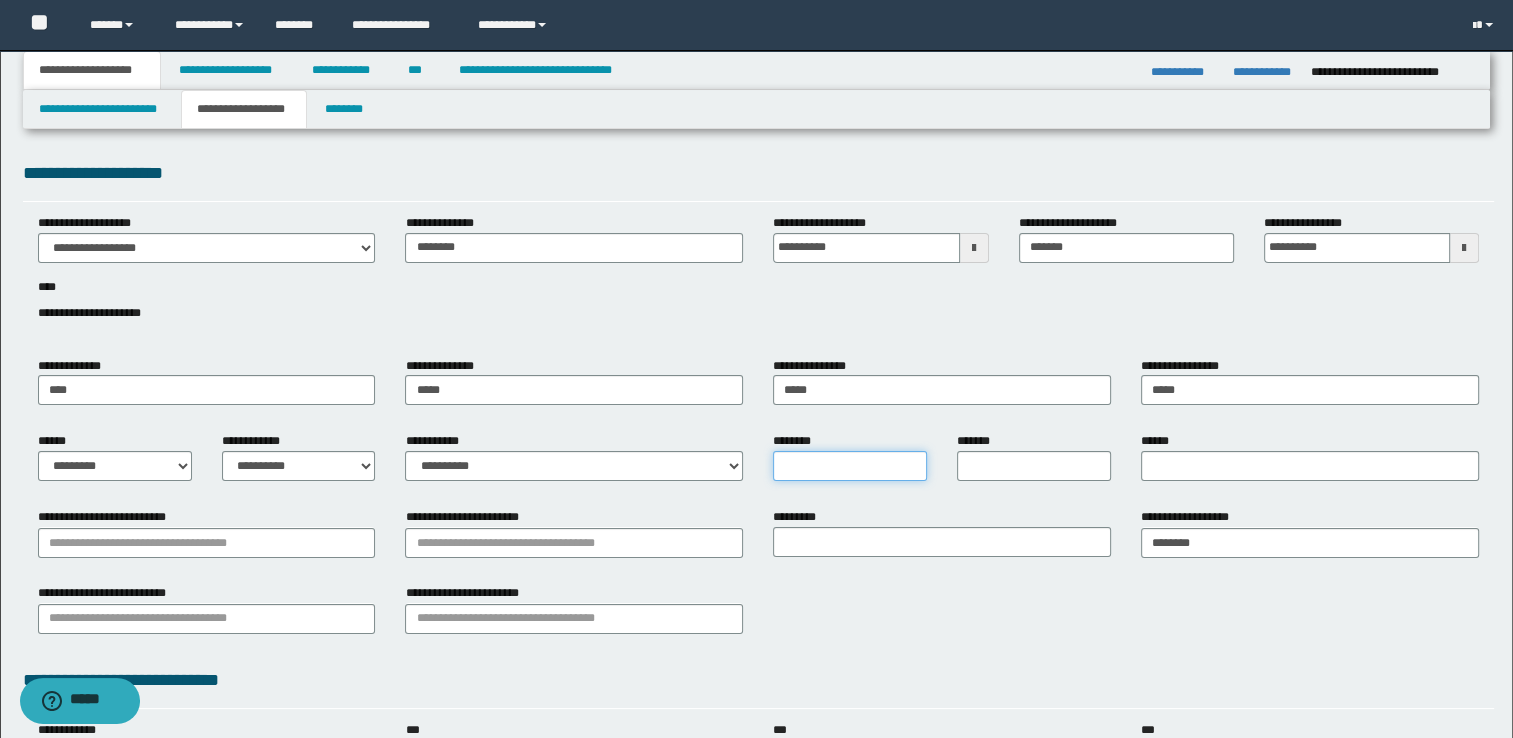 click on "********" at bounding box center (850, 466) 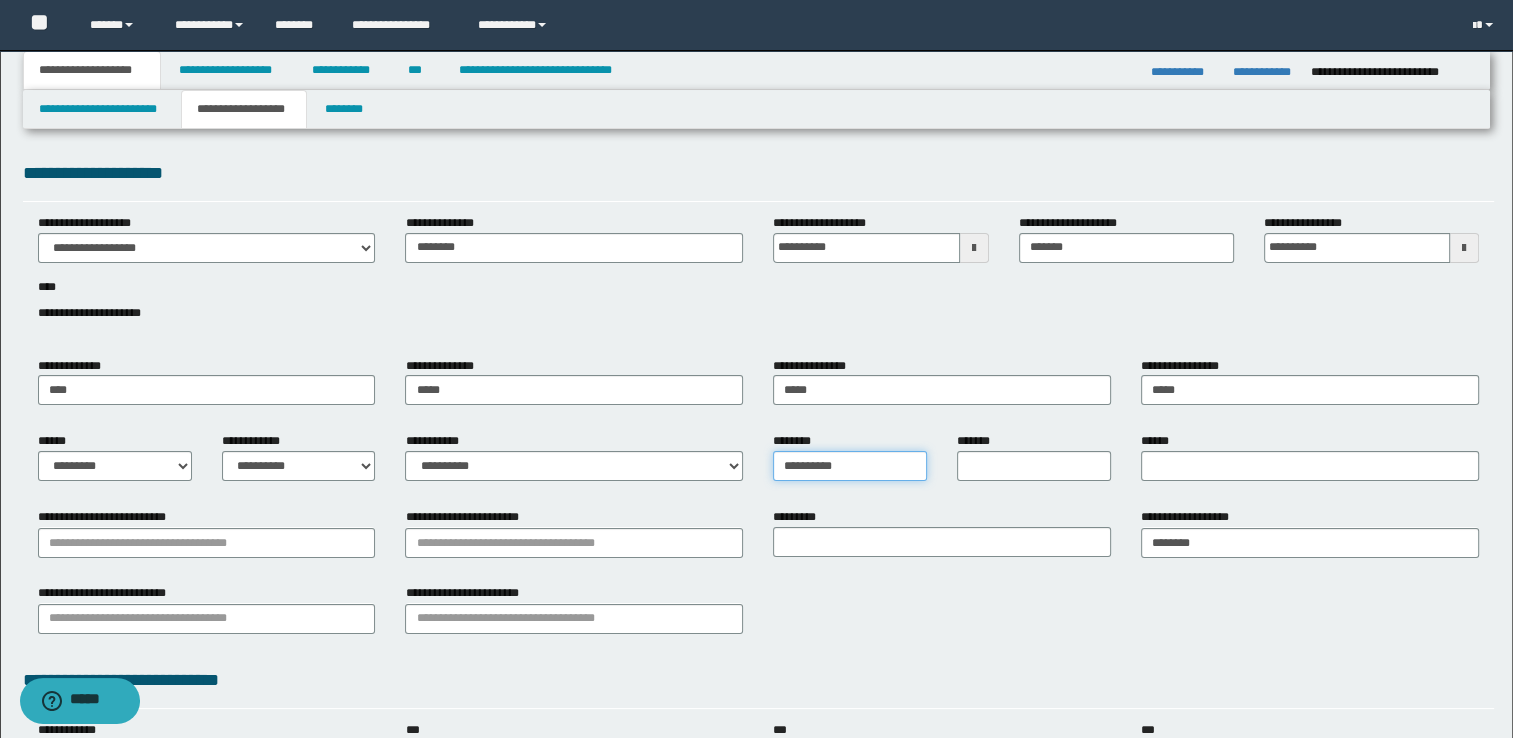 type on "**********" 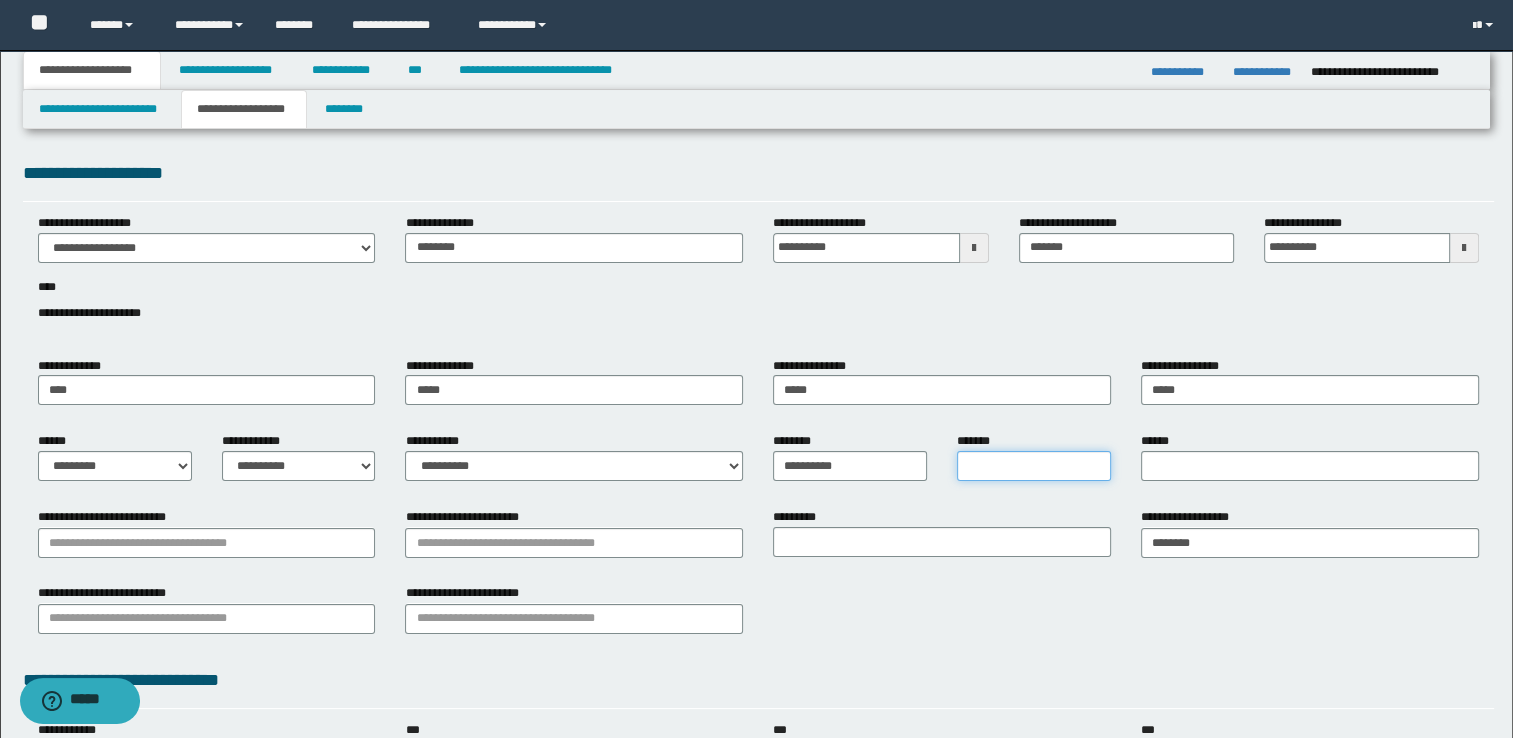 click on "*******" at bounding box center (1034, 466) 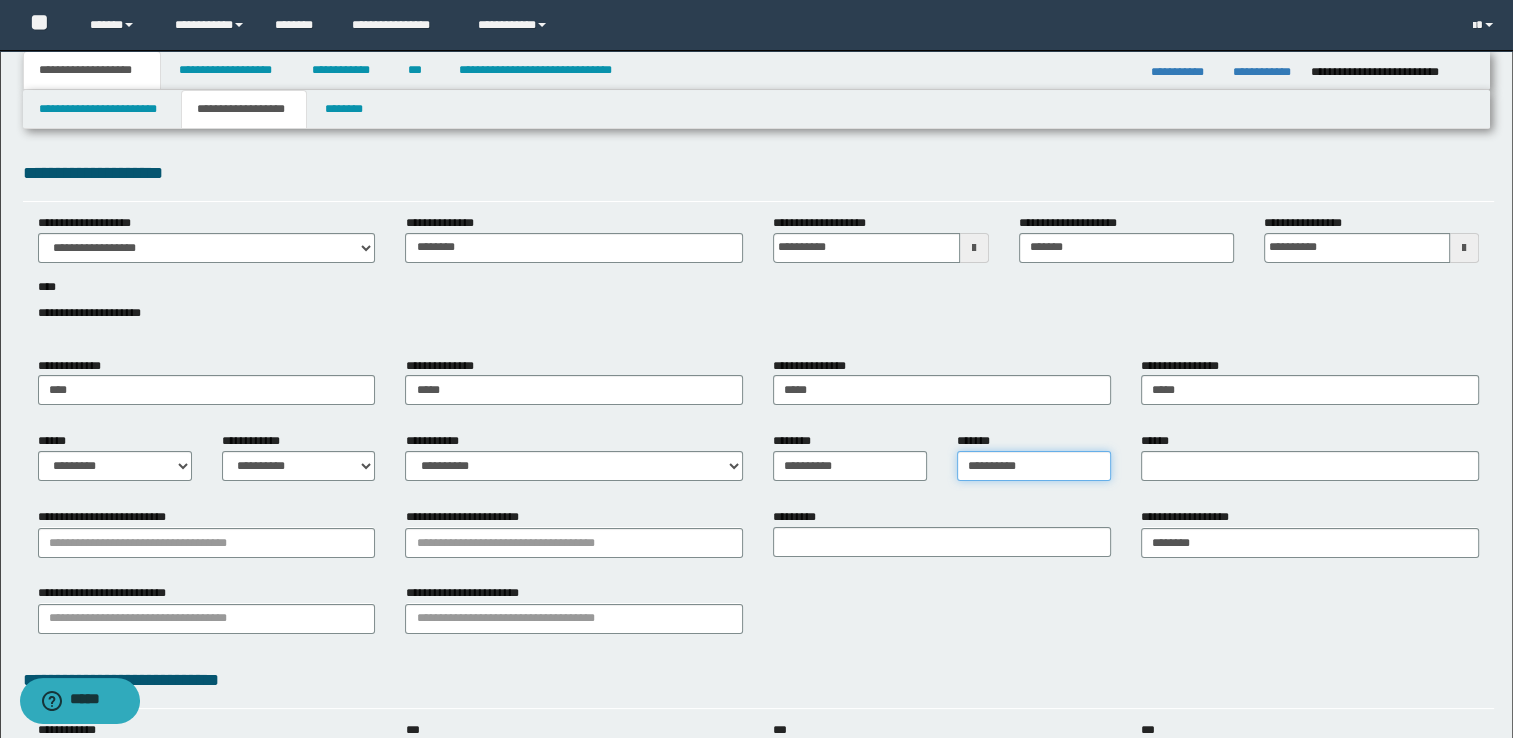 type on "**********" 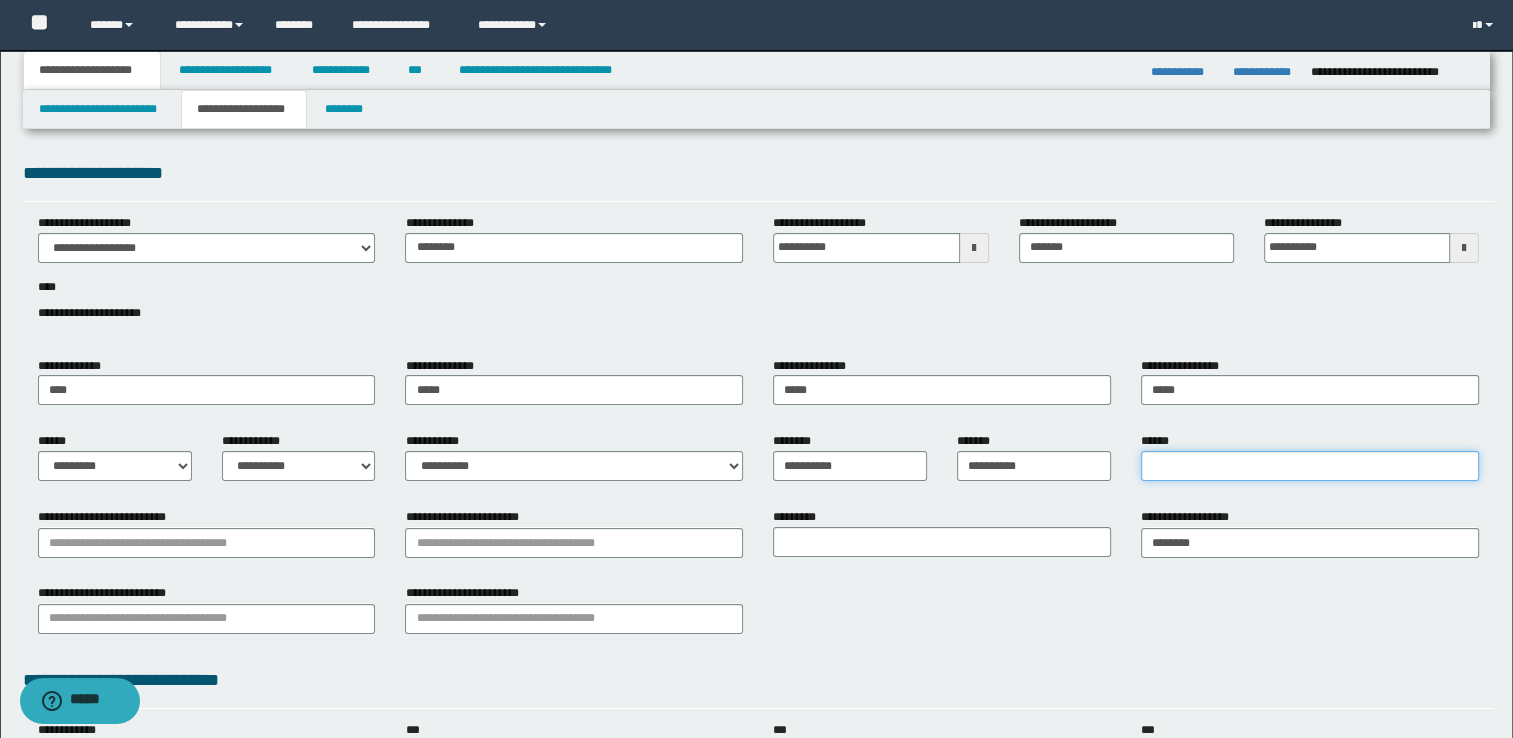 click on "******" at bounding box center (1310, 466) 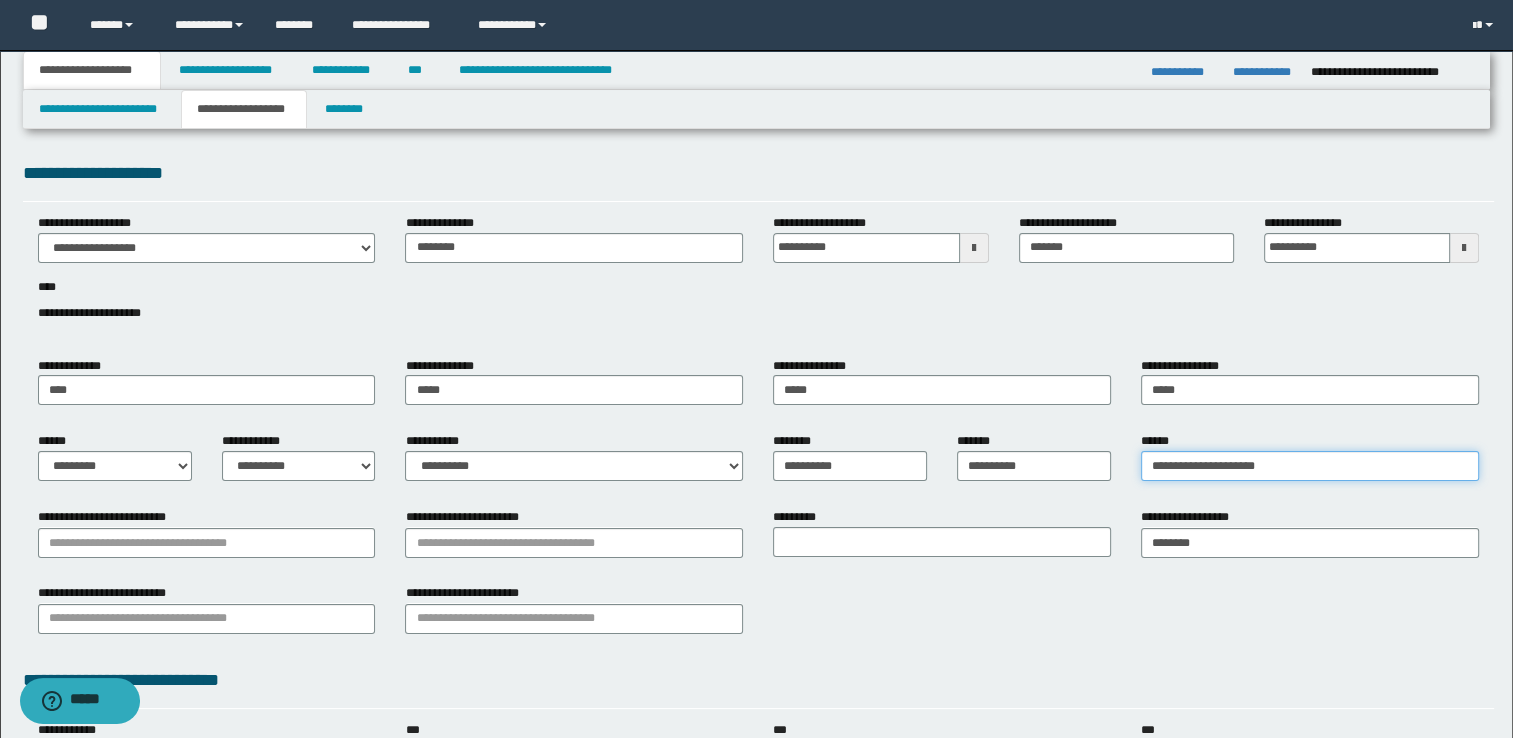type on "**********" 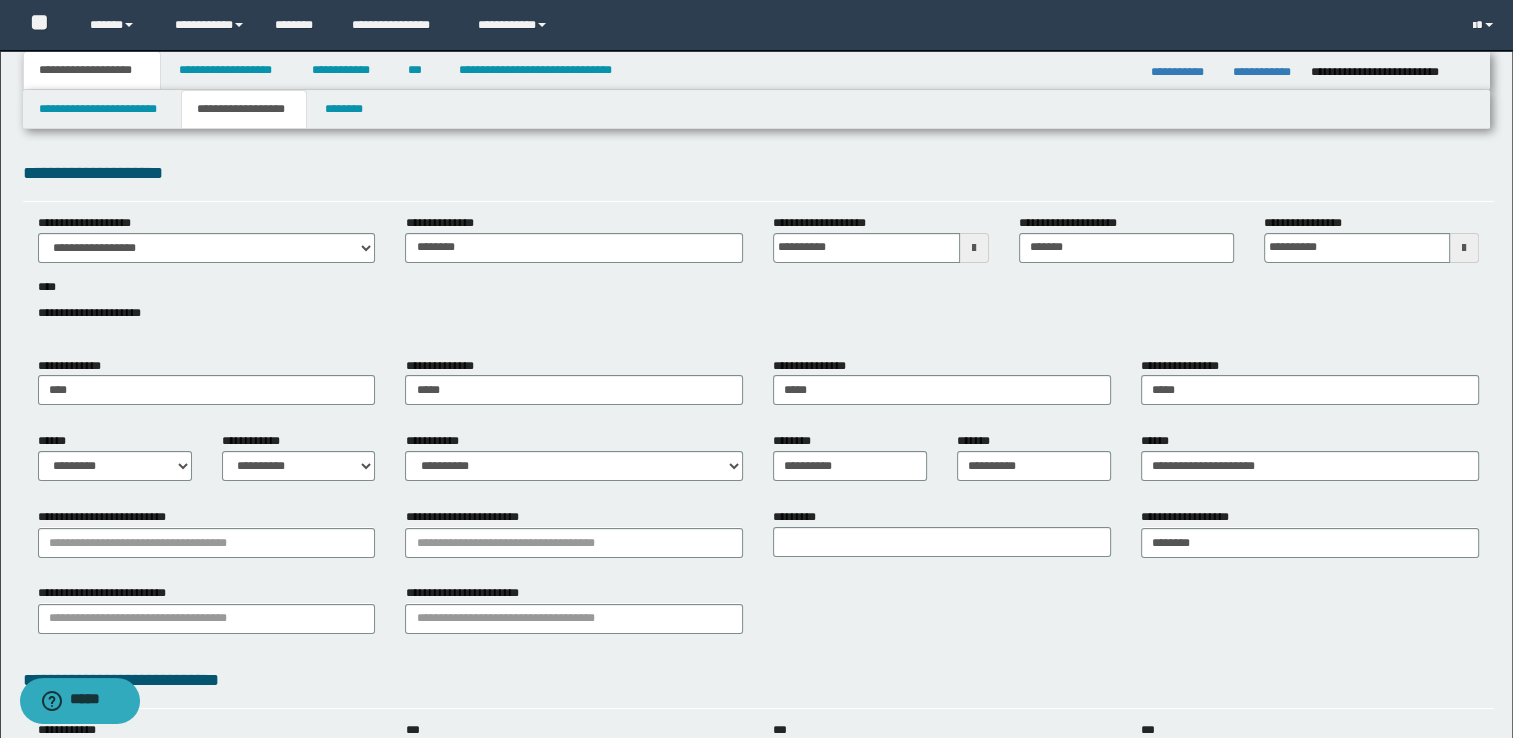 drag, startPoint x: 954, startPoint y: 522, endPoint x: 941, endPoint y: 534, distance: 17.691807 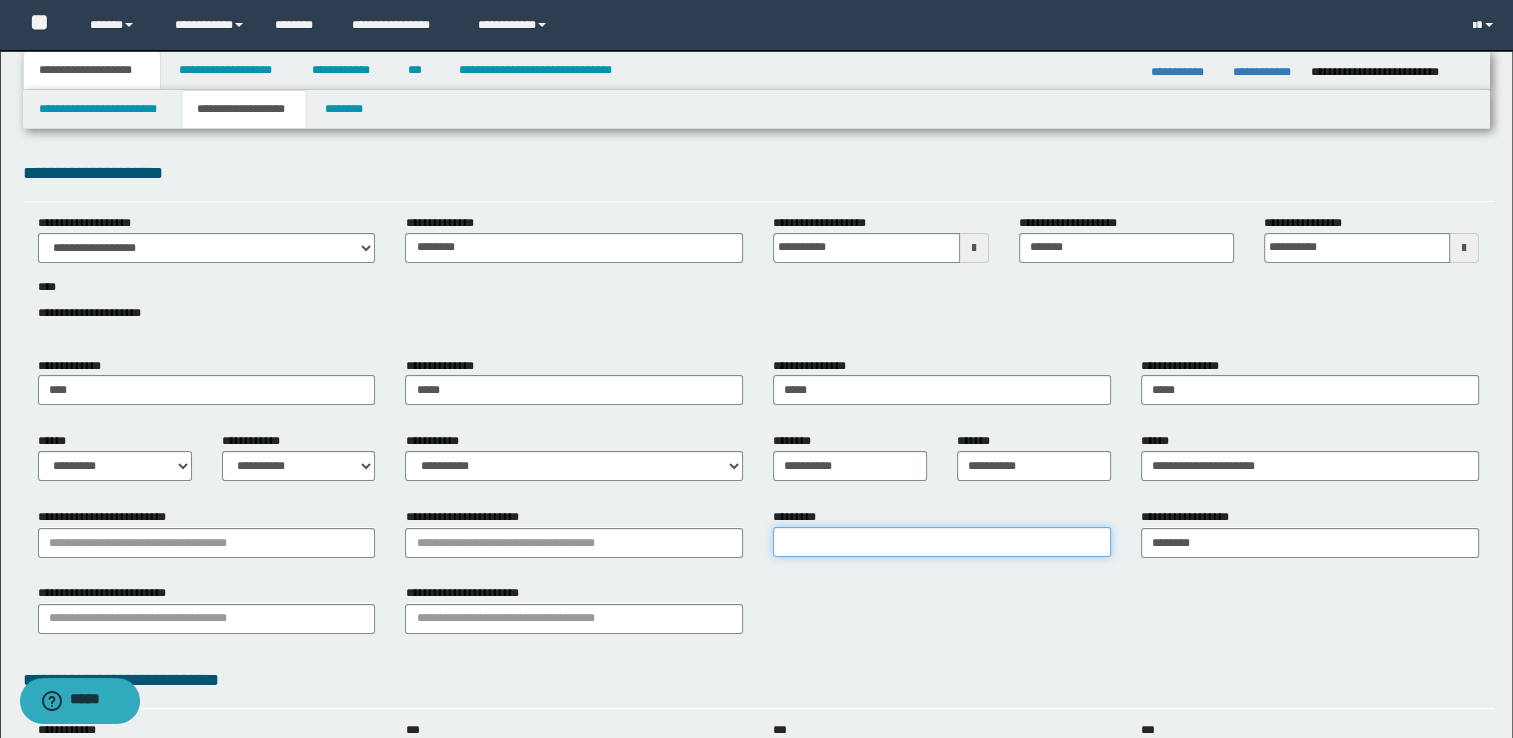 click on "*********" at bounding box center (942, 542) 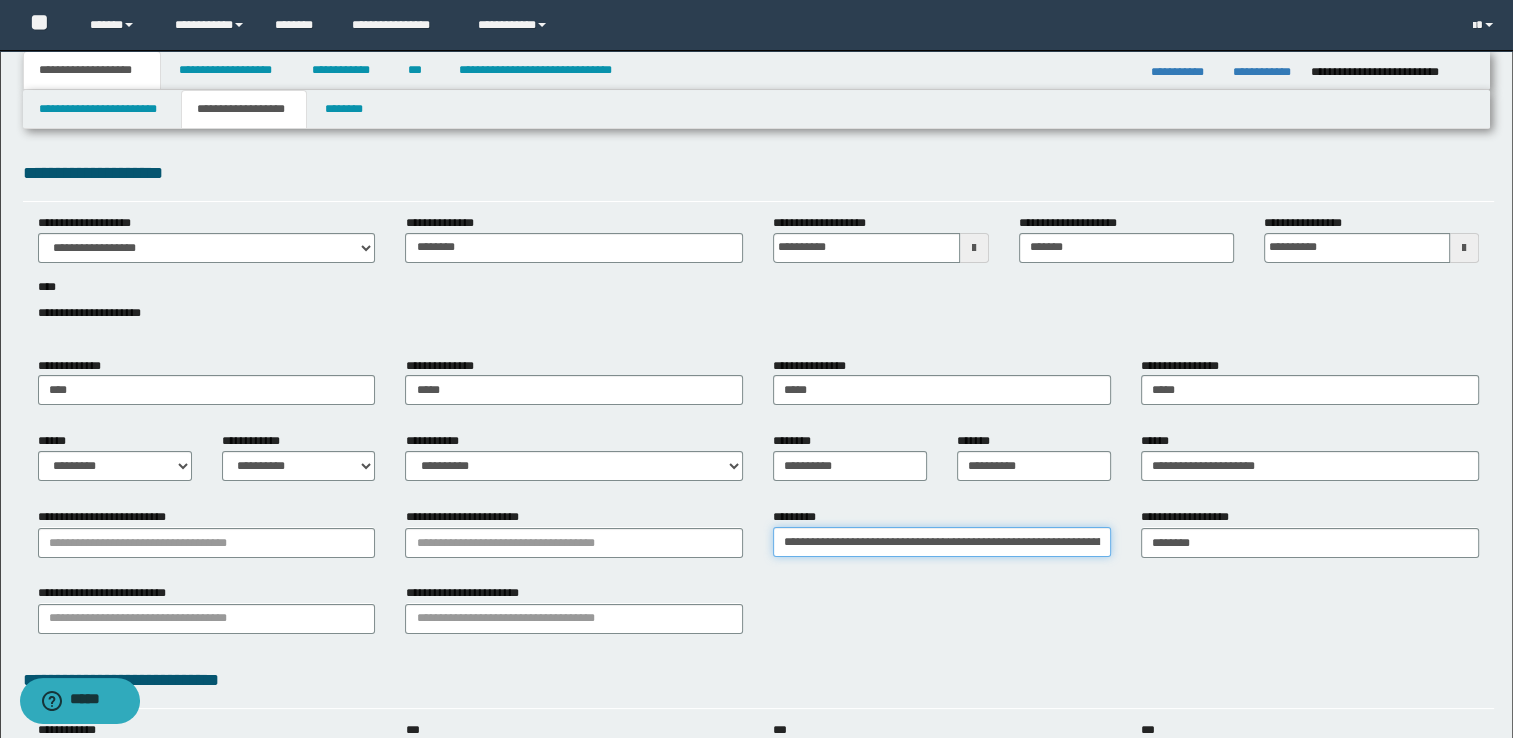 scroll, scrollTop: 0, scrollLeft: 116, axis: horizontal 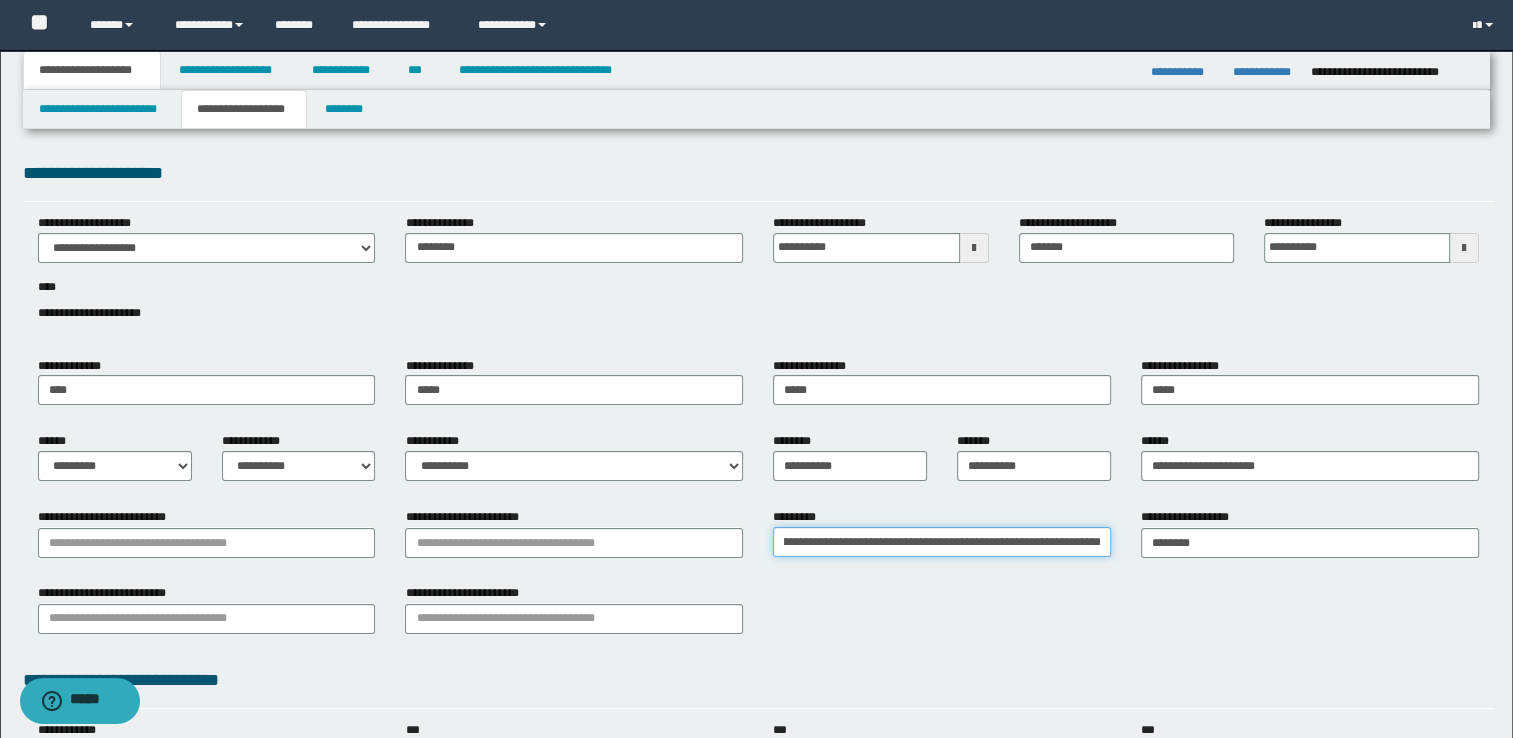 type on "**********" 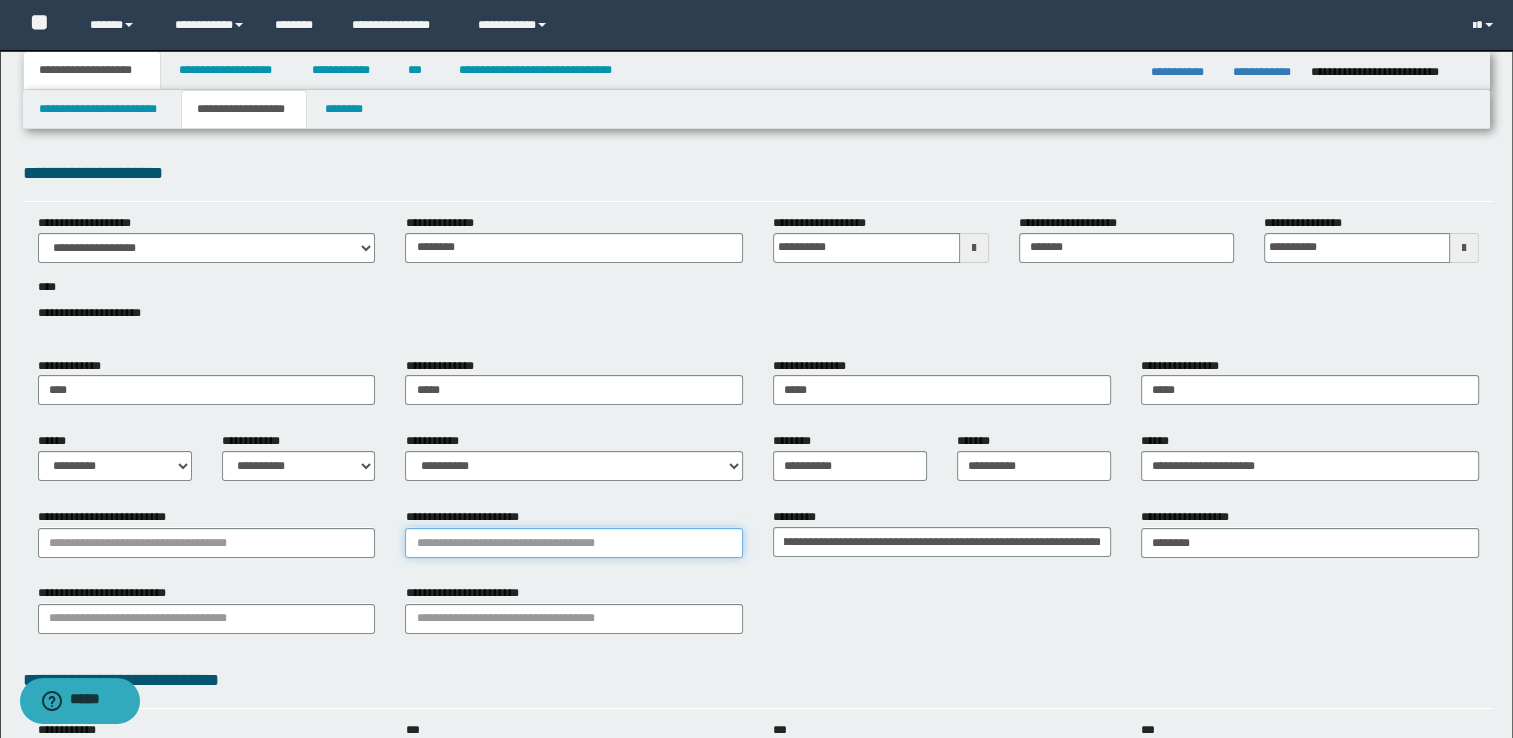 click on "**********" at bounding box center (574, 543) 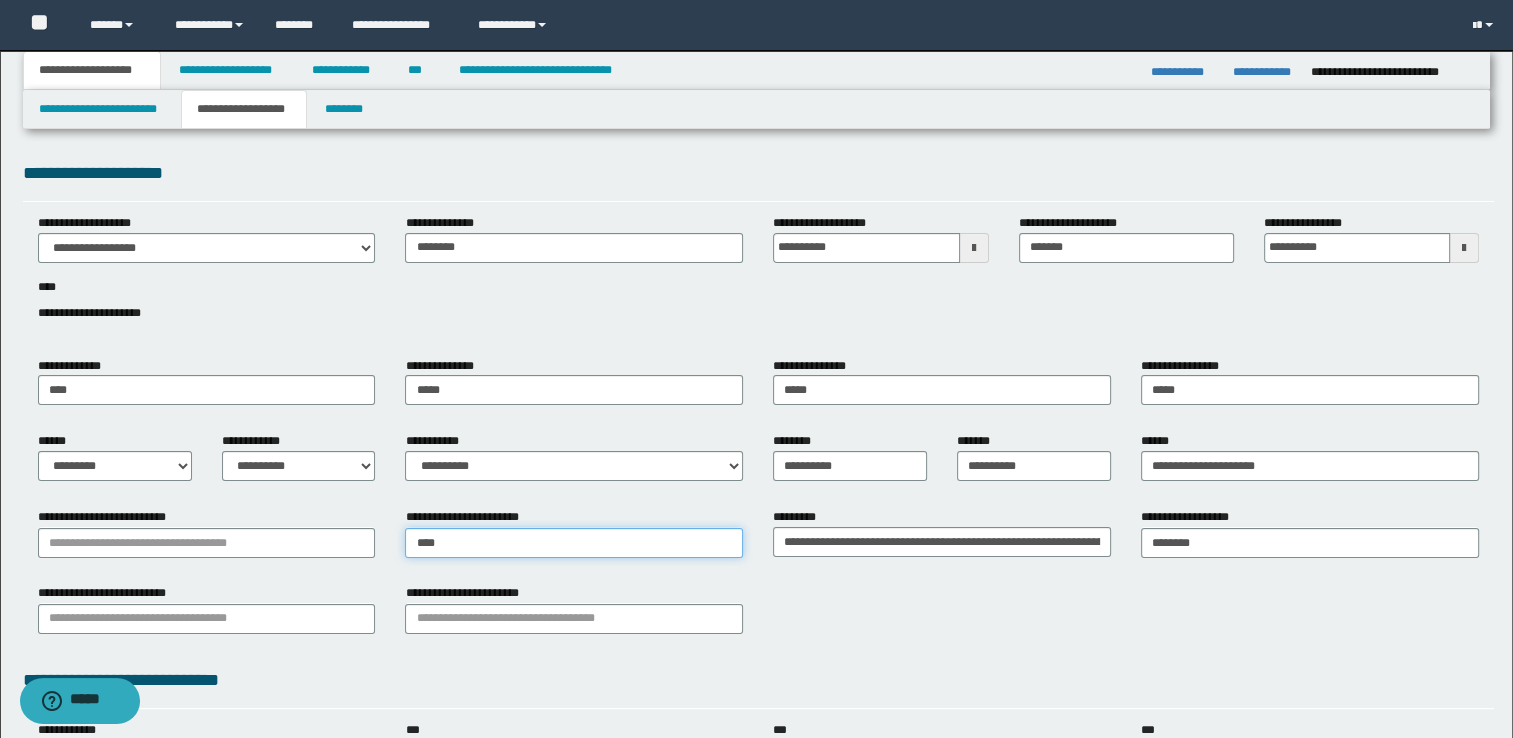type on "*****" 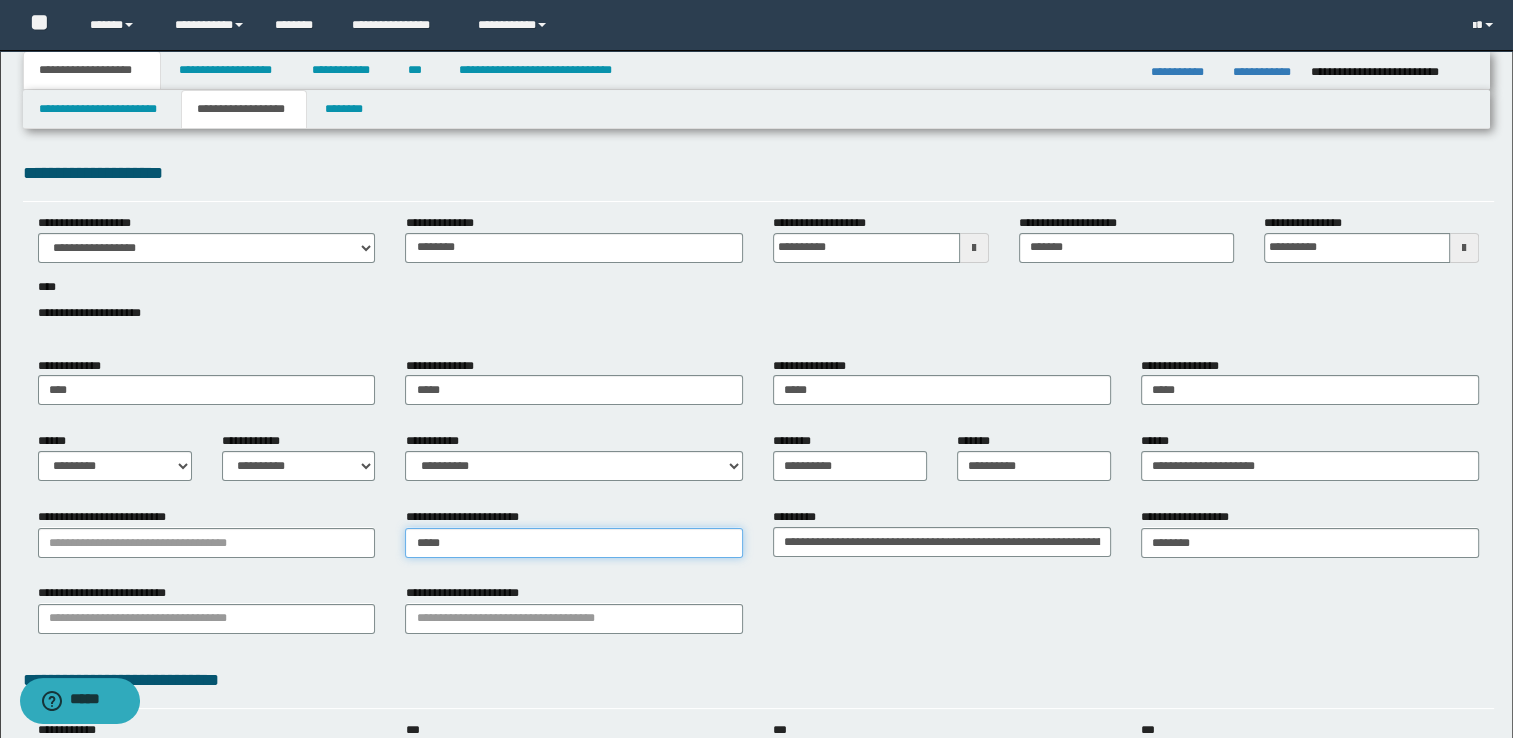 type on "*****" 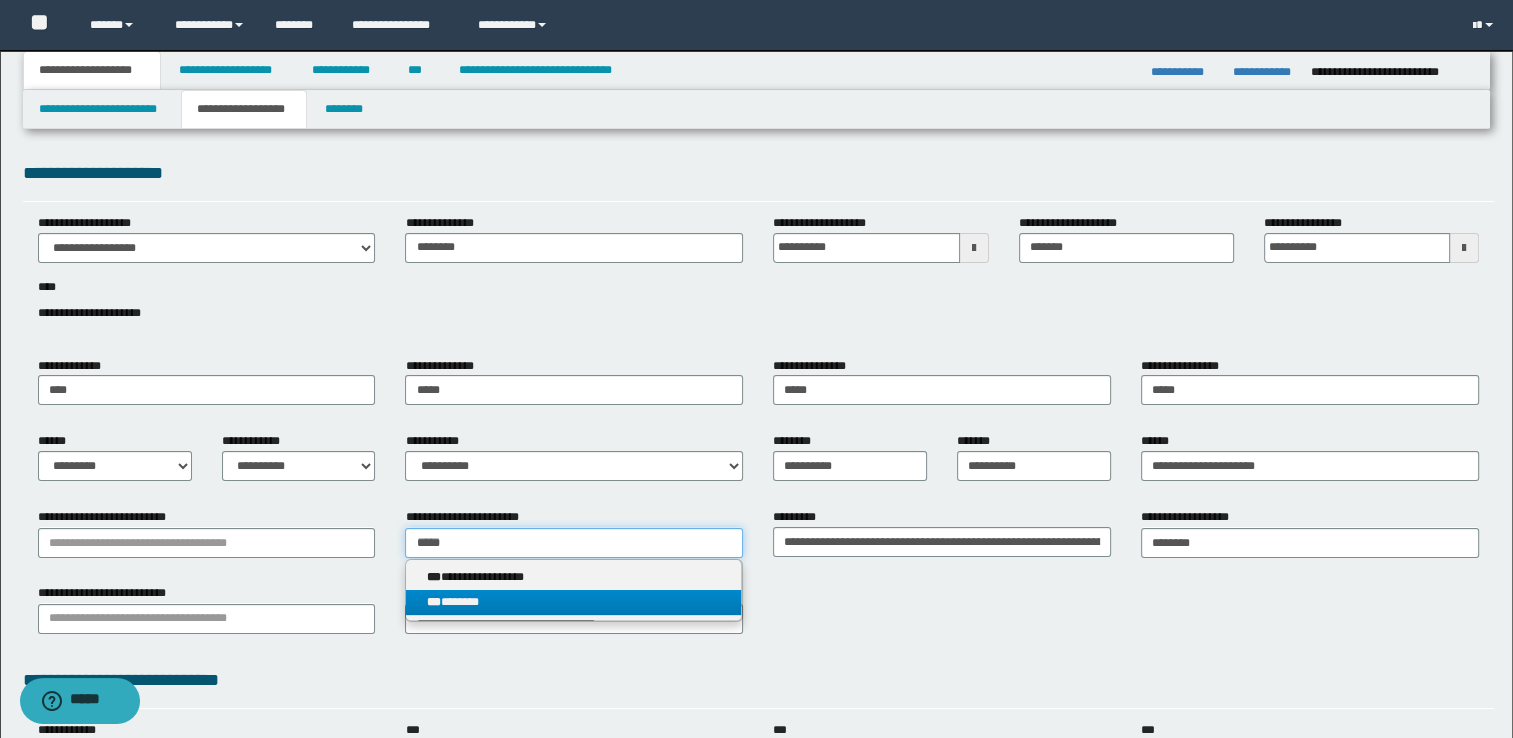 type on "*****" 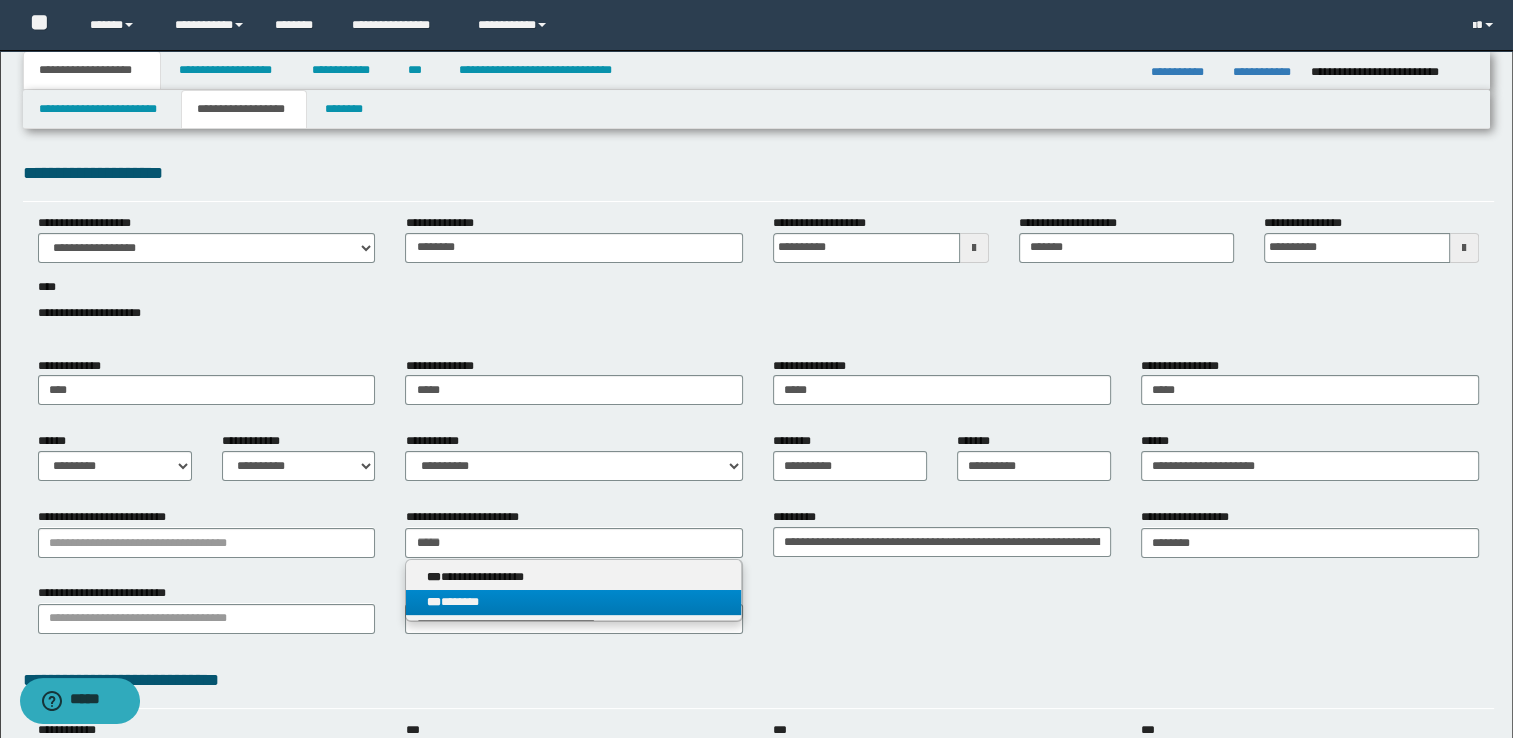 type 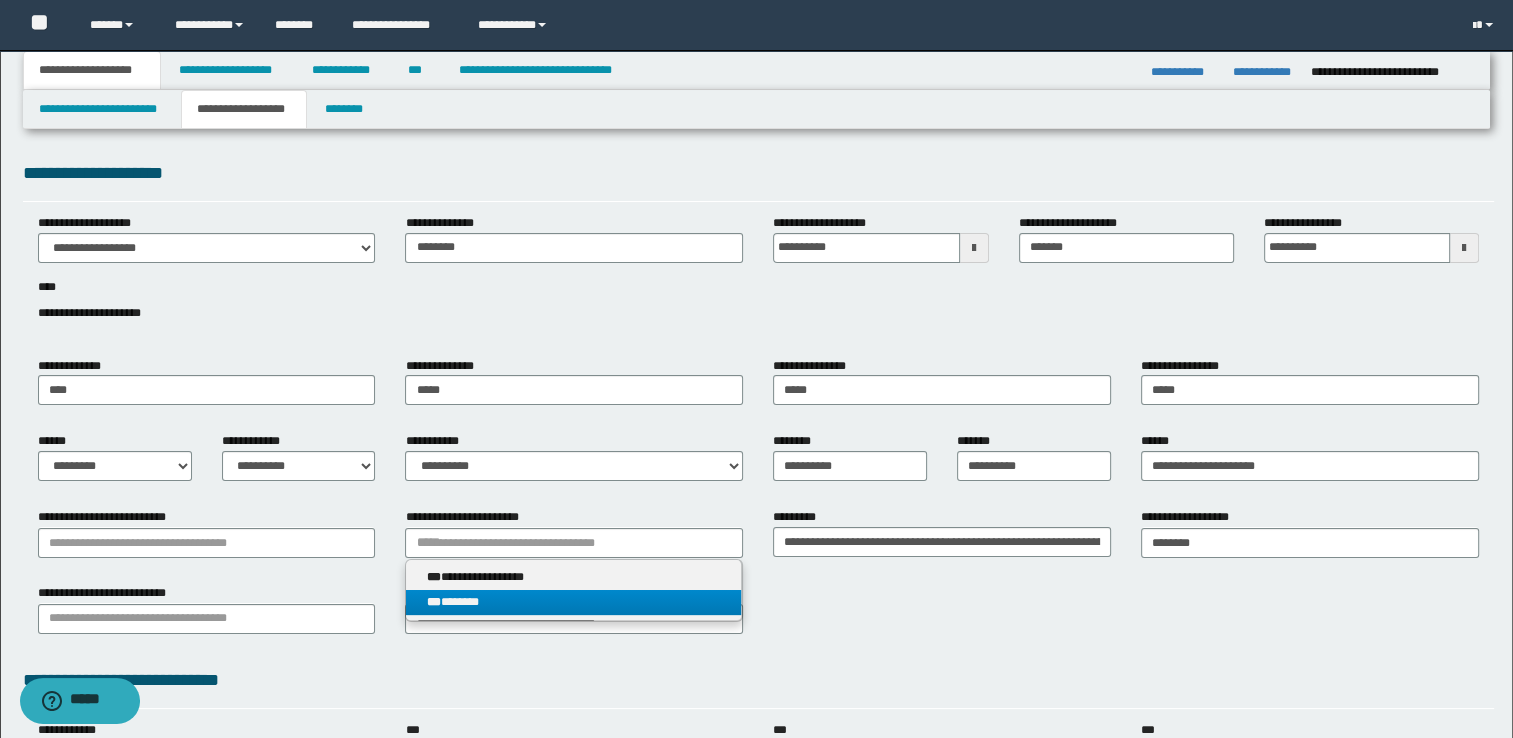 click on "*** *******" at bounding box center [574, 602] 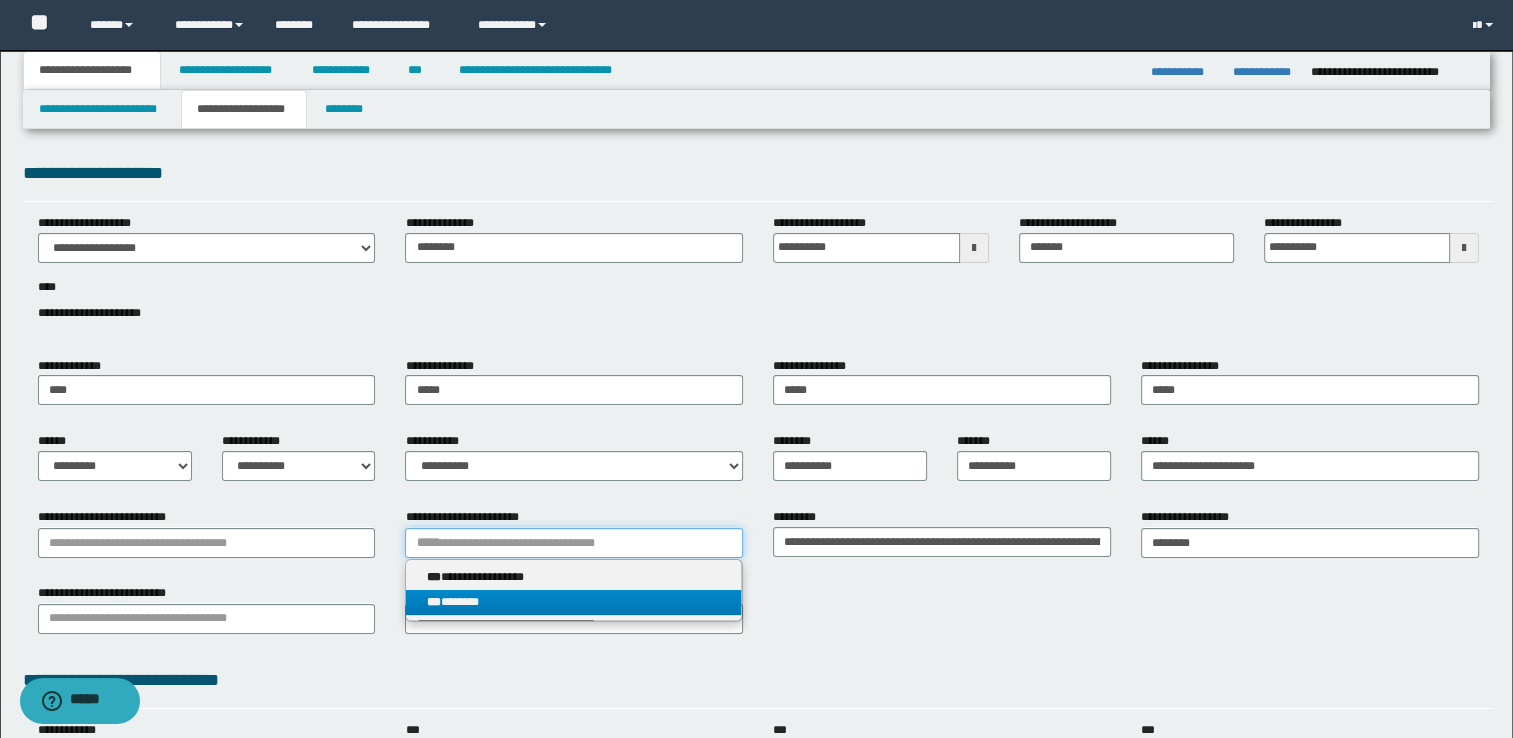 type 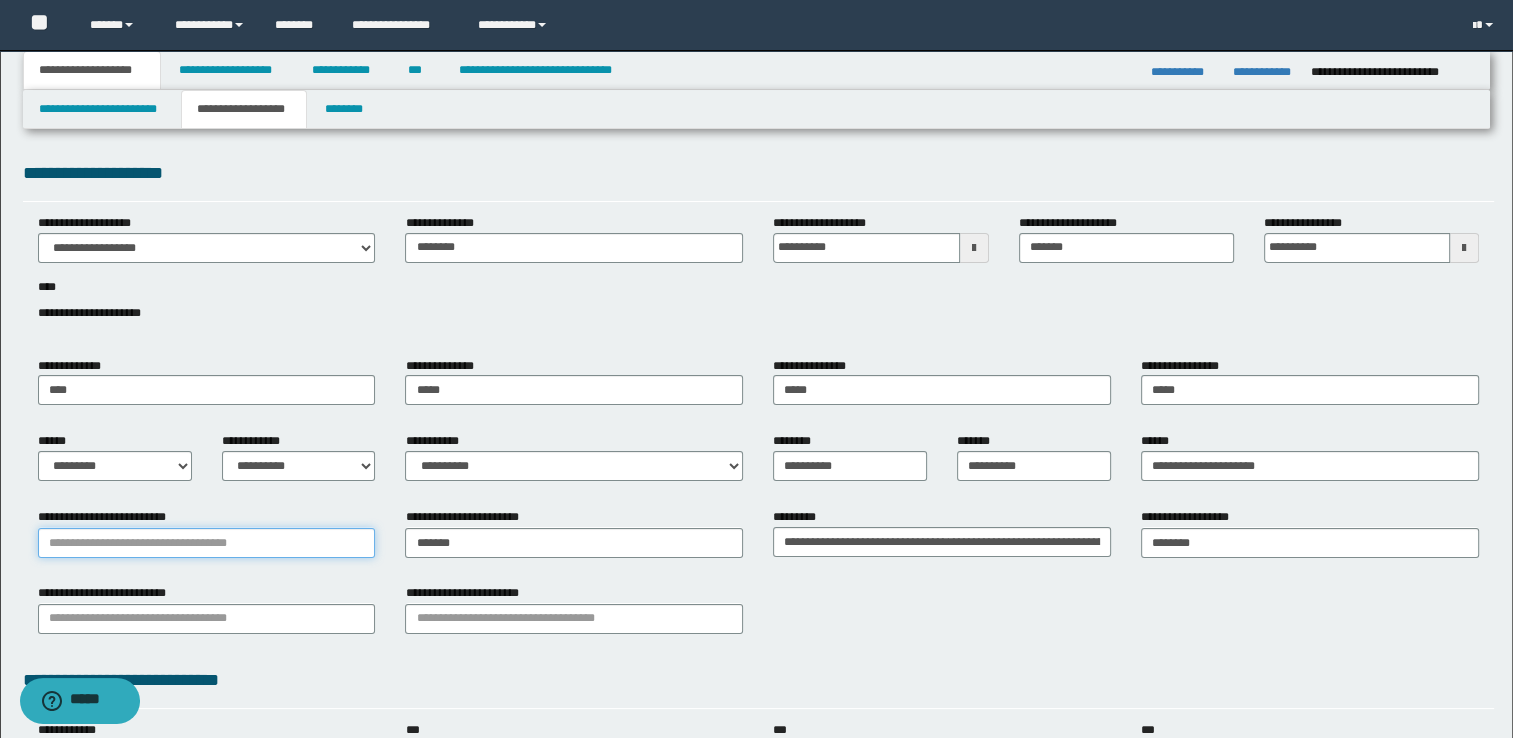 click on "**********" at bounding box center (207, 543) 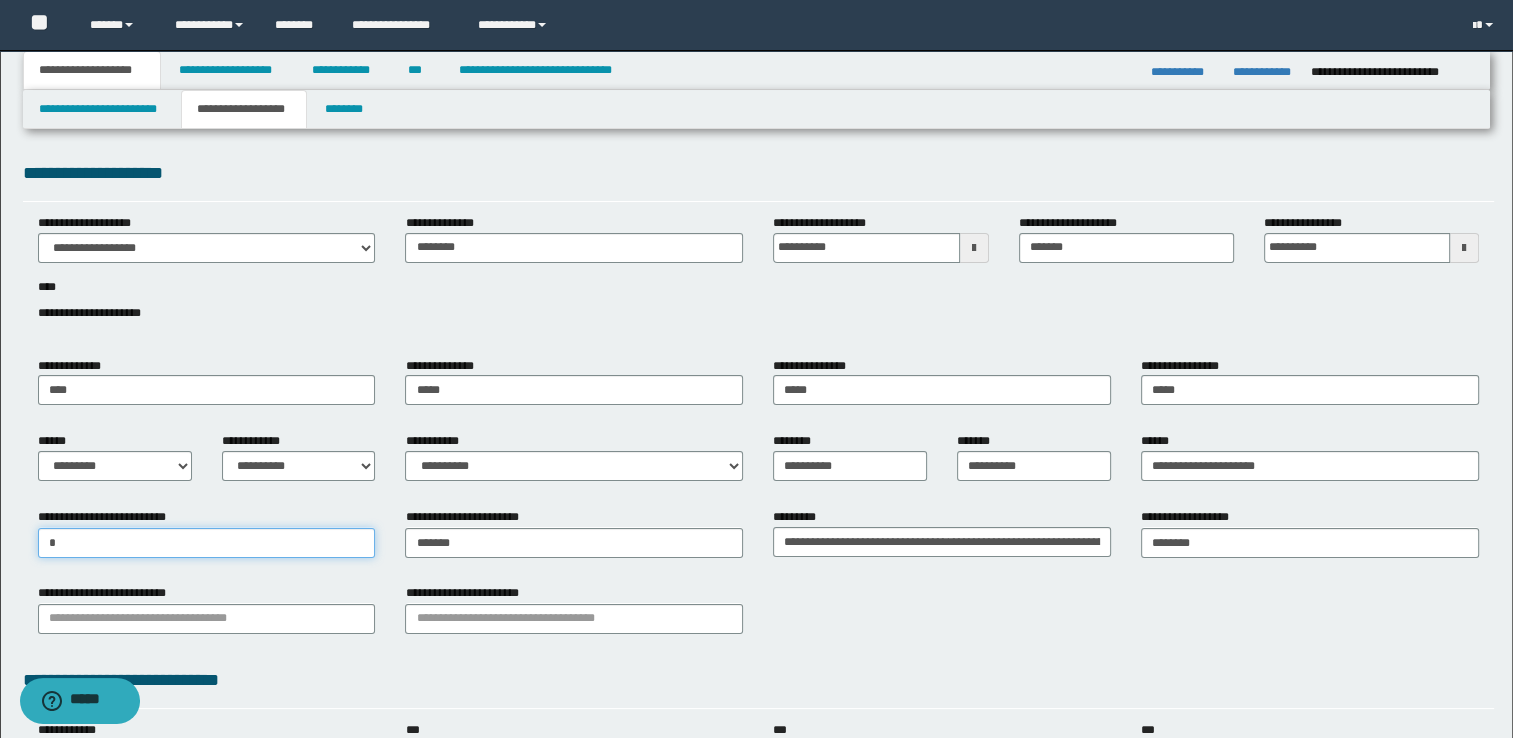 type on "**" 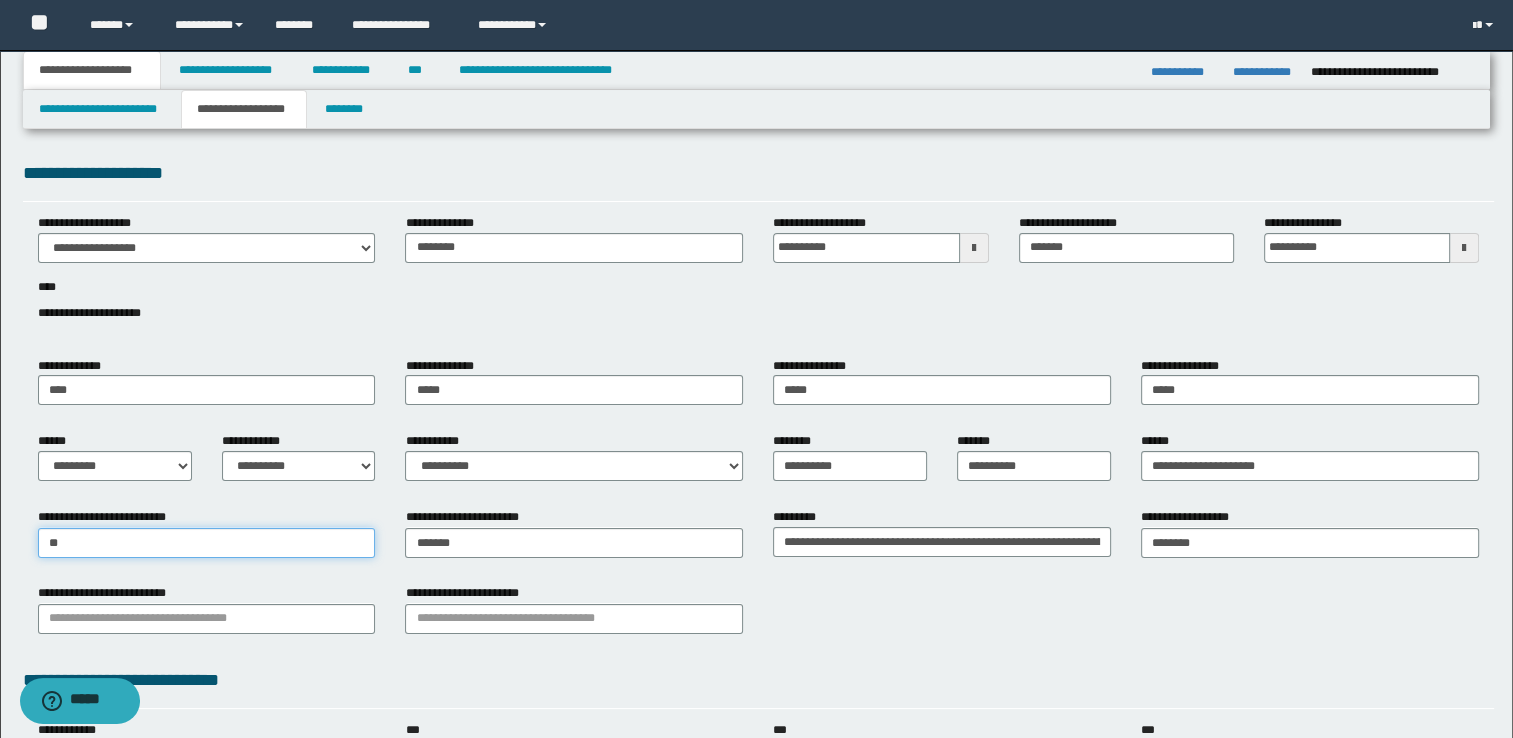 type on "**" 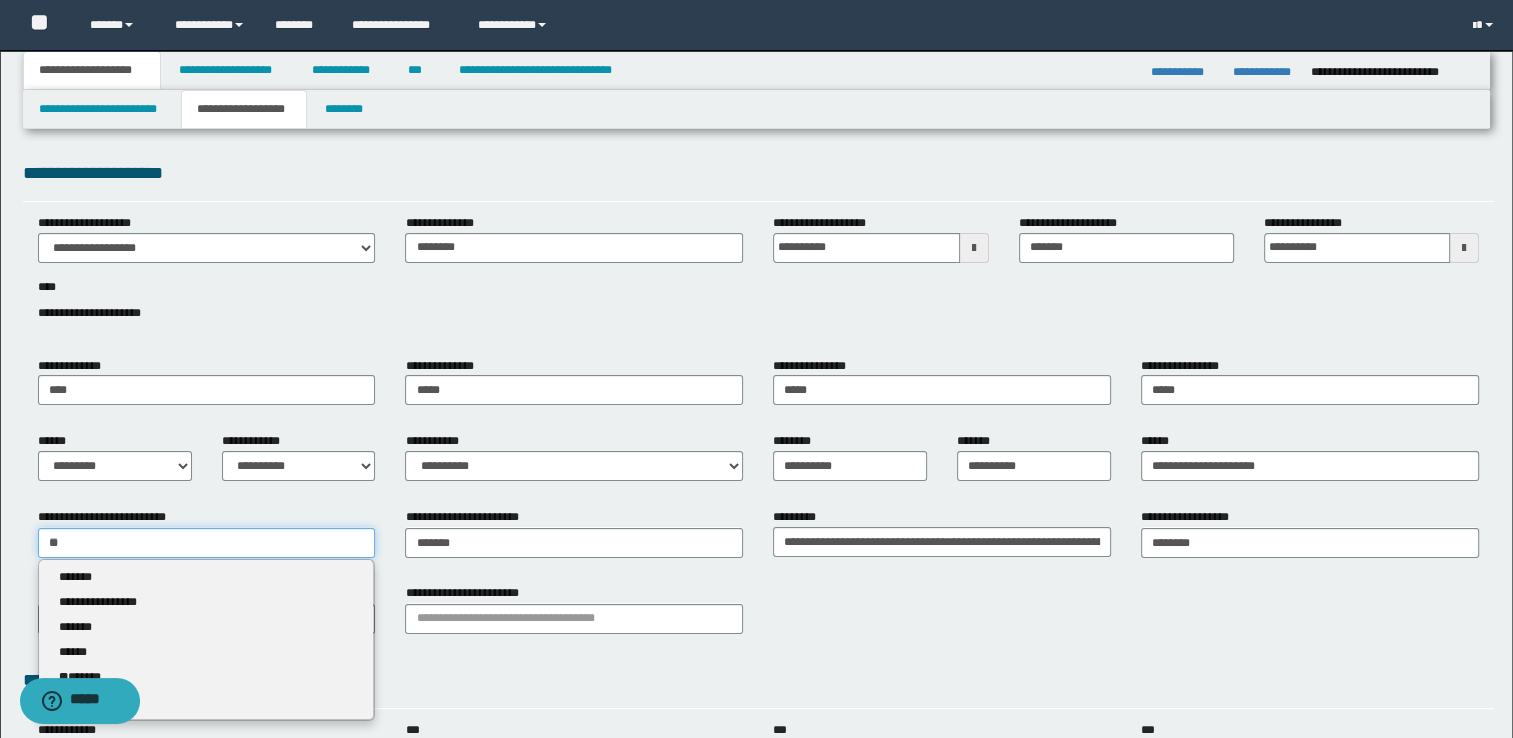 type 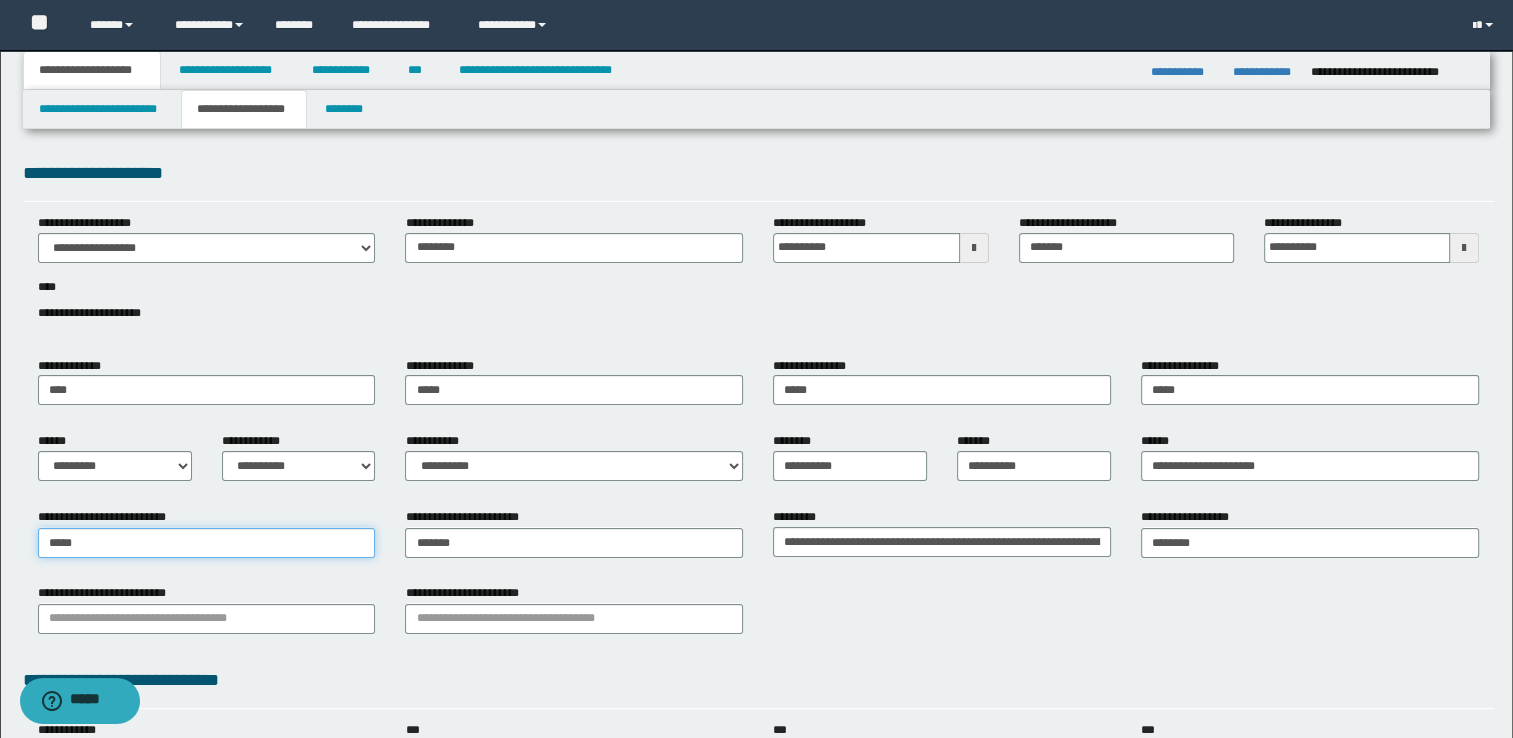type on "******" 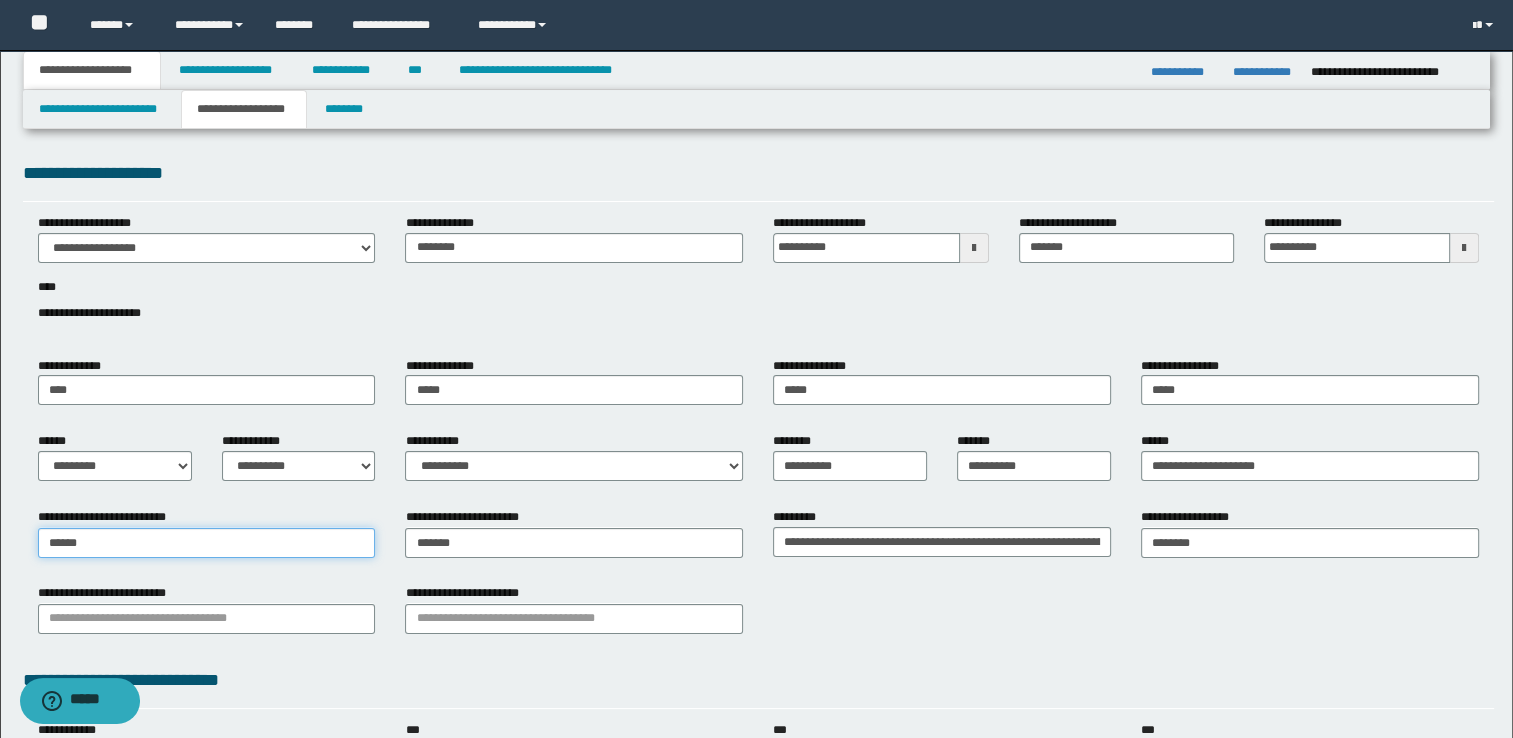 type on "*********" 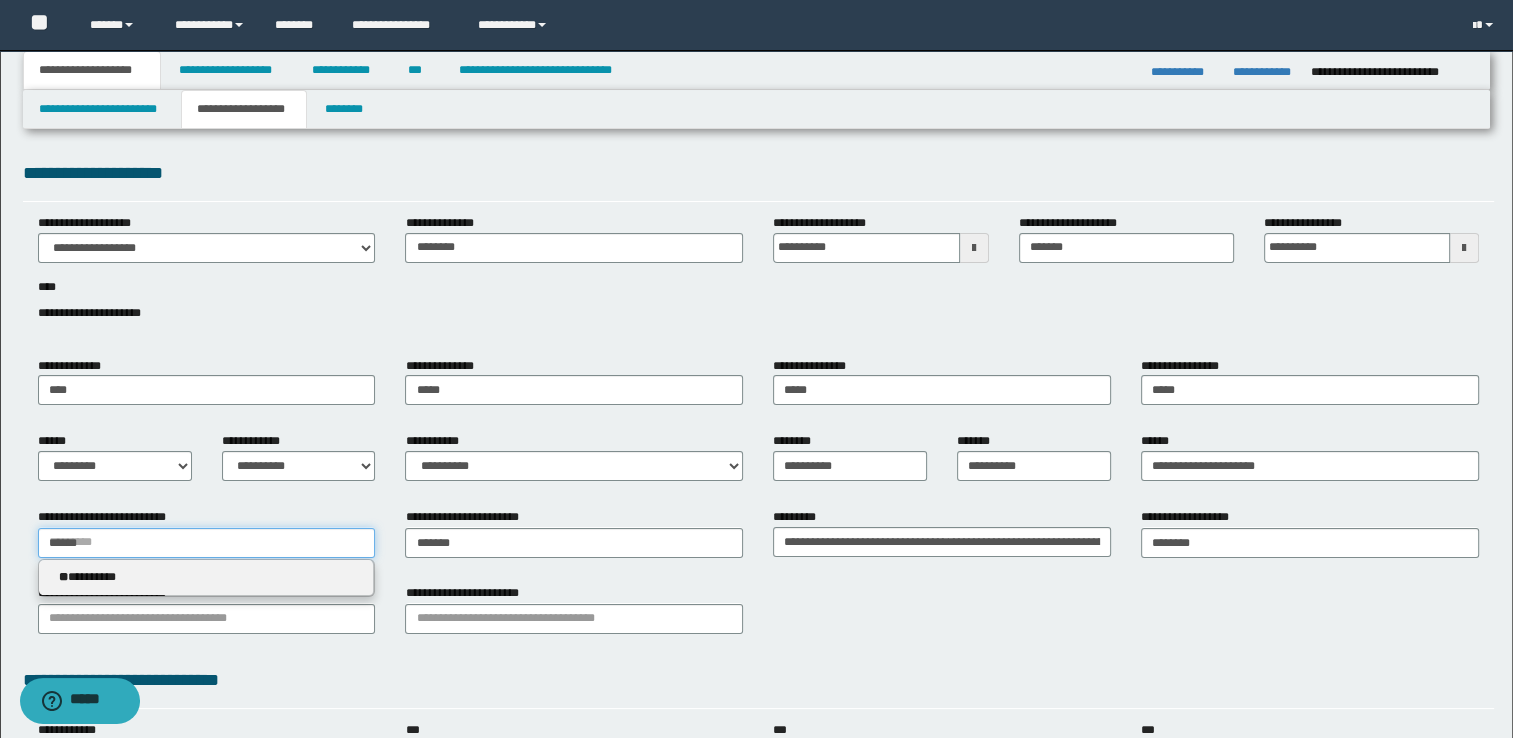 type on "******" 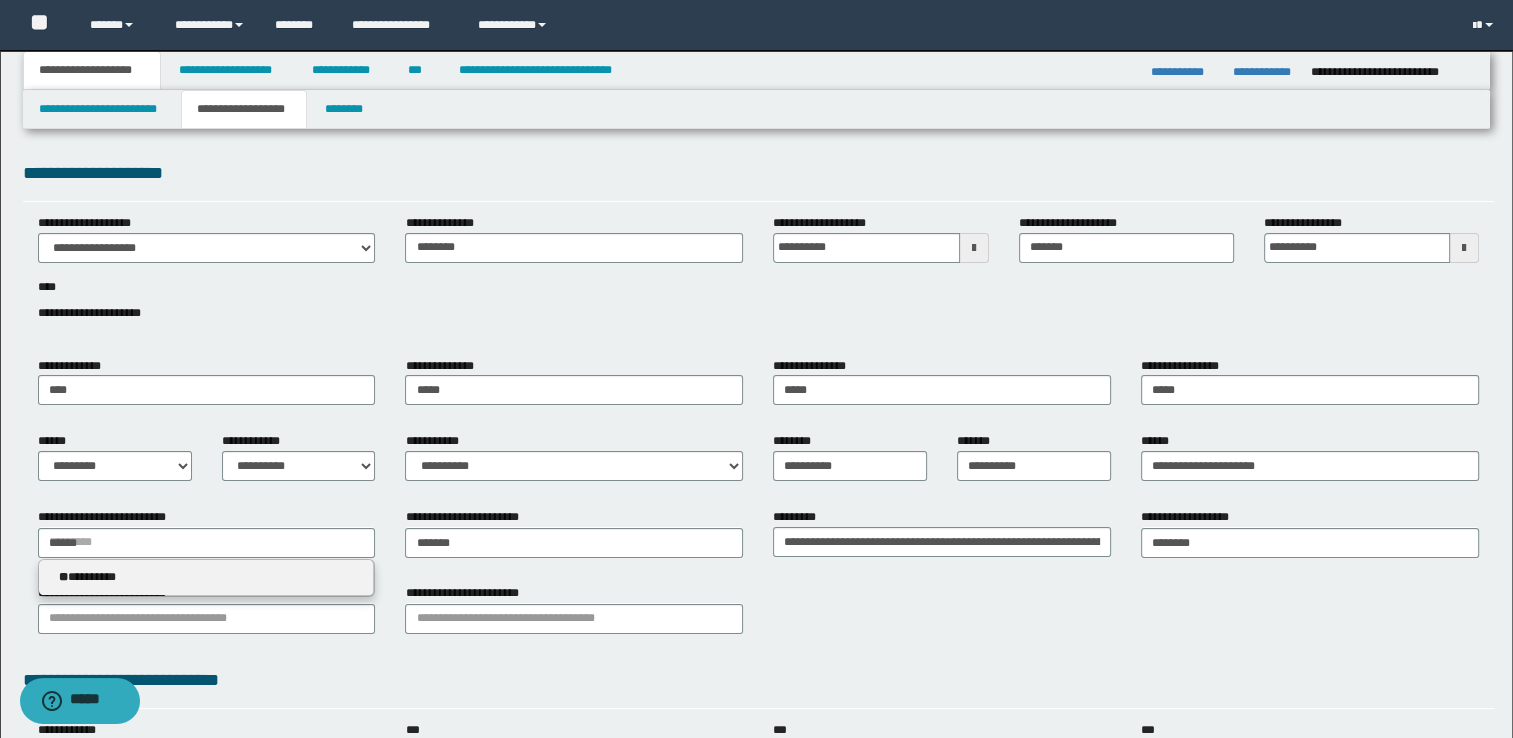 type 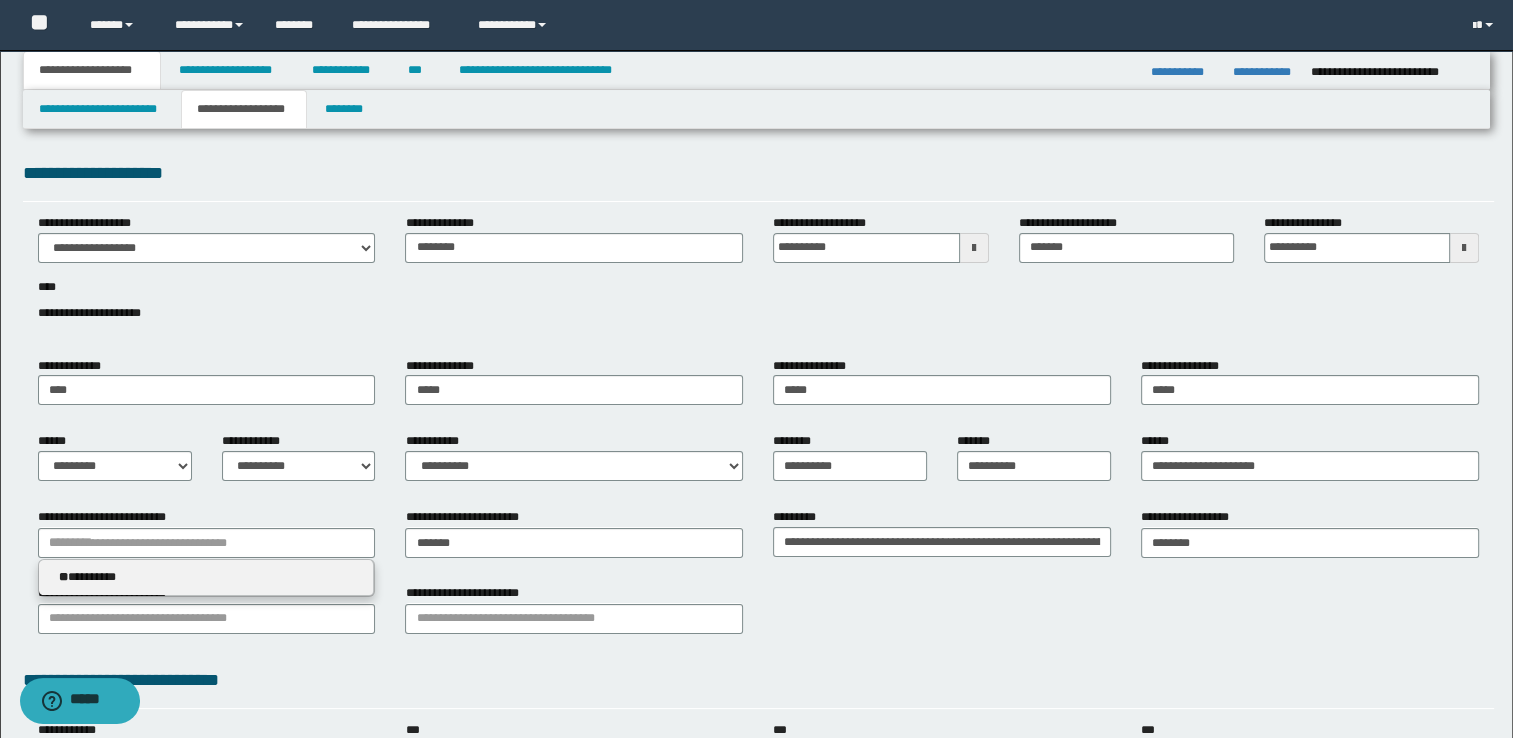 click on "** *********" at bounding box center [207, 578] 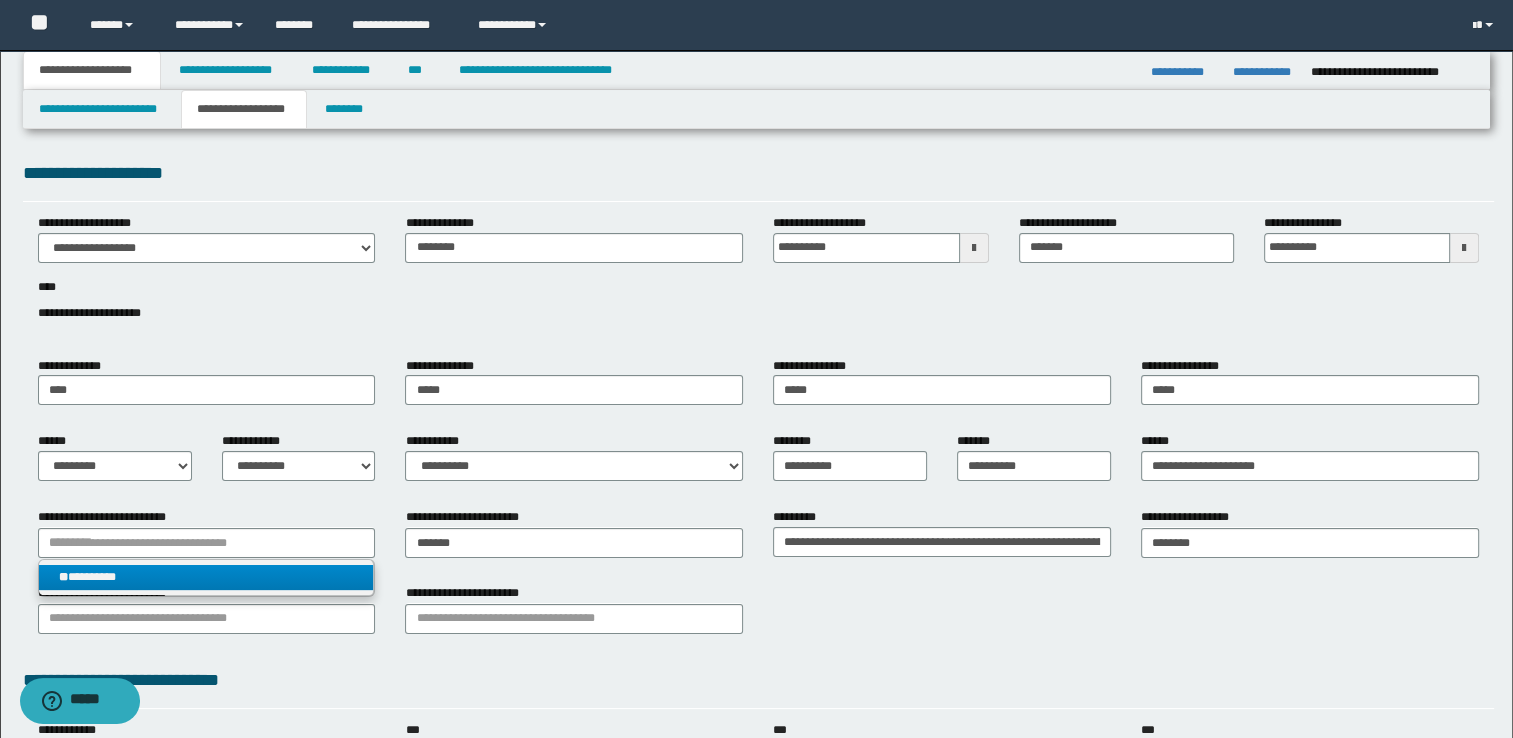 click on "** *********" at bounding box center (207, 577) 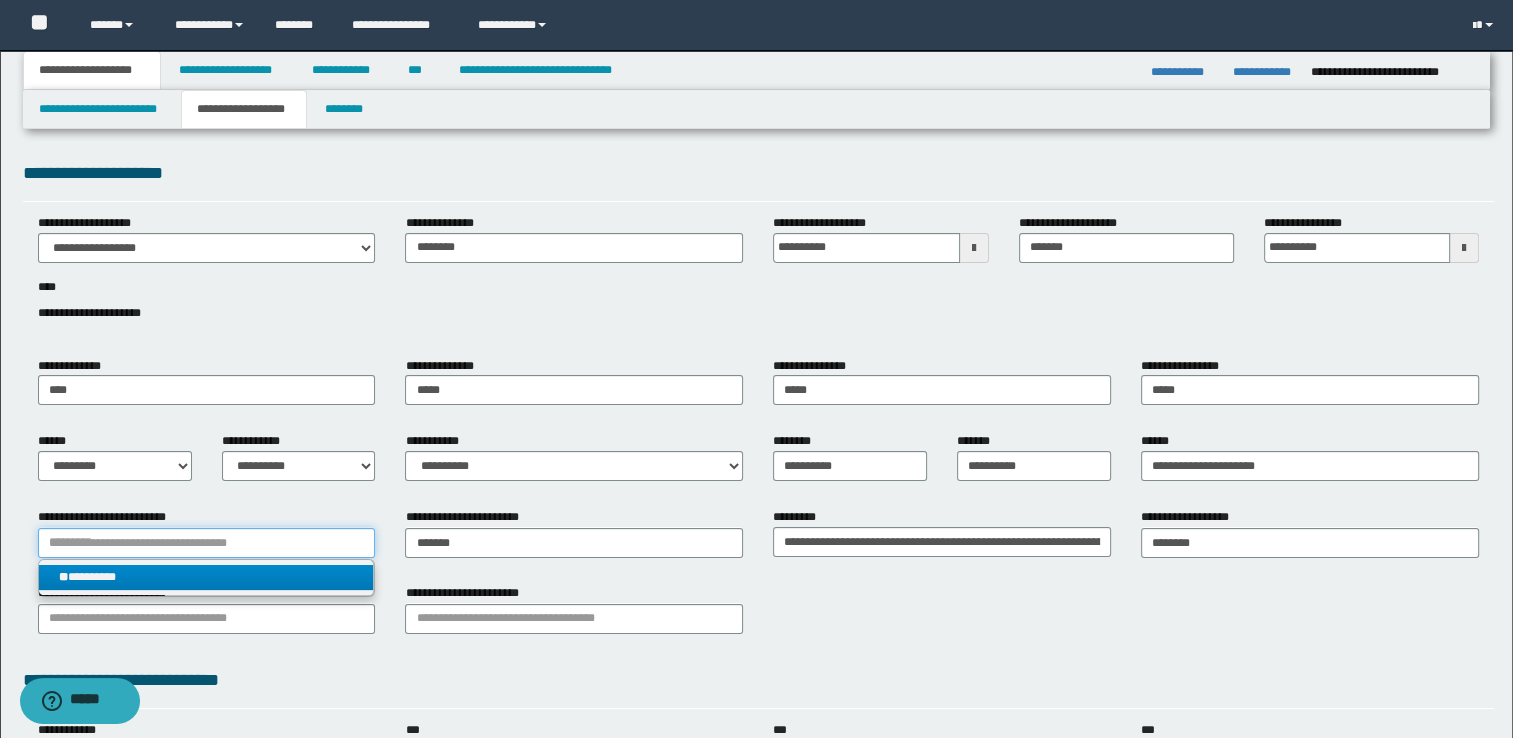 type 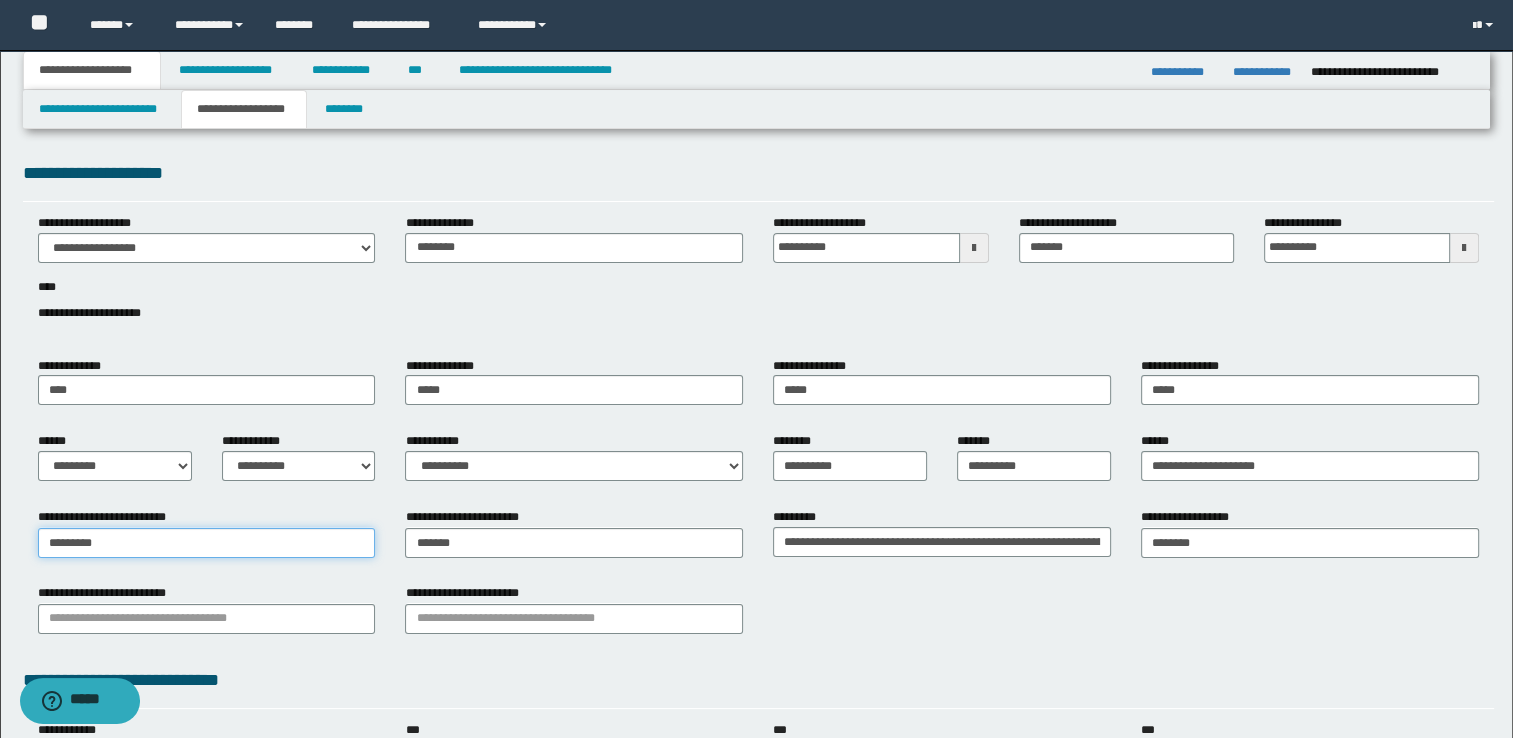 type on "*********" 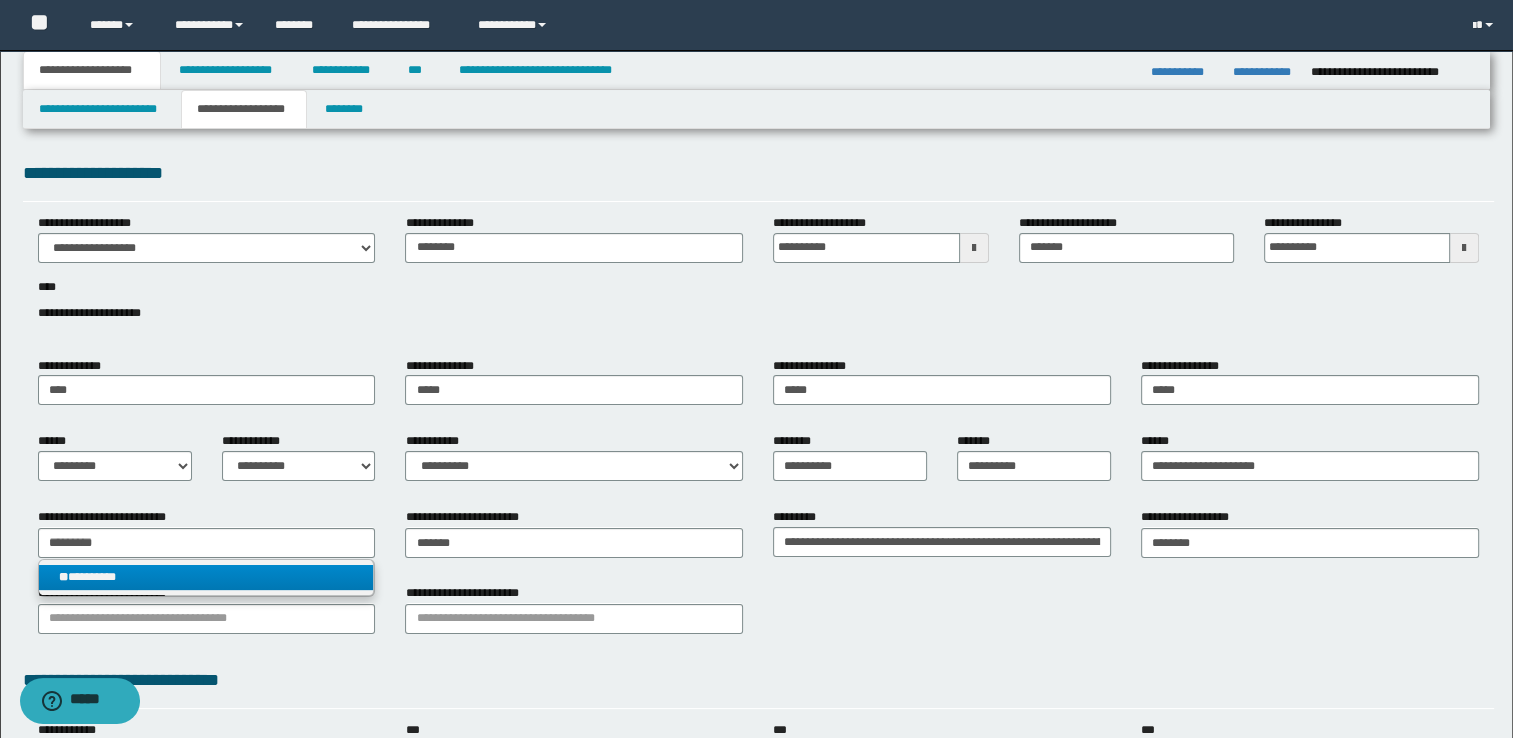 click on "** *********" at bounding box center [207, 577] 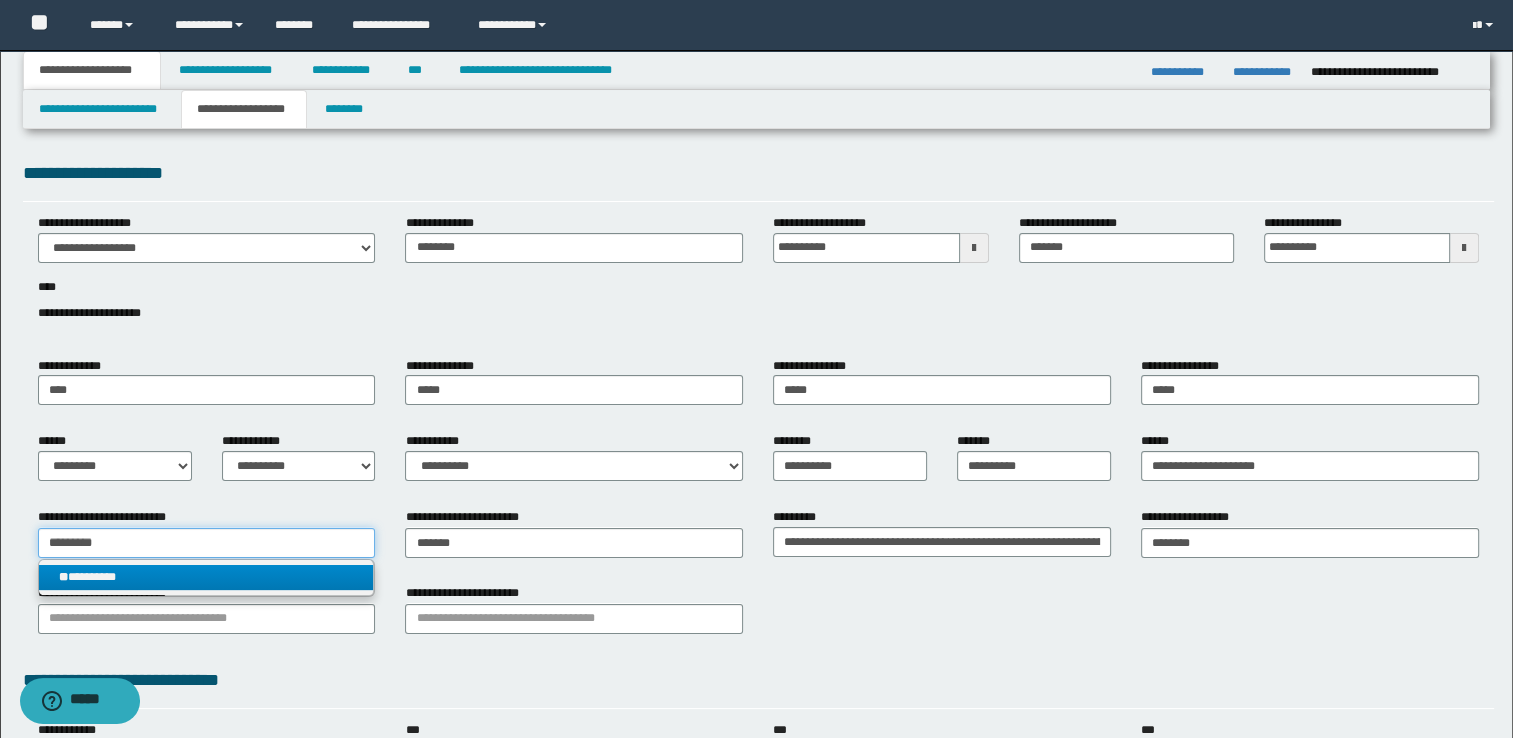 type 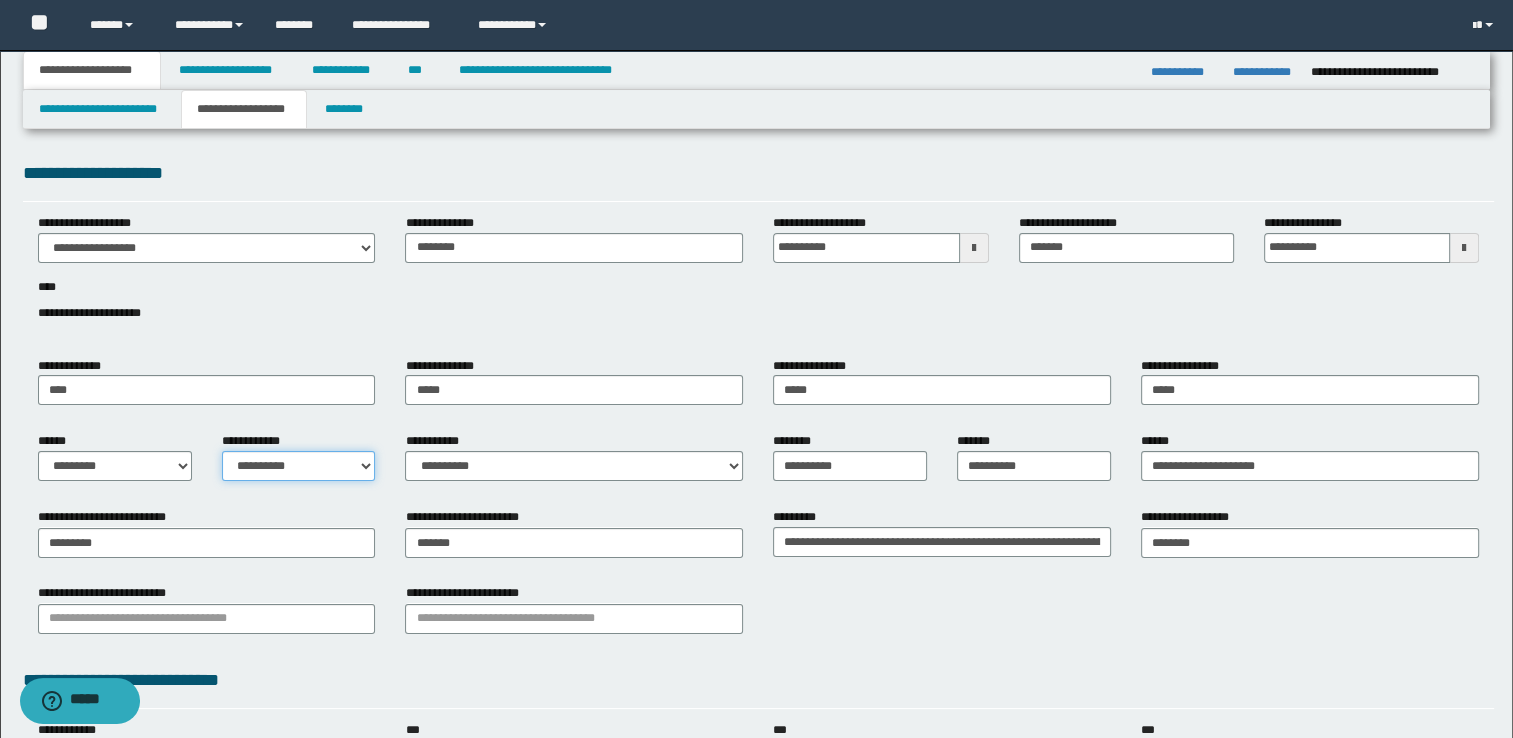 click on "**********" at bounding box center [299, 466] 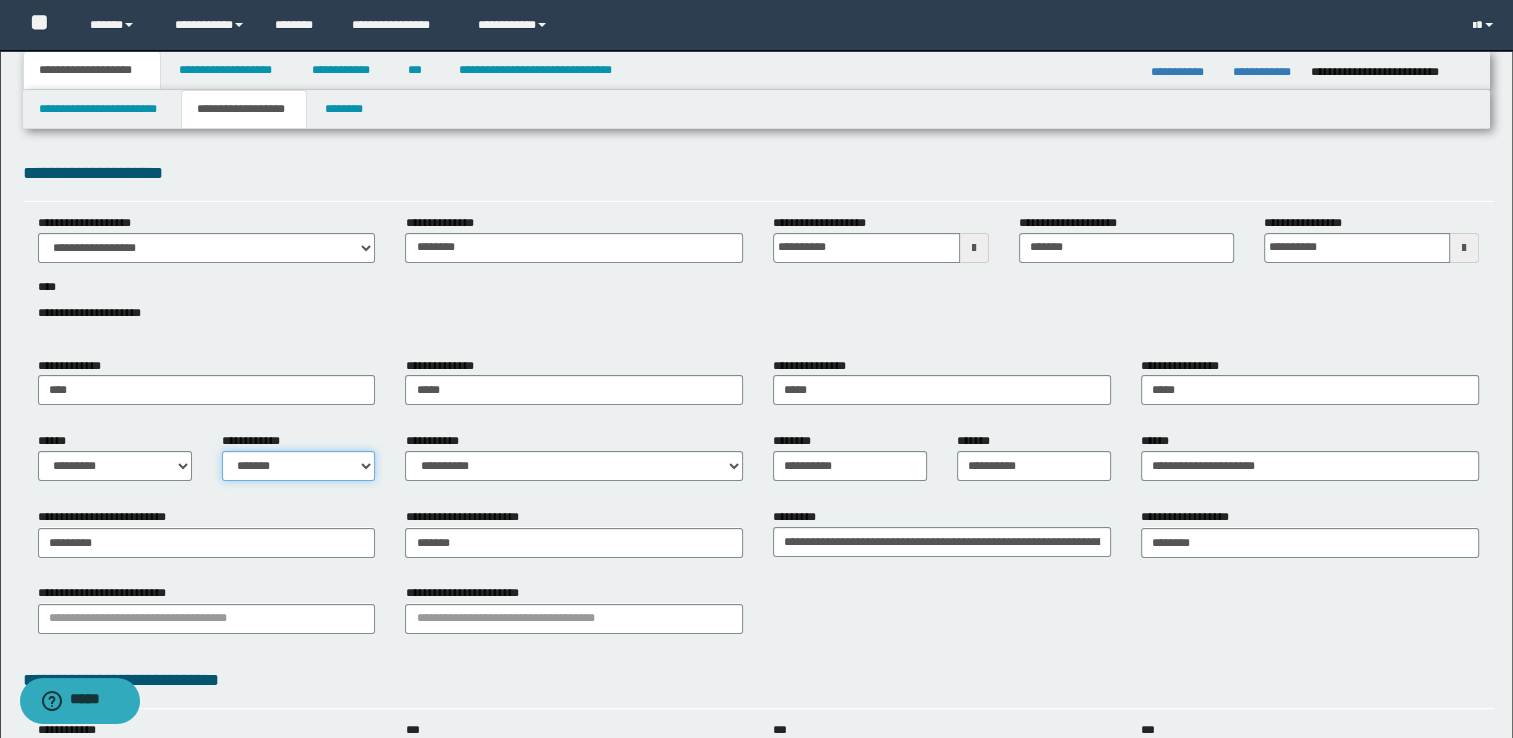 click on "**********" at bounding box center (299, 466) 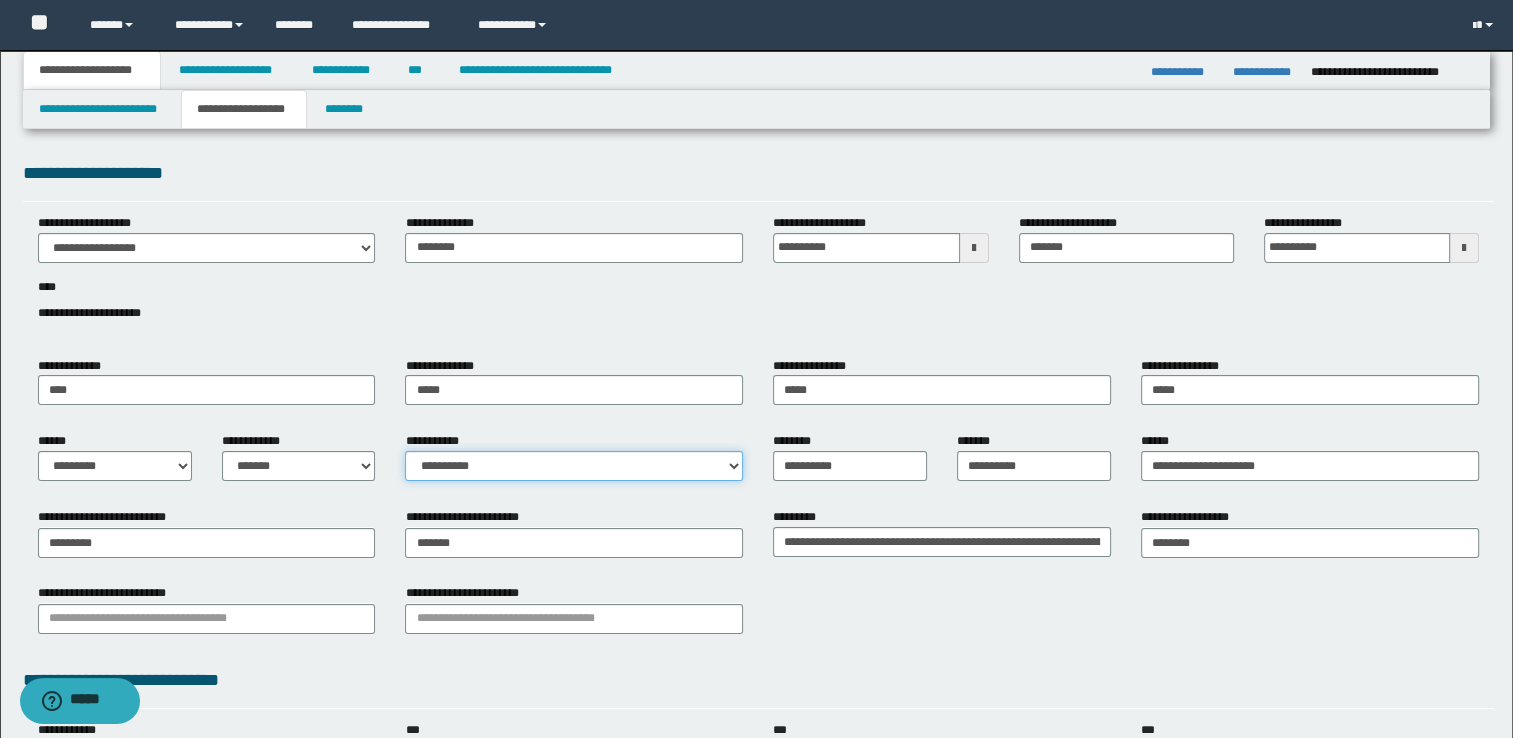 click on "**********" at bounding box center (574, 466) 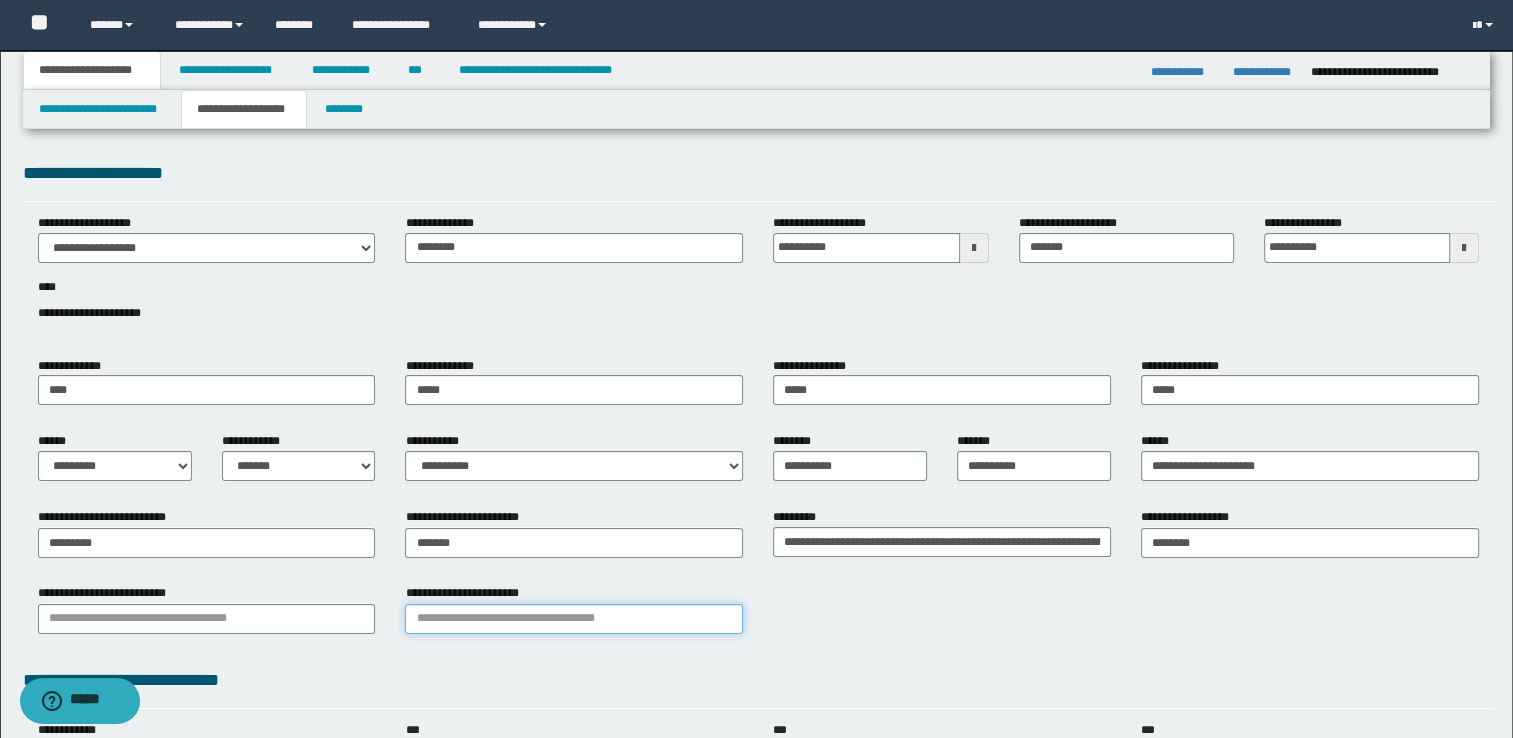 click on "**********" at bounding box center (574, 619) 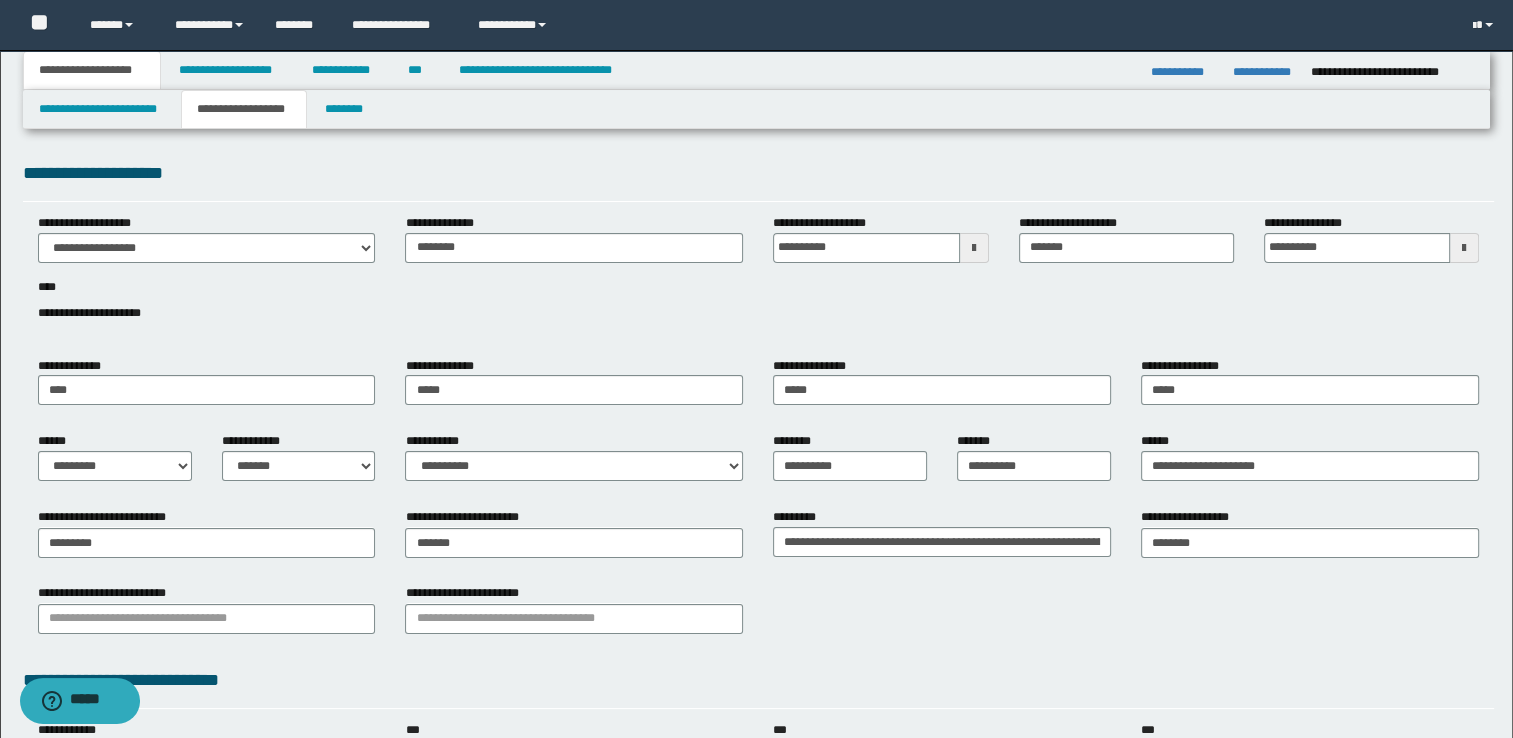 click on "**********" at bounding box center [299, 464] 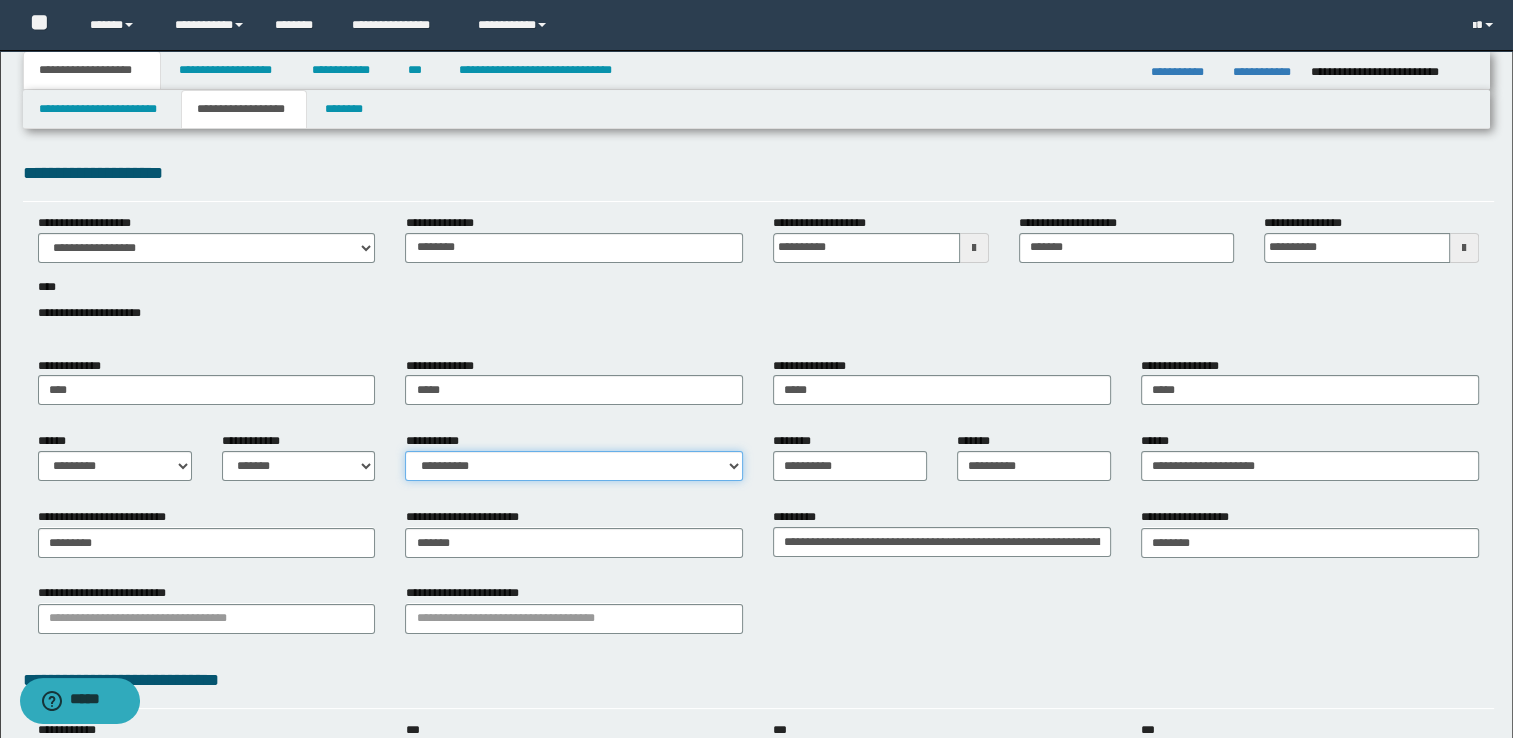 click on "**********" at bounding box center (574, 466) 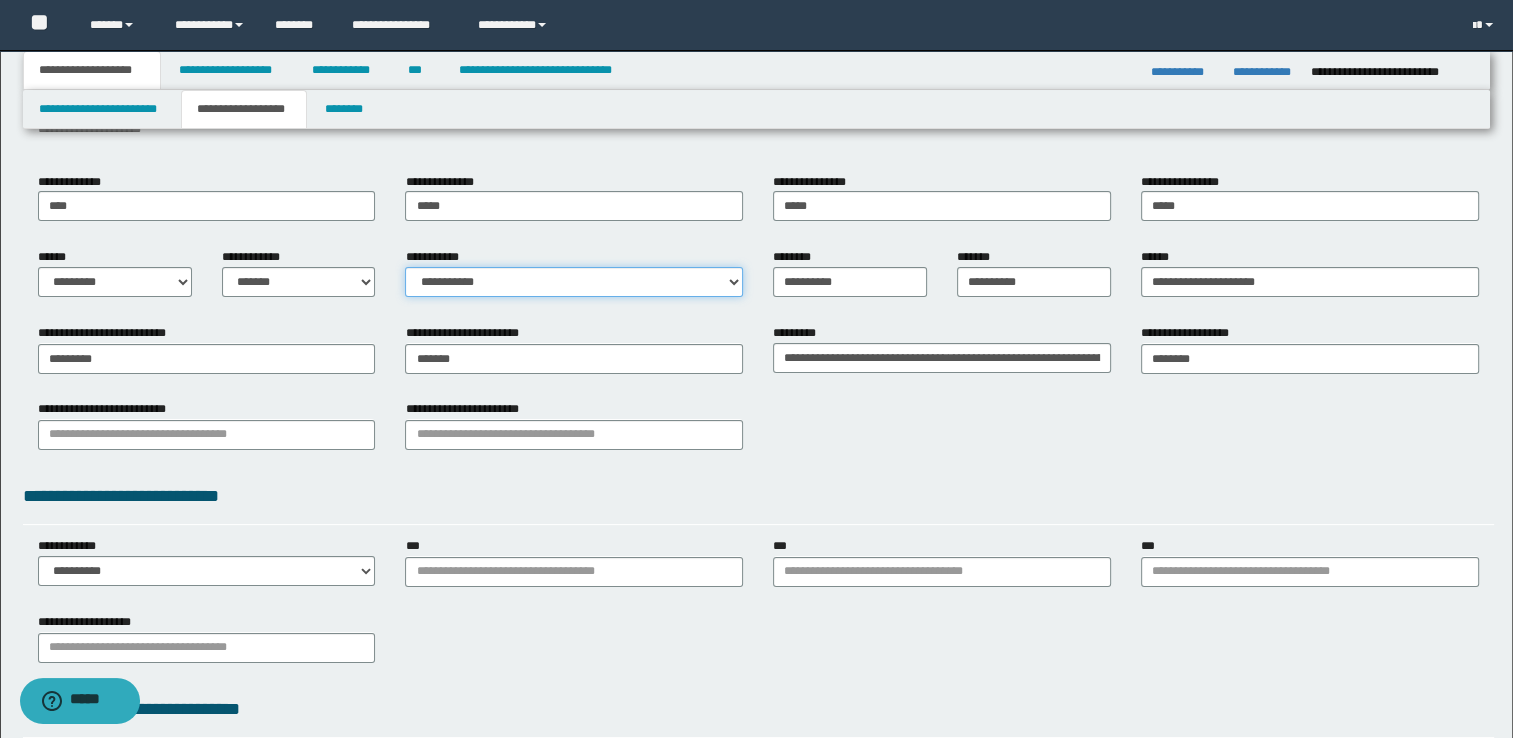 scroll, scrollTop: 200, scrollLeft: 0, axis: vertical 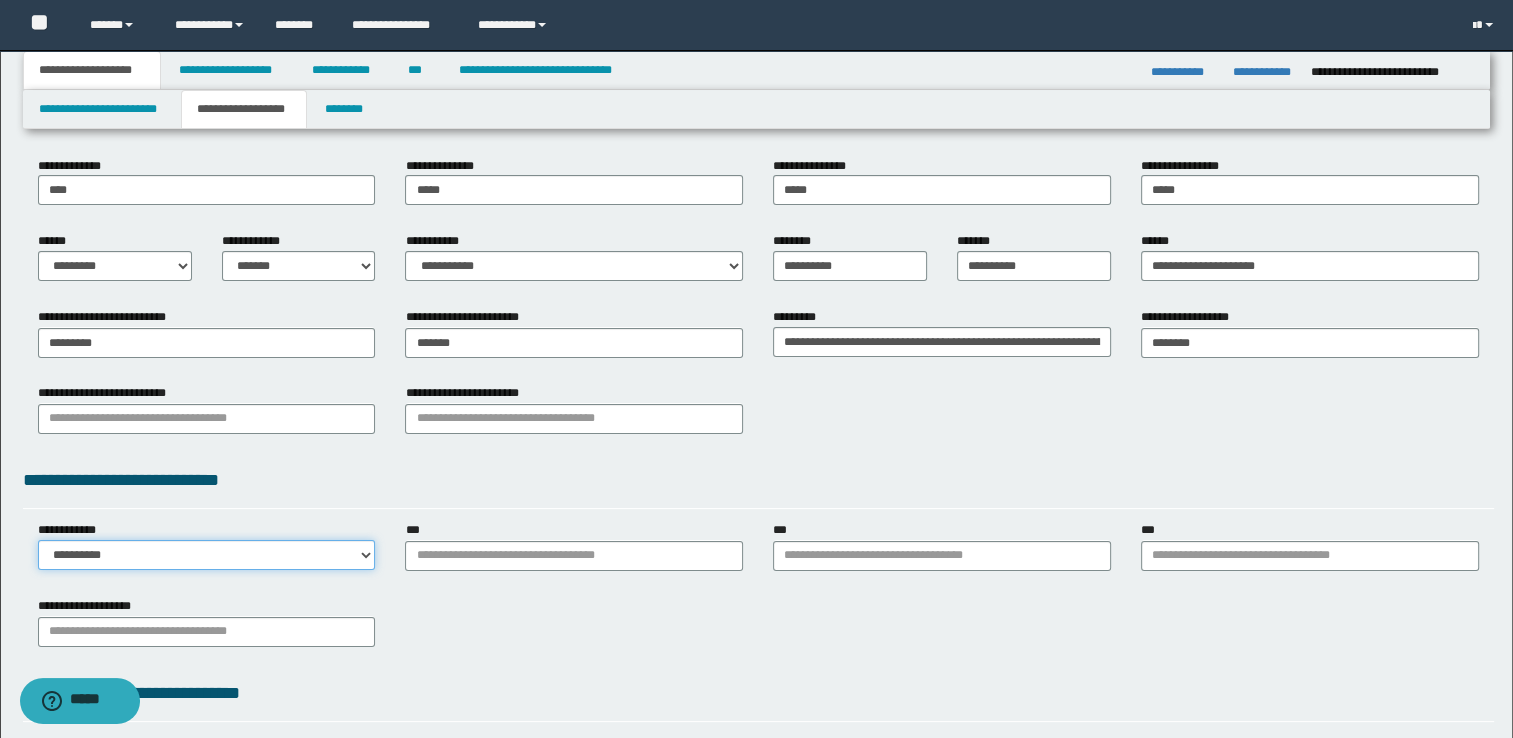 drag, startPoint x: 341, startPoint y: 558, endPoint x: 332, endPoint y: 567, distance: 12.727922 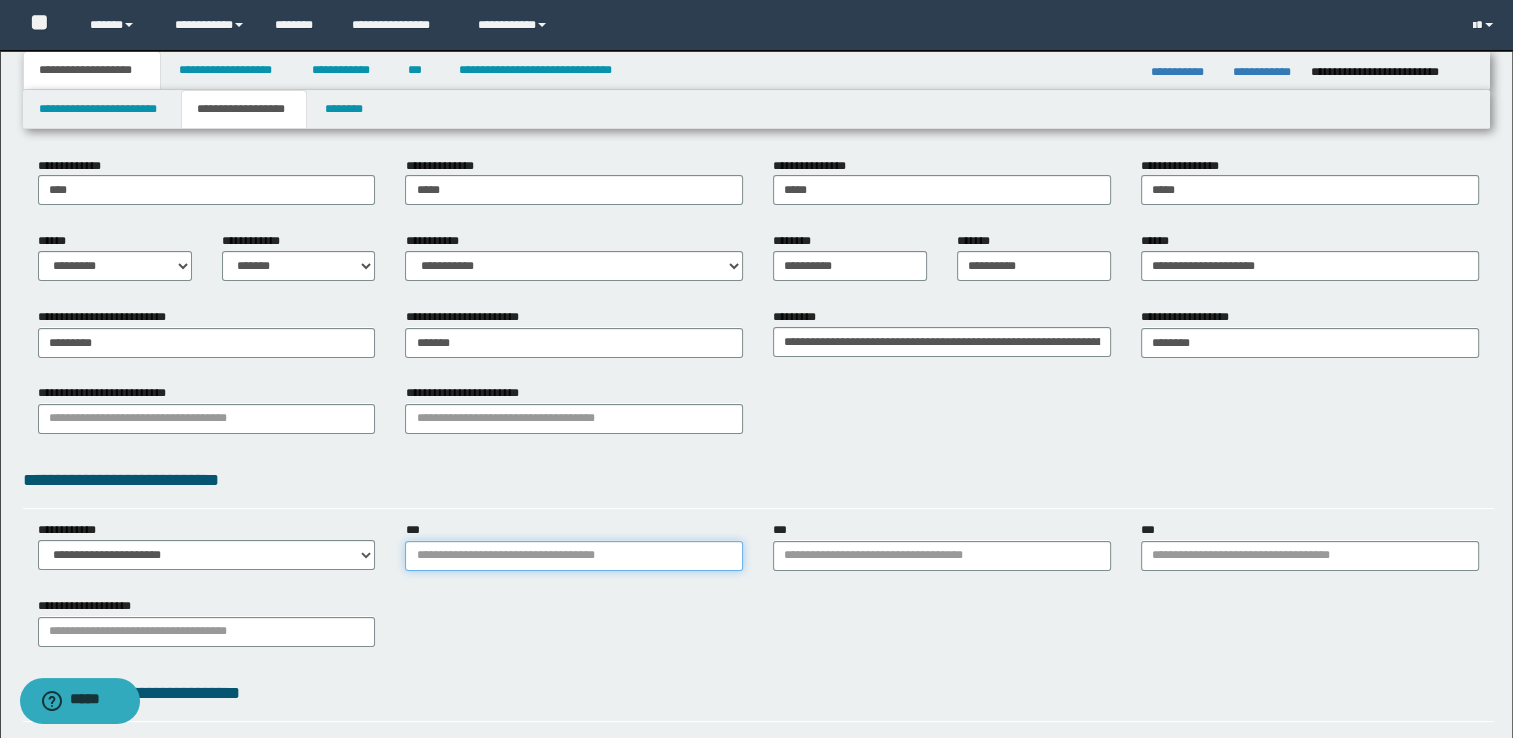 click on "***" at bounding box center (574, 556) 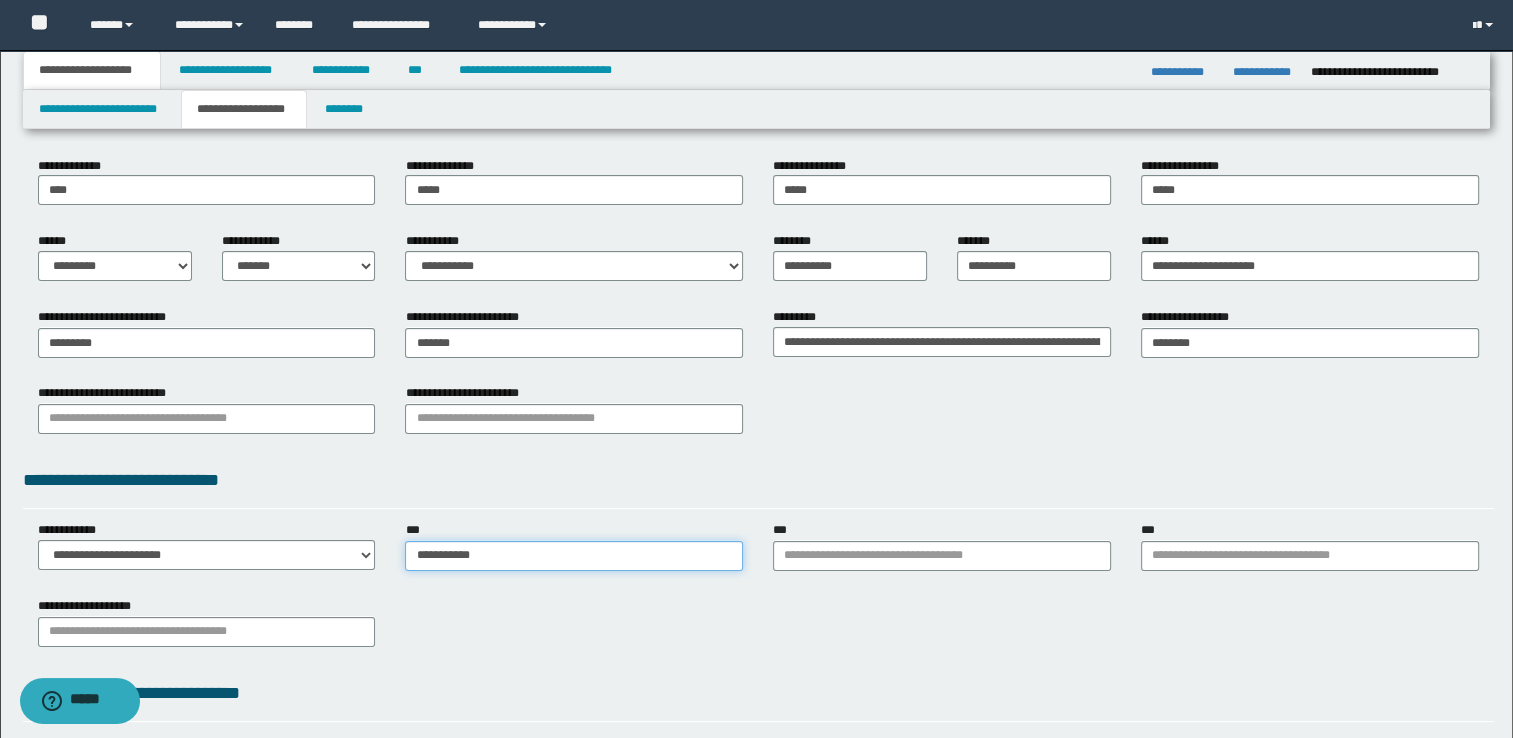 type on "**********" 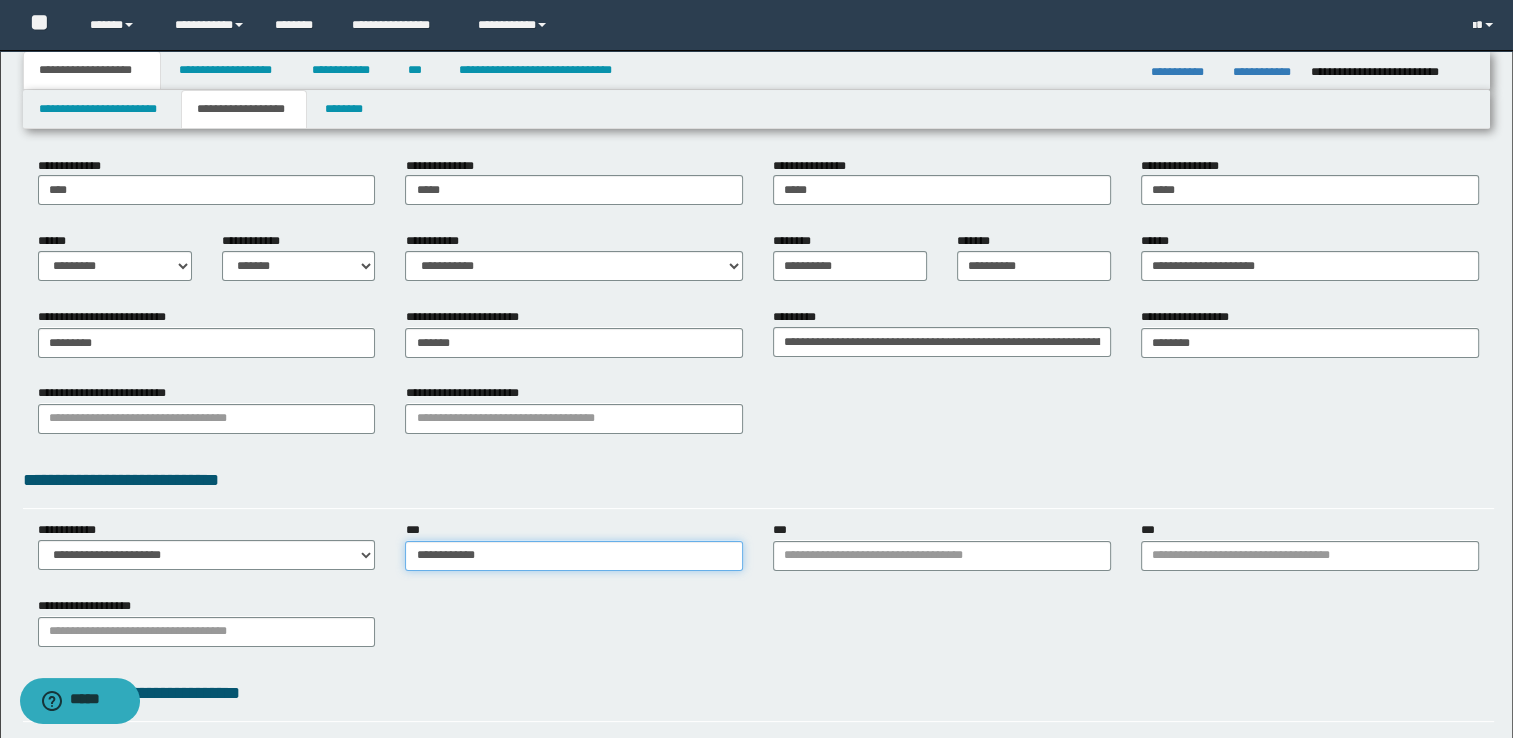 type on "**********" 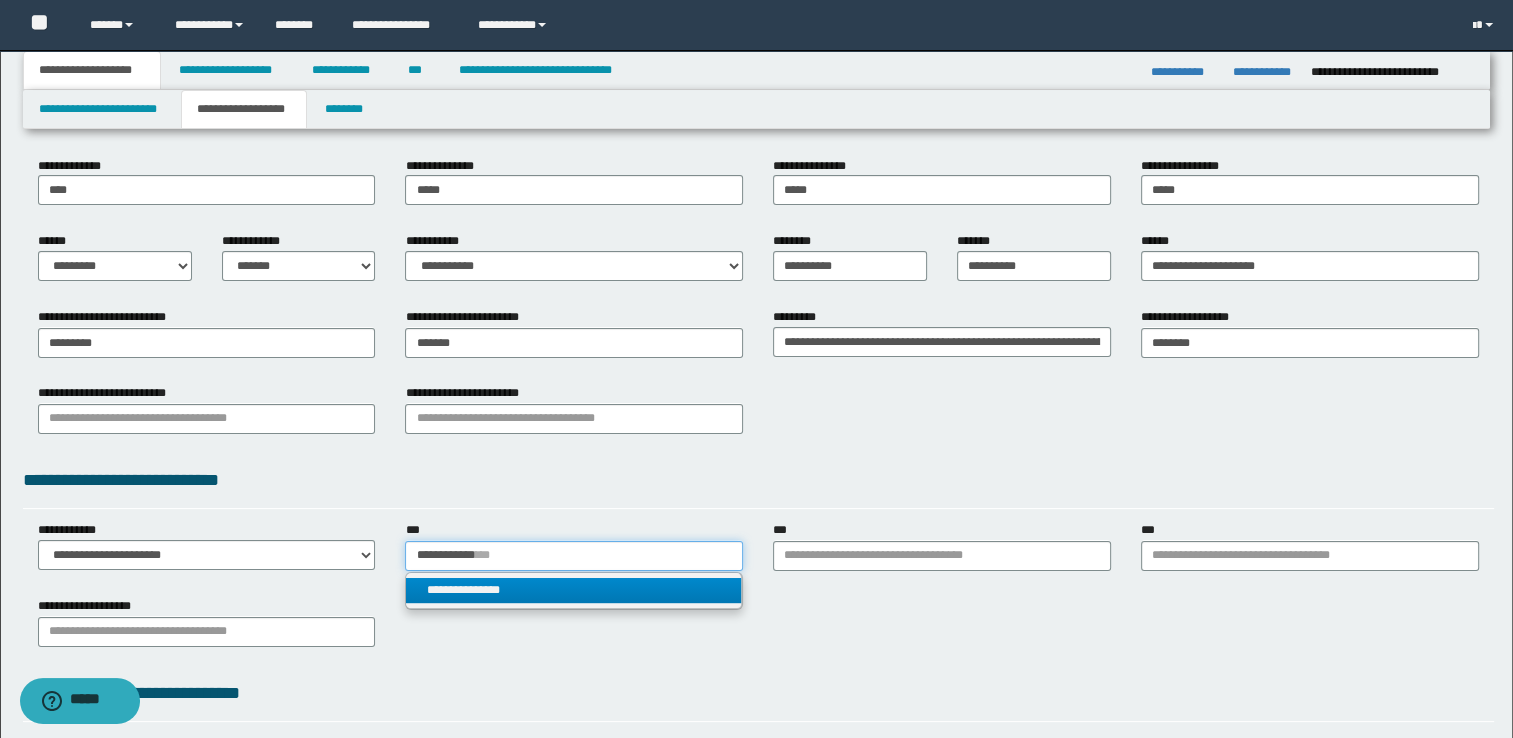 type on "**********" 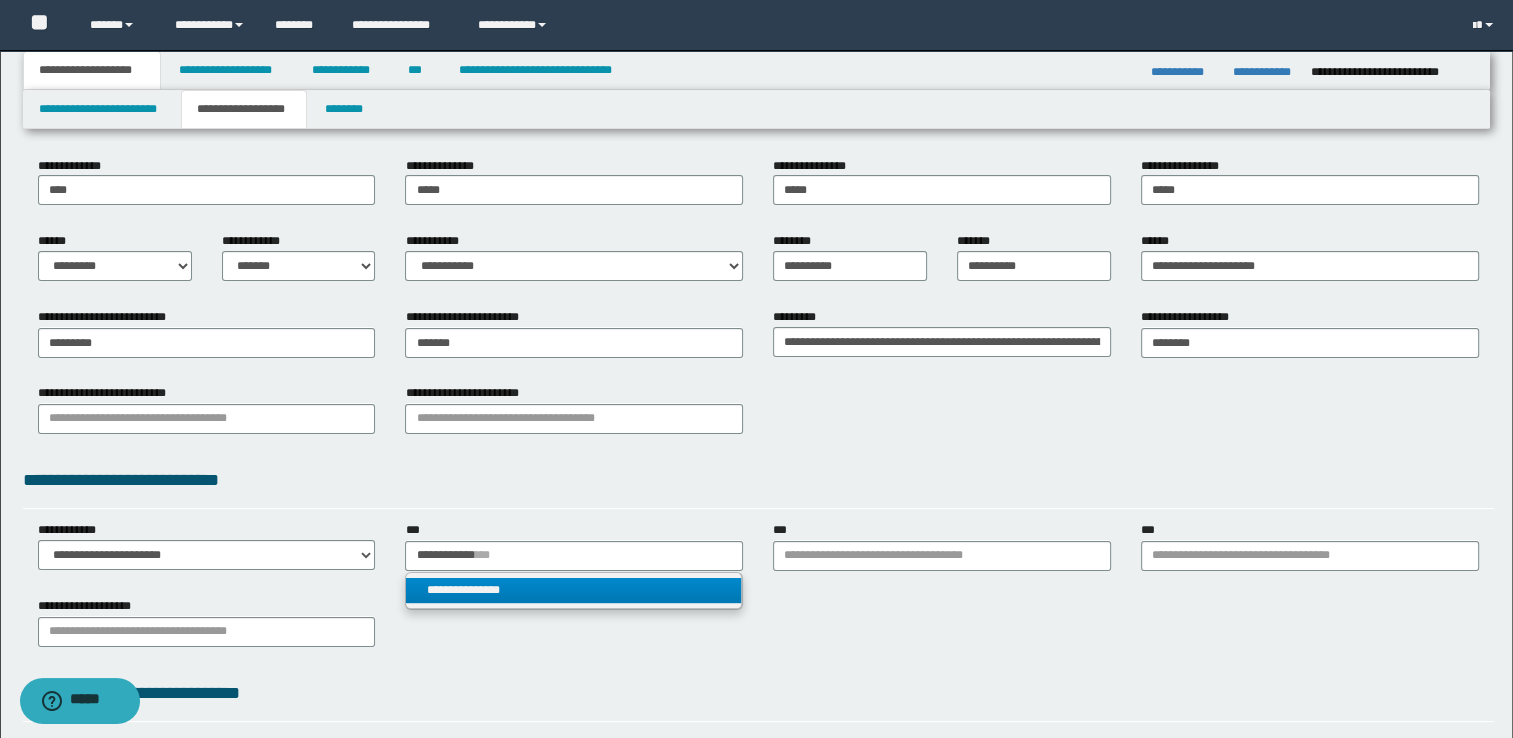 type 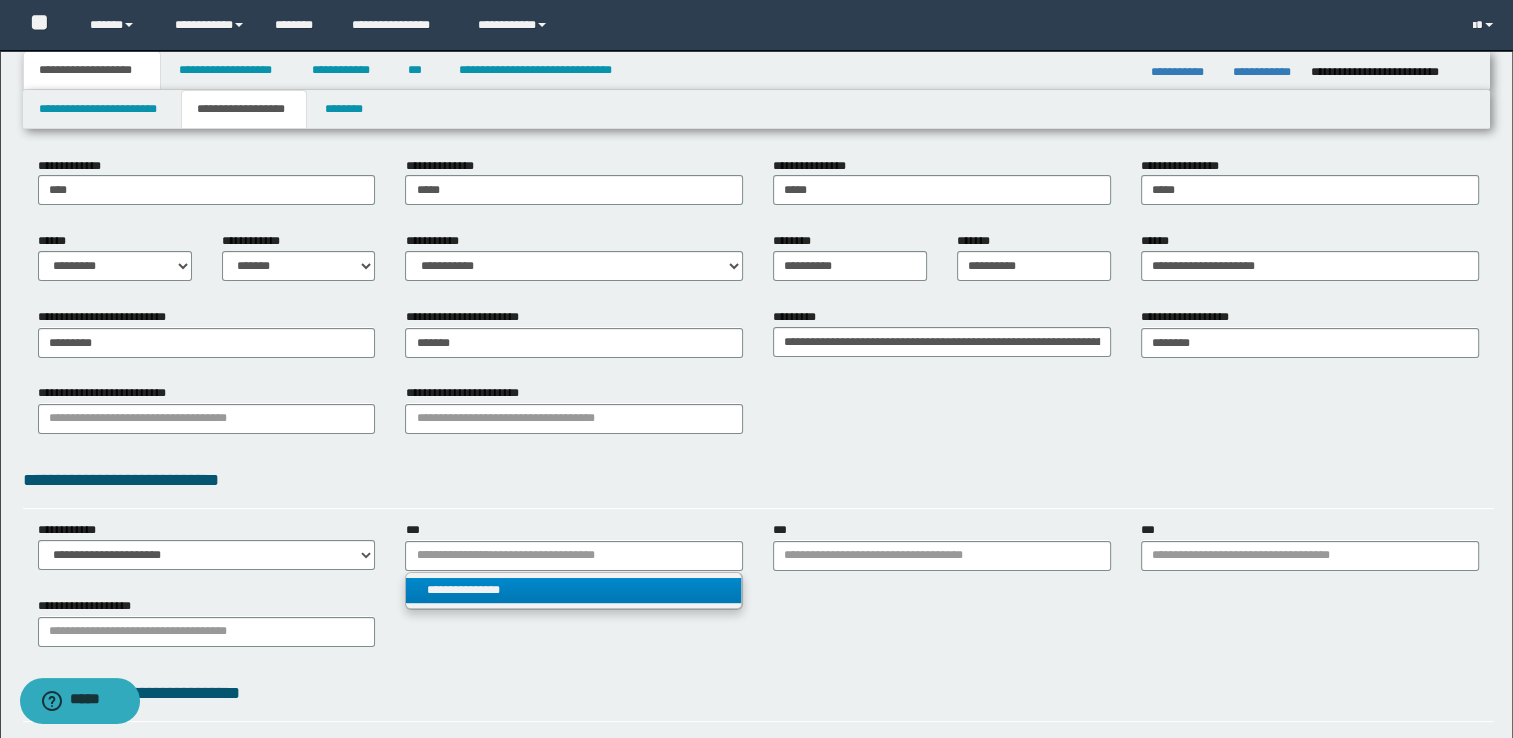 click on "**********" at bounding box center [574, 590] 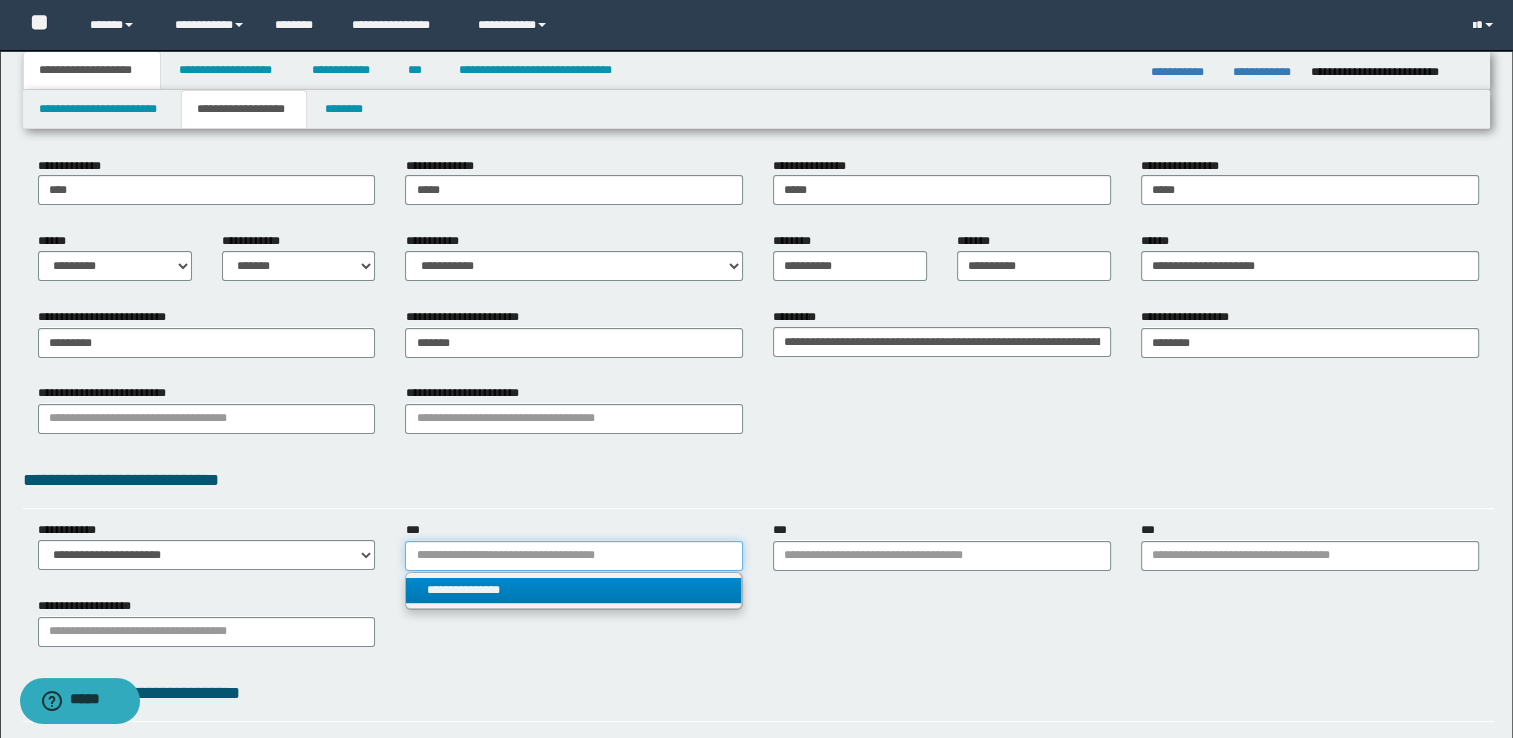 type 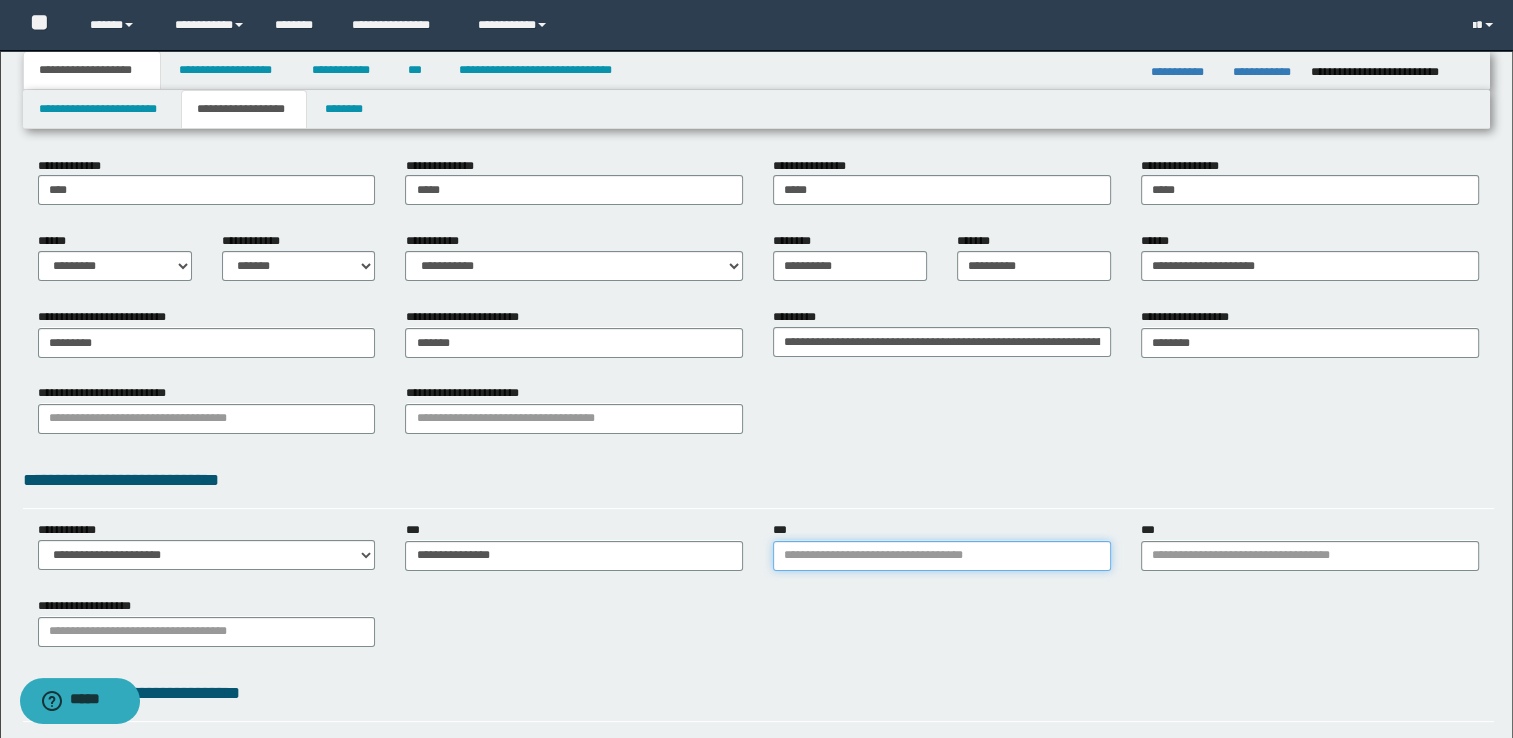 click on "***" at bounding box center [942, 556] 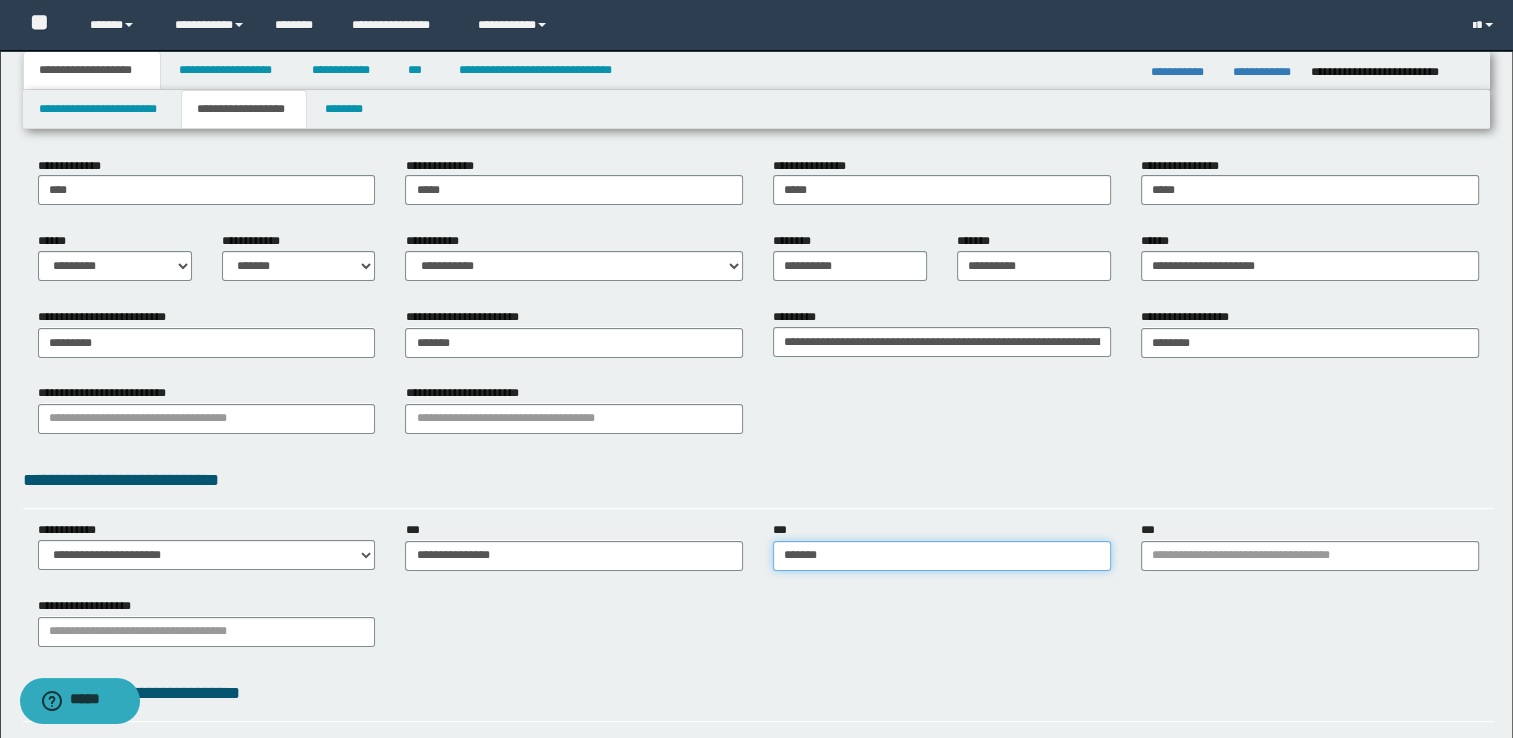 type on "********" 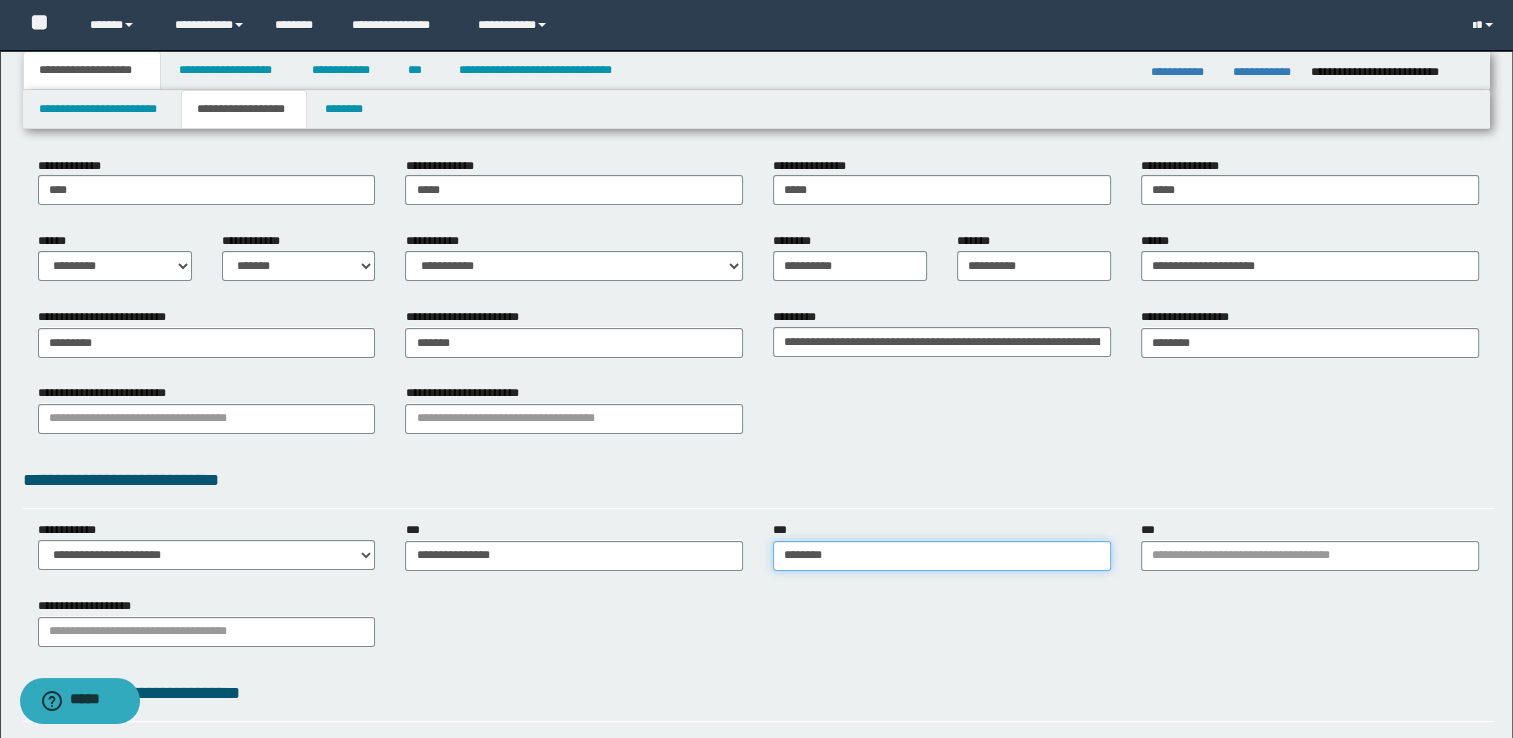 type on "********" 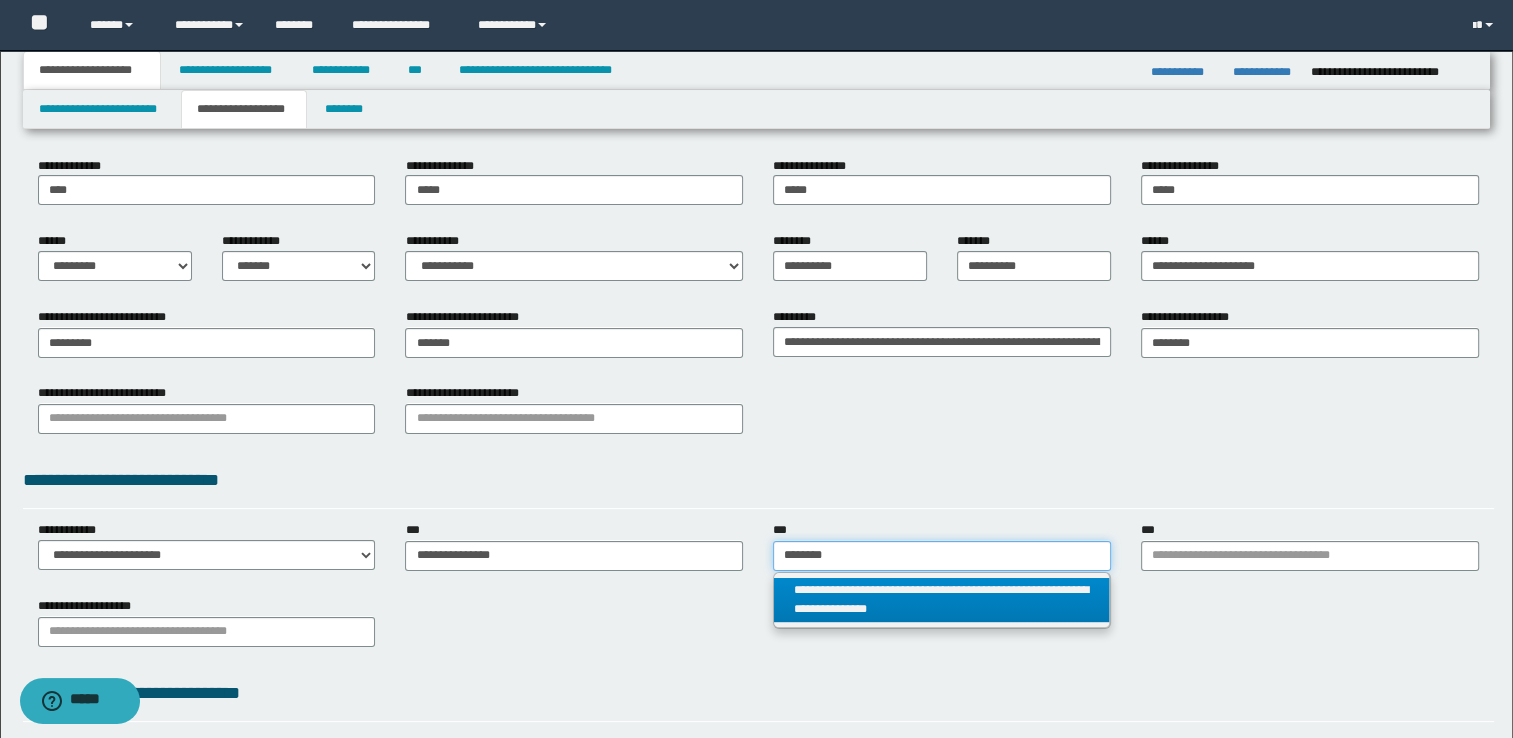 type on "********" 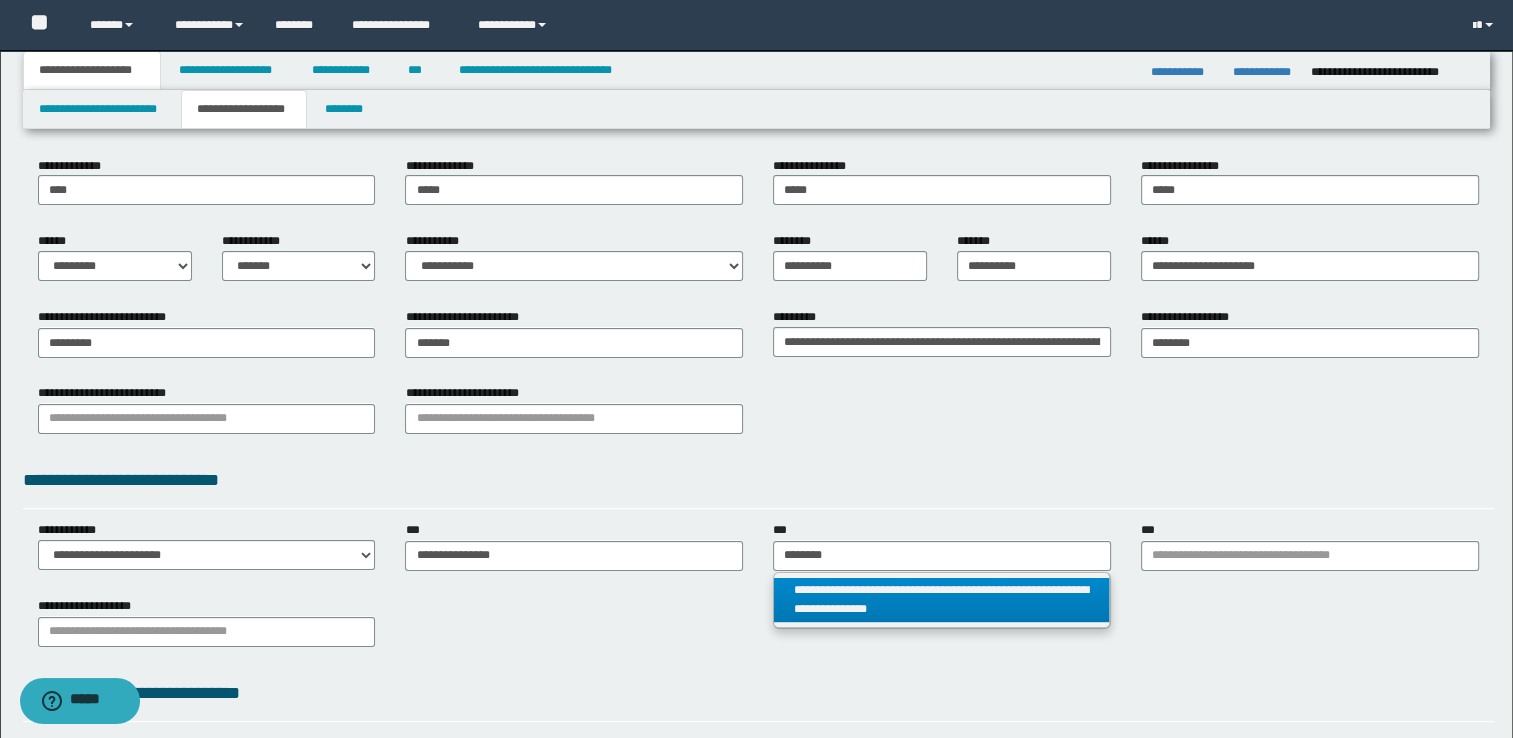 type 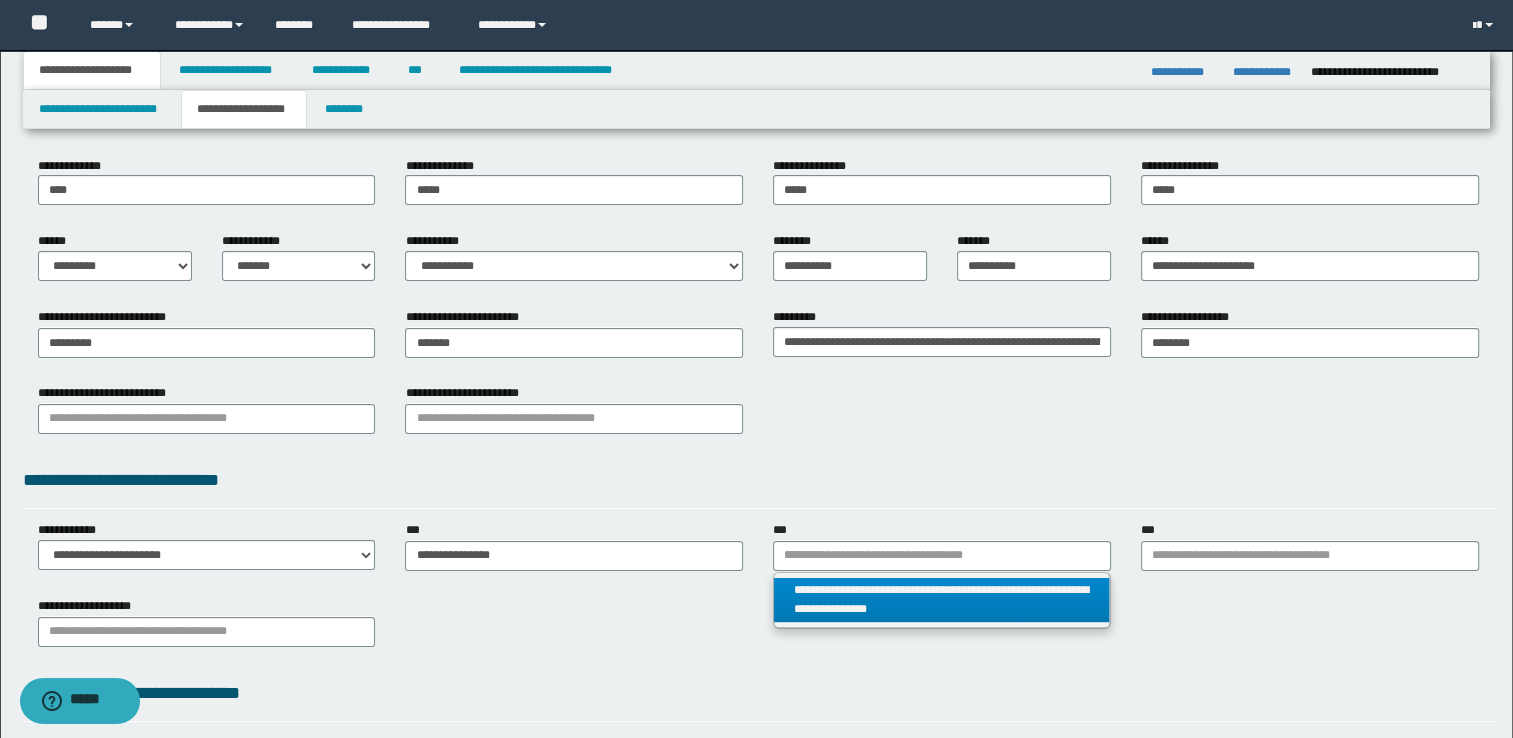 click on "**********" at bounding box center (942, 600) 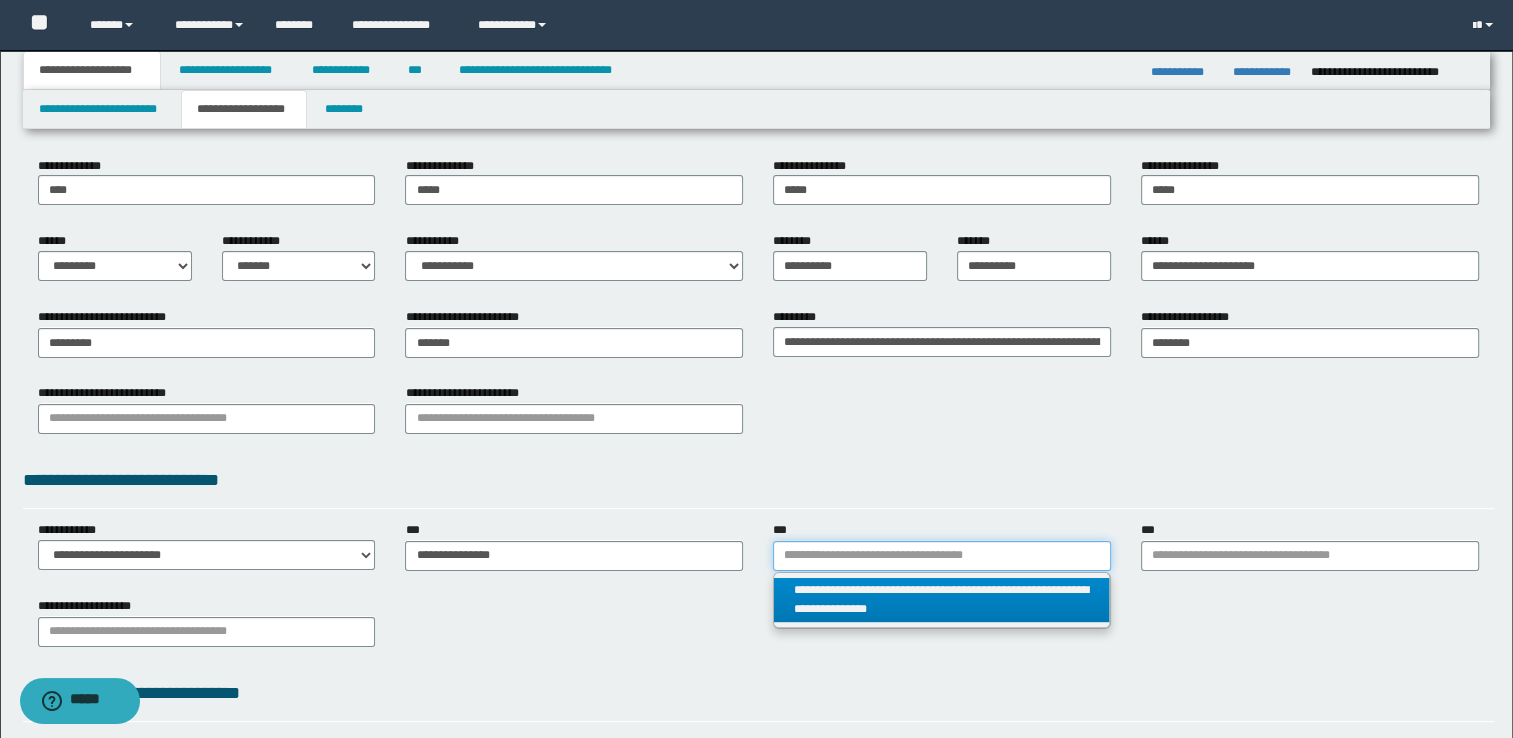 type 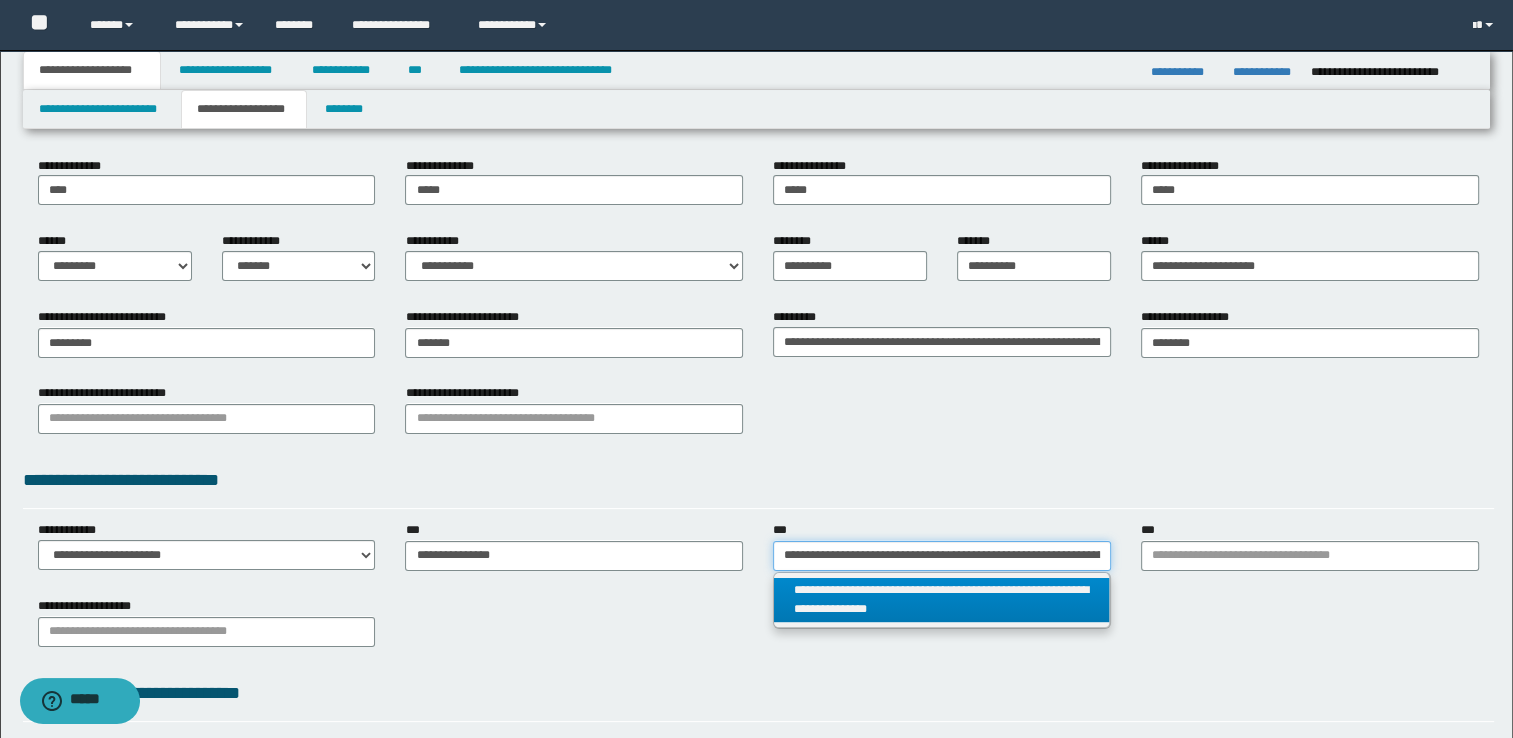 scroll, scrollTop: 0, scrollLeft: 175, axis: horizontal 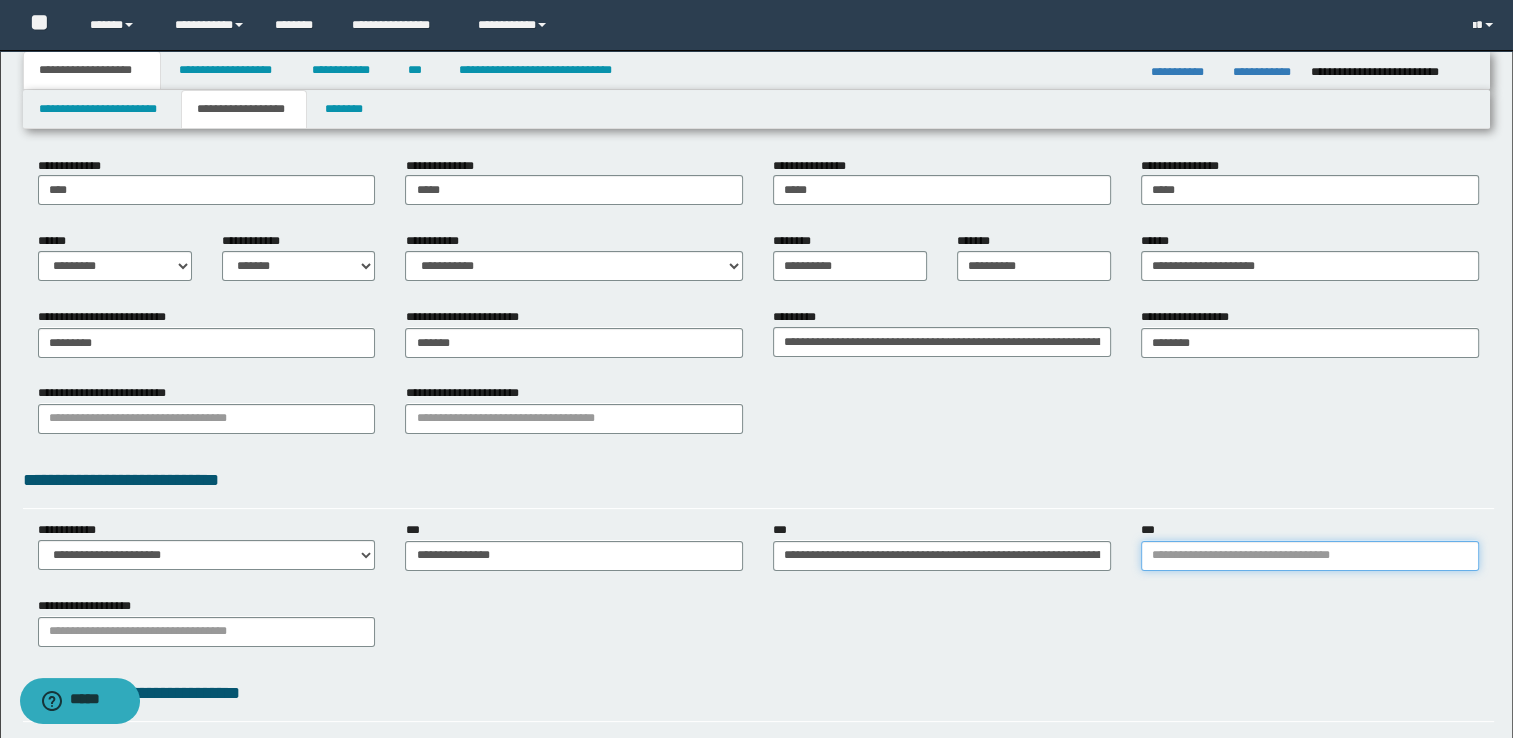 click on "***" at bounding box center (1310, 556) 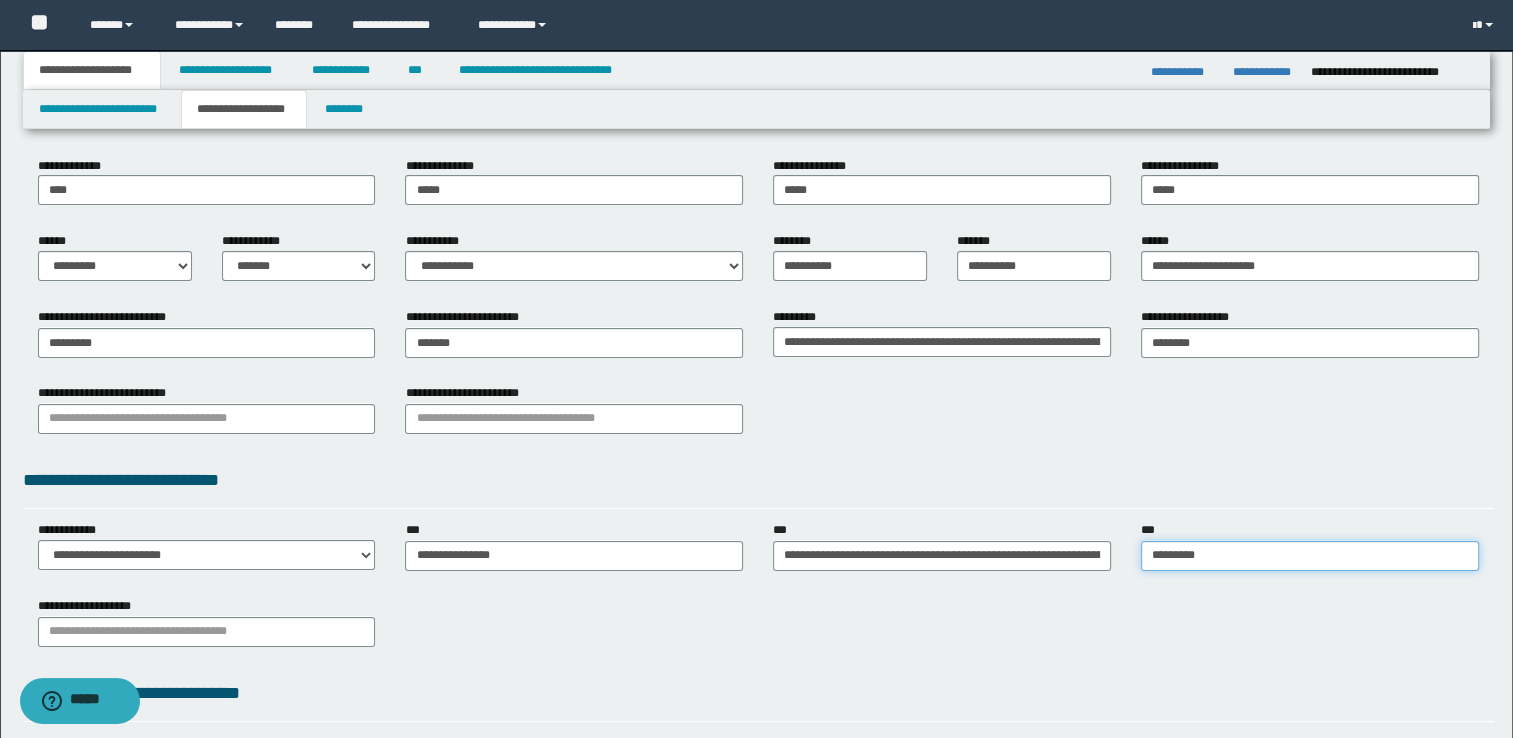 type on "**********" 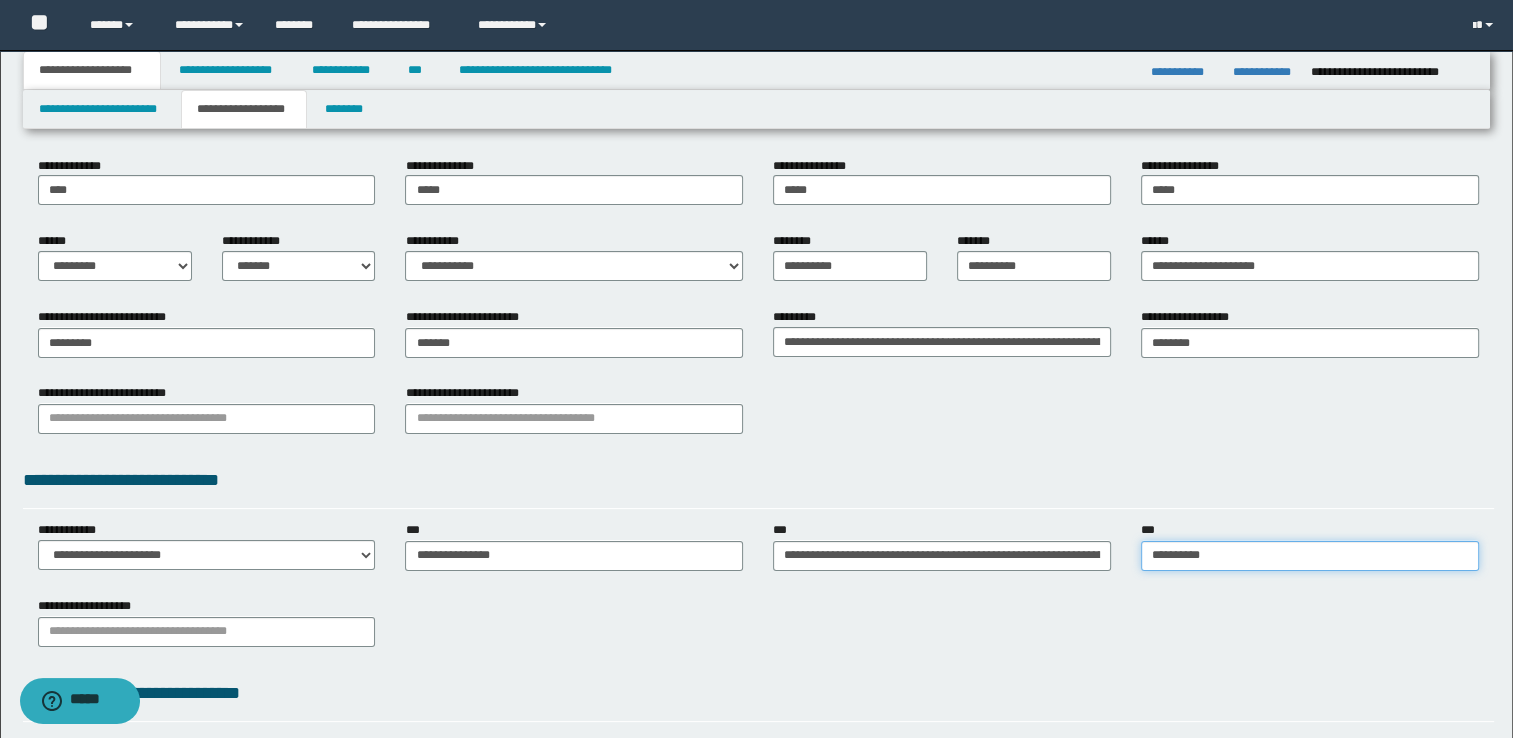 type on "**********" 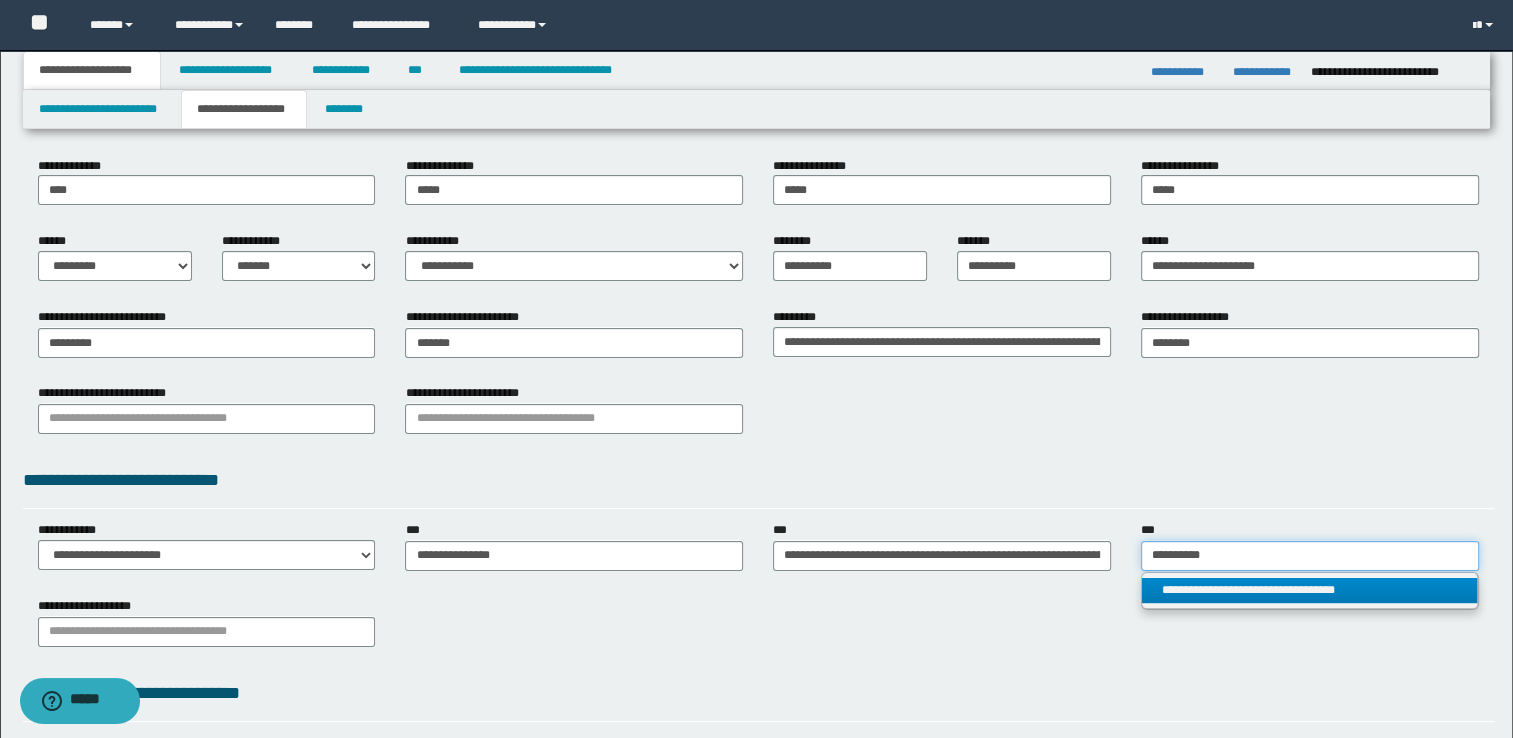 type on "**********" 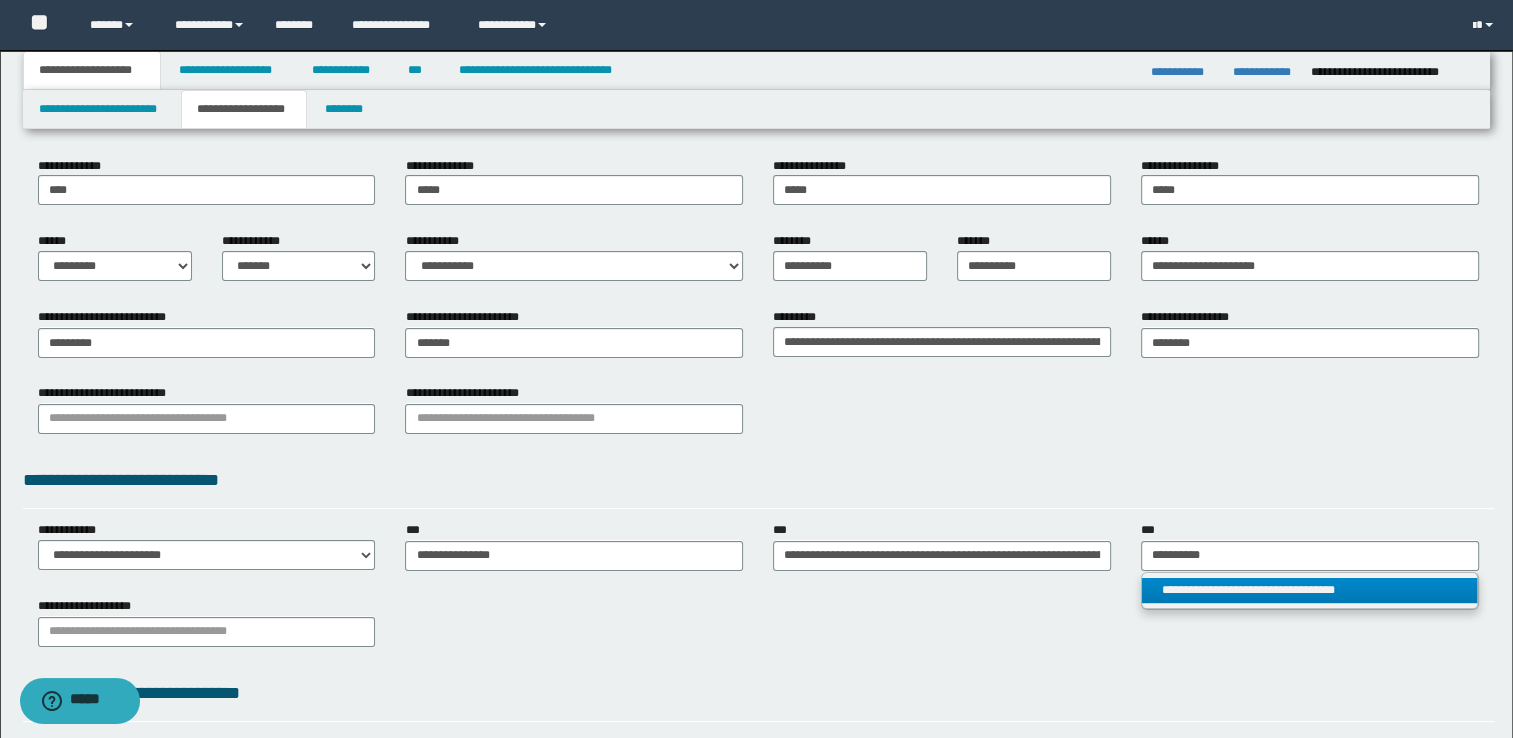type 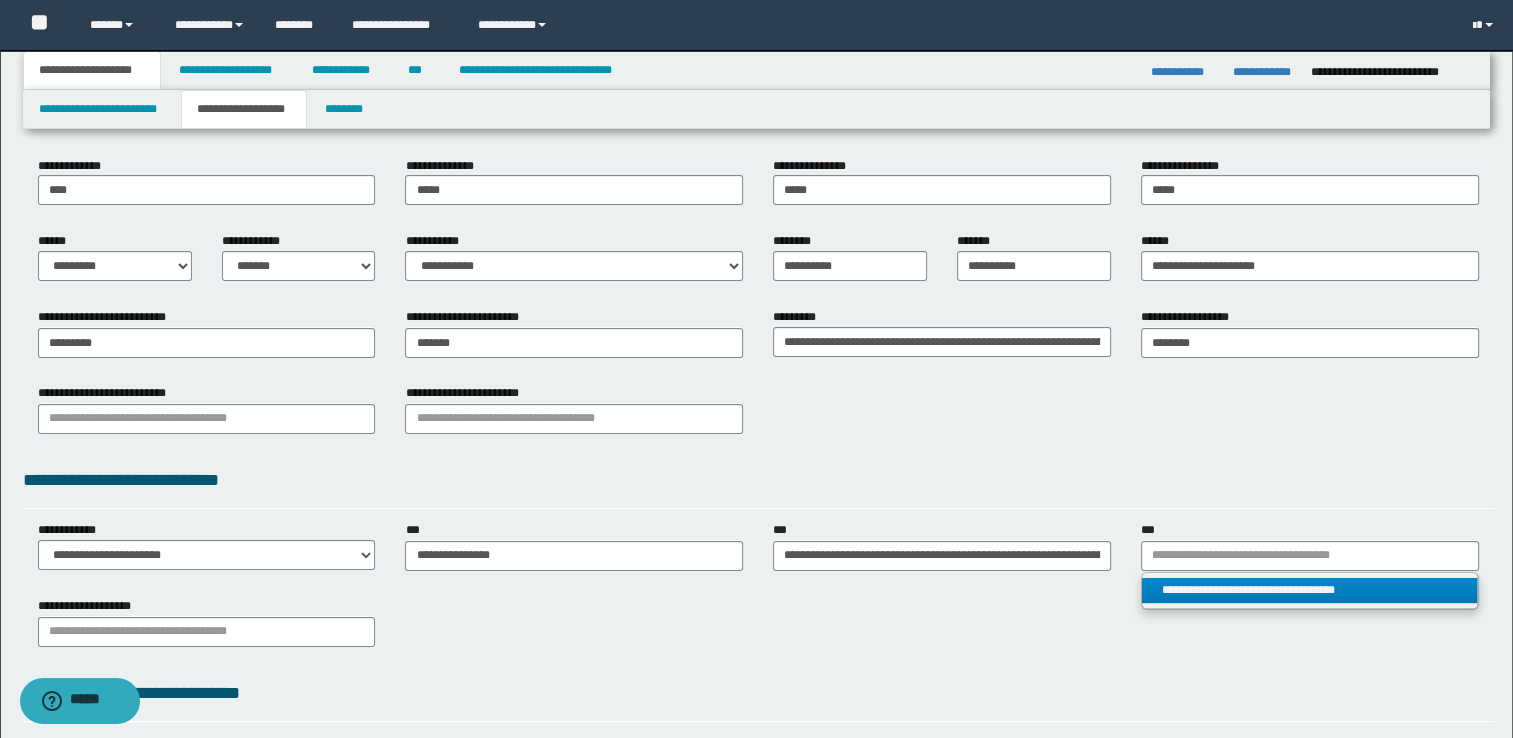click on "**********" at bounding box center (1310, 590) 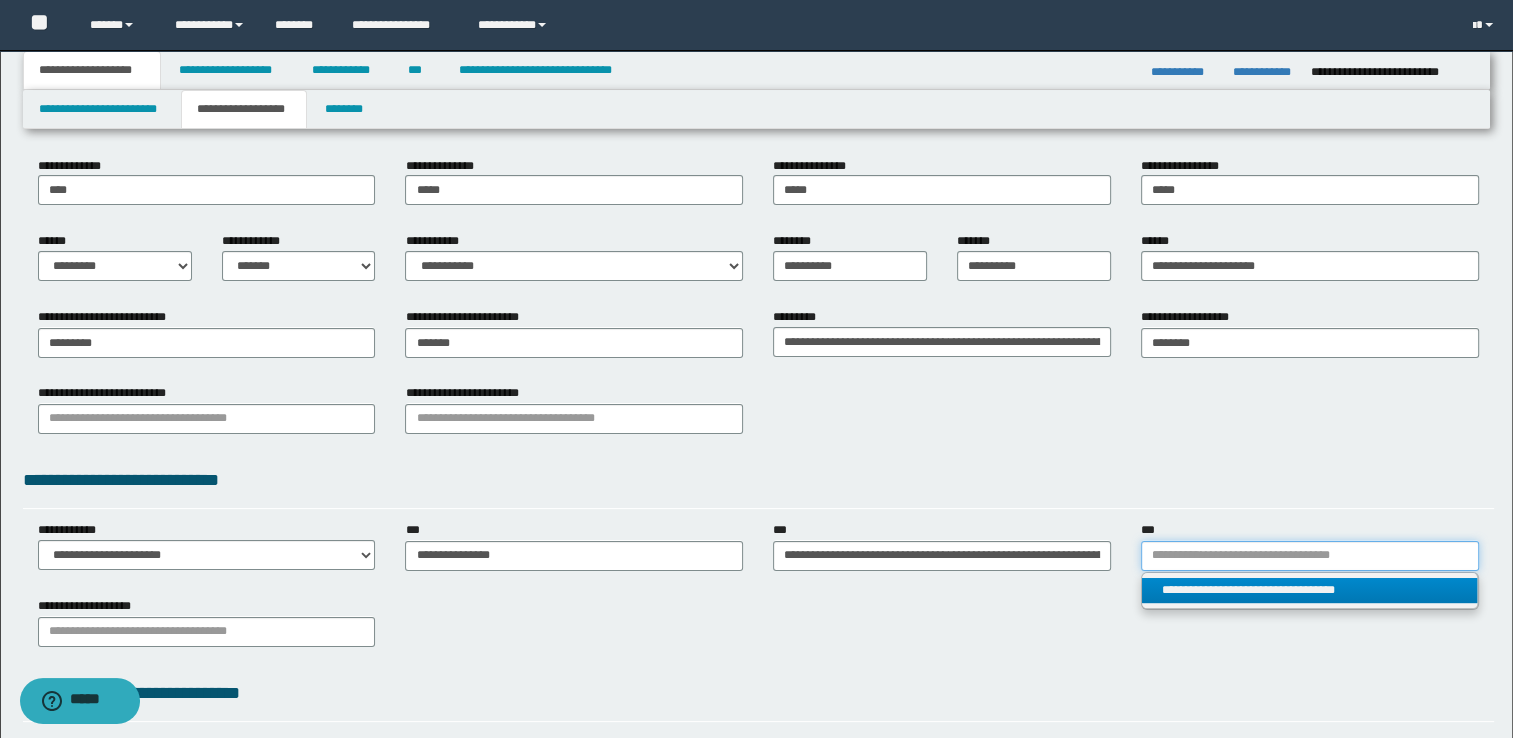 type 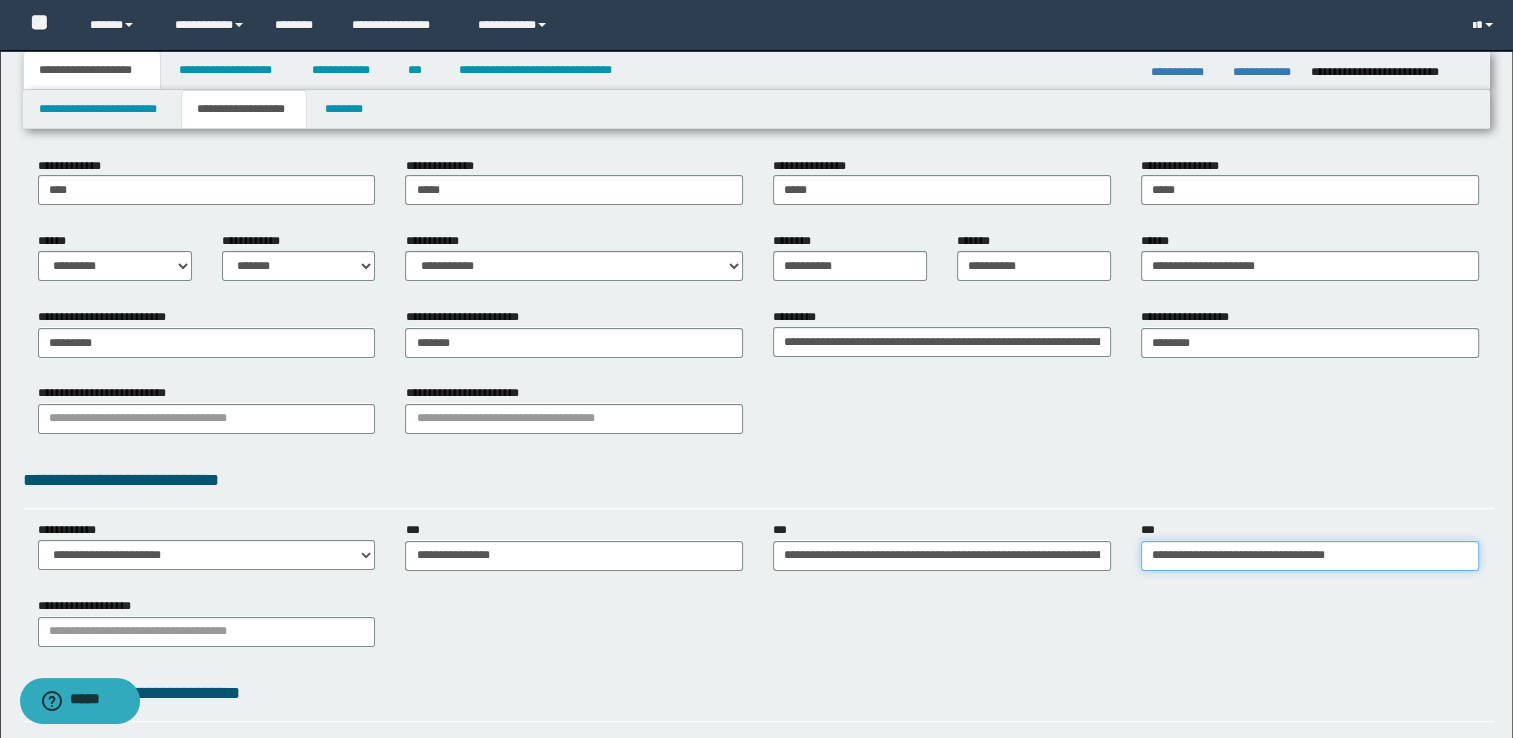 type on "**********" 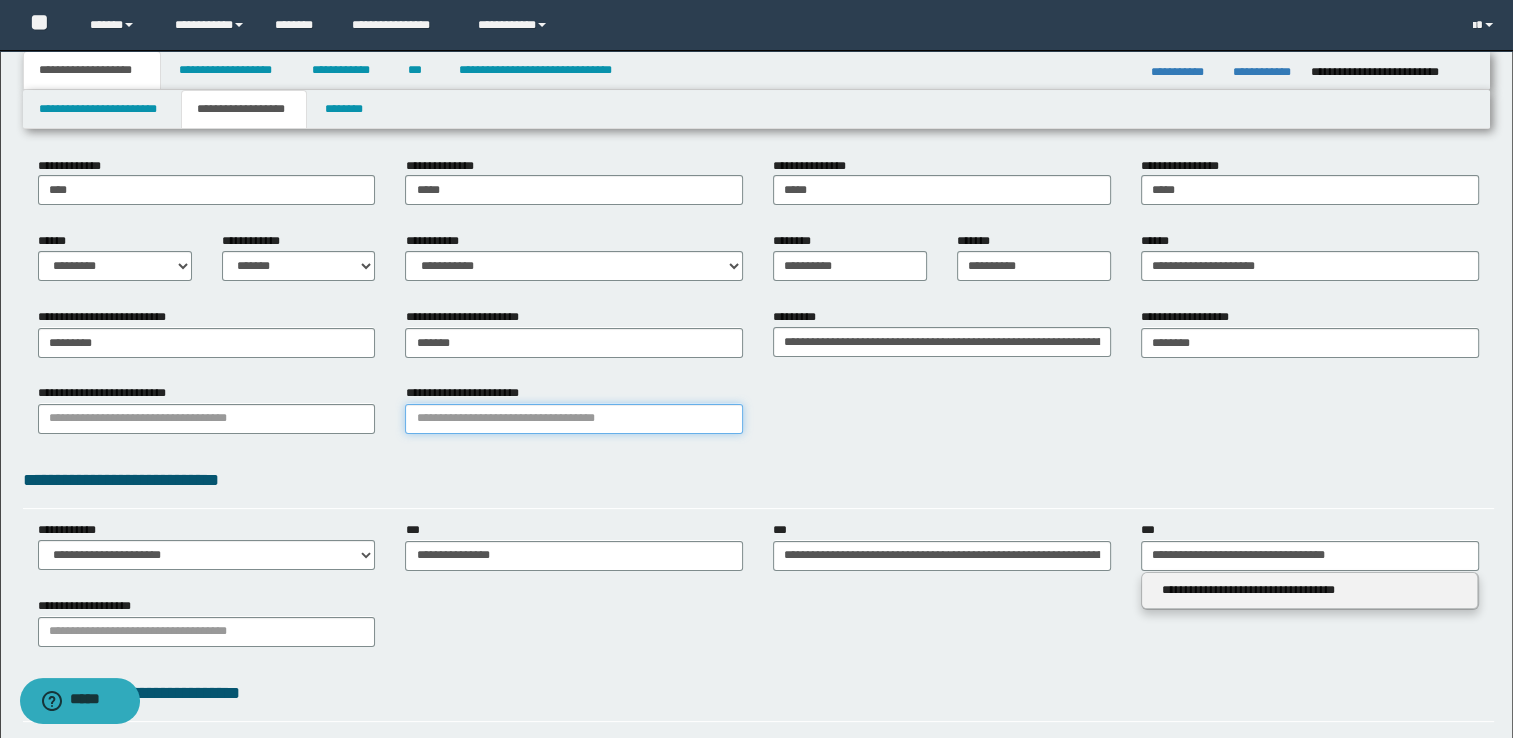 type 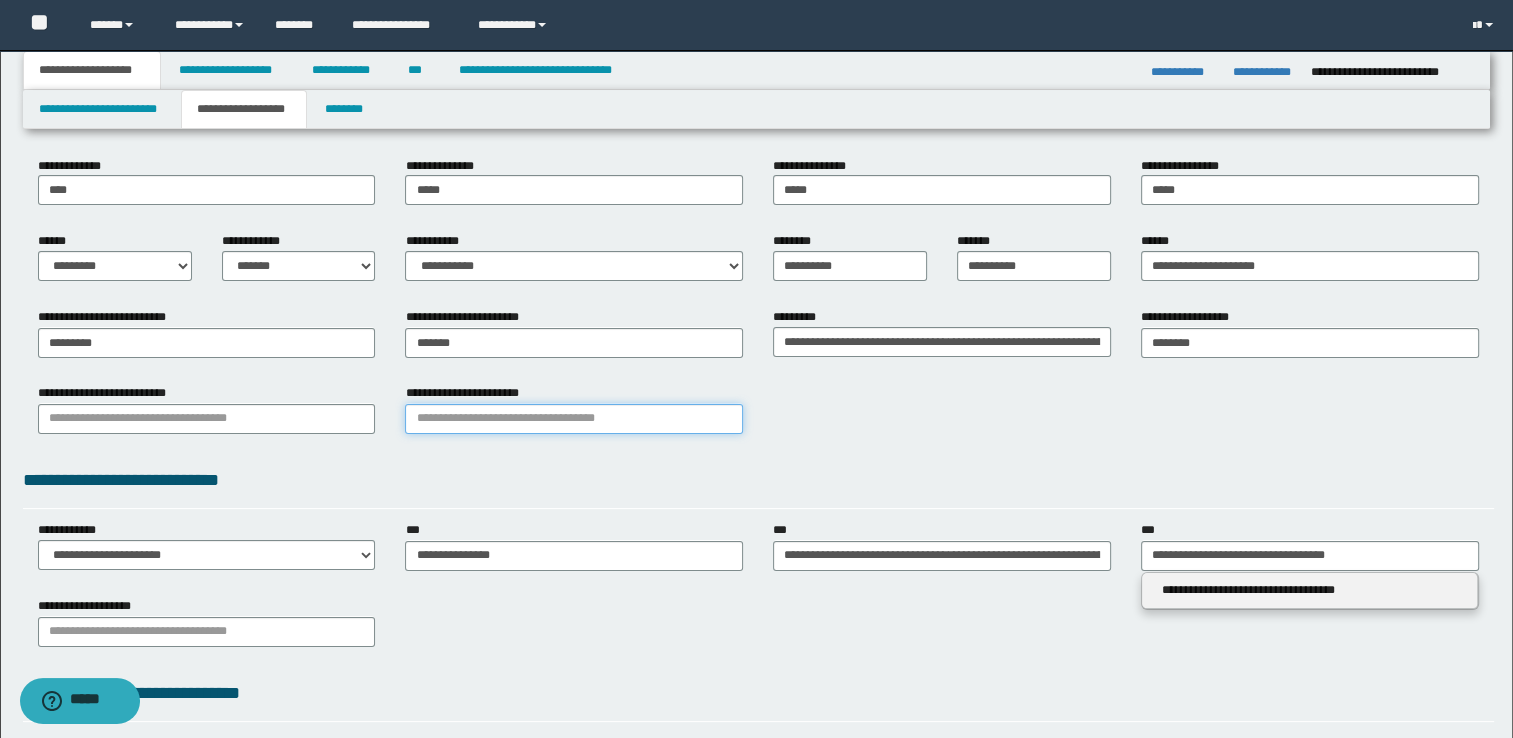 click on "**********" at bounding box center (574, 419) 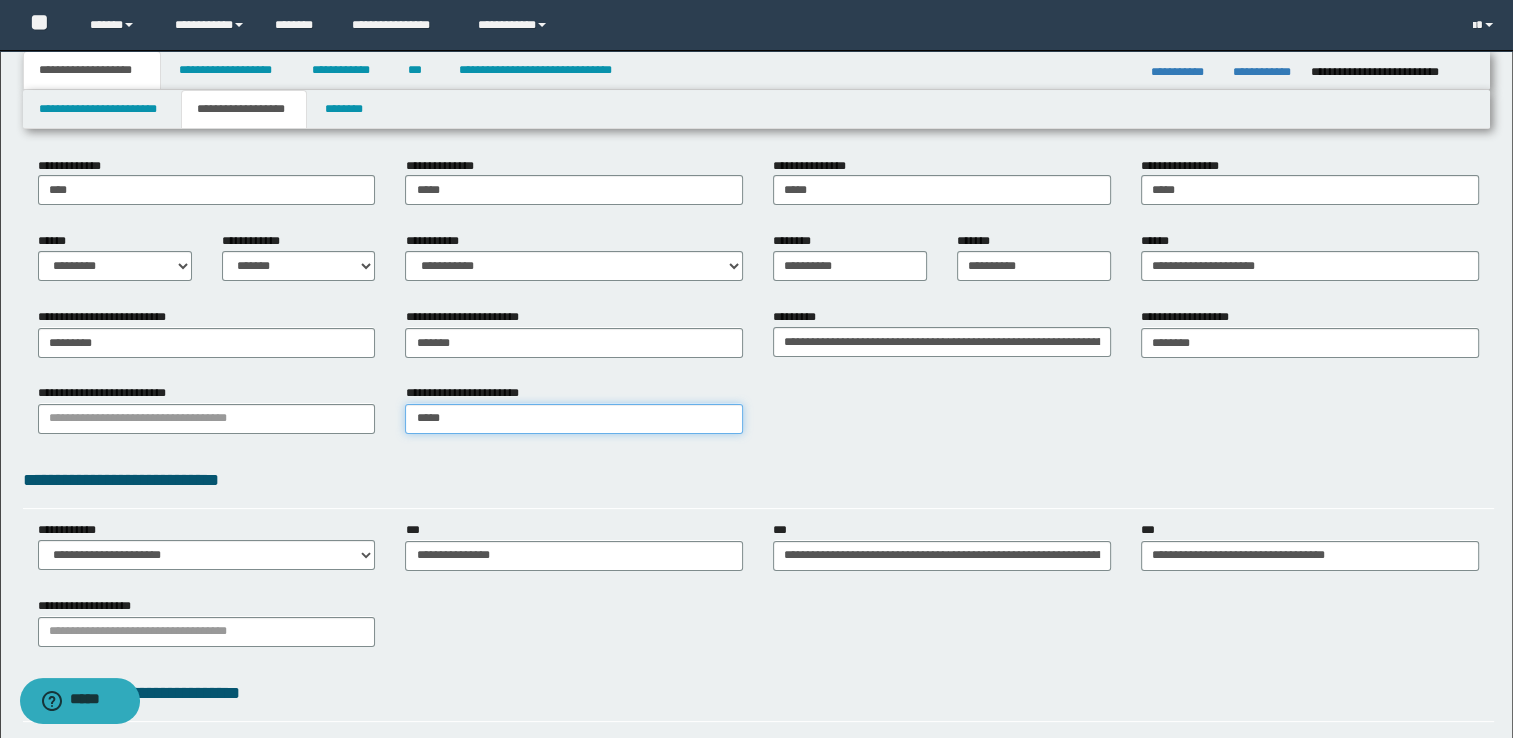 type on "******" 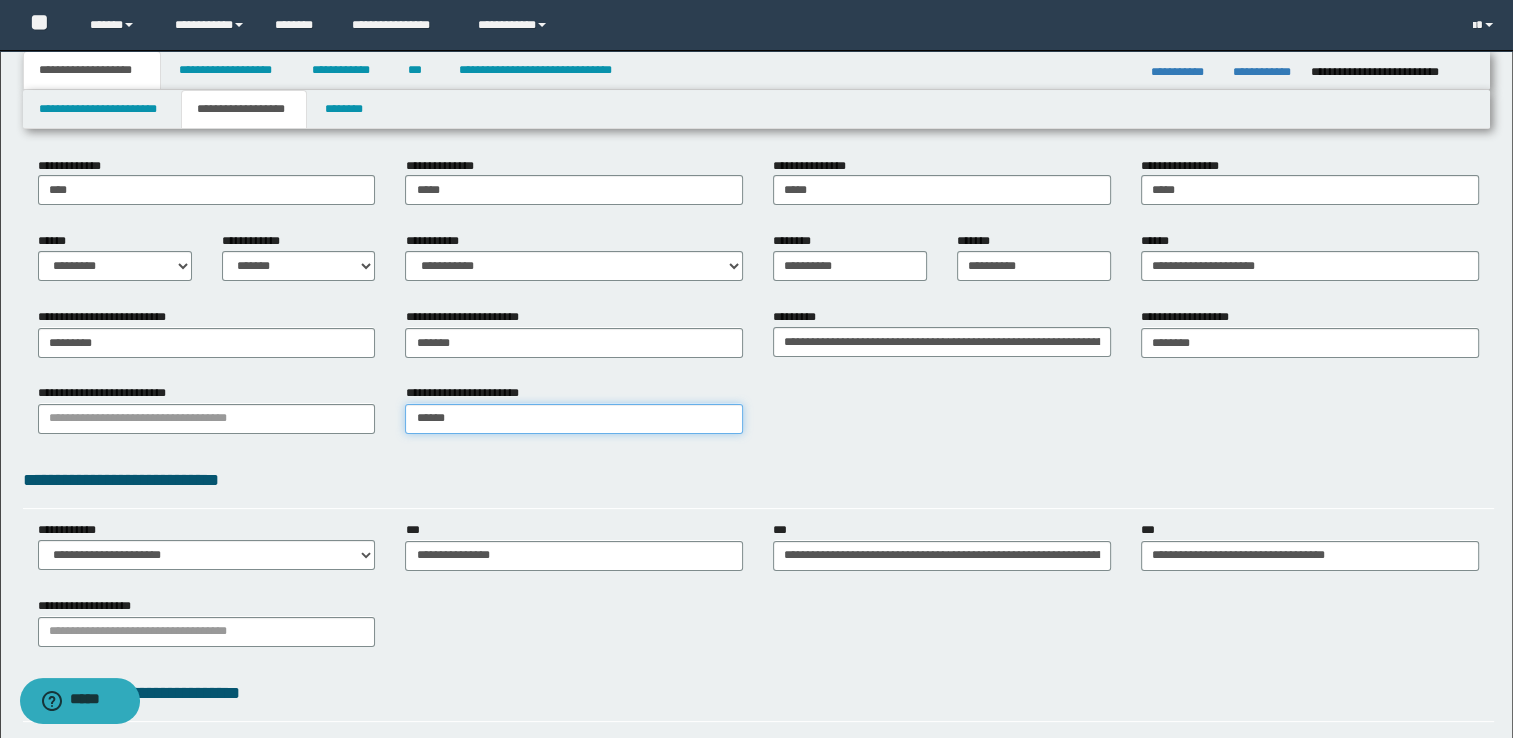 type on "*******" 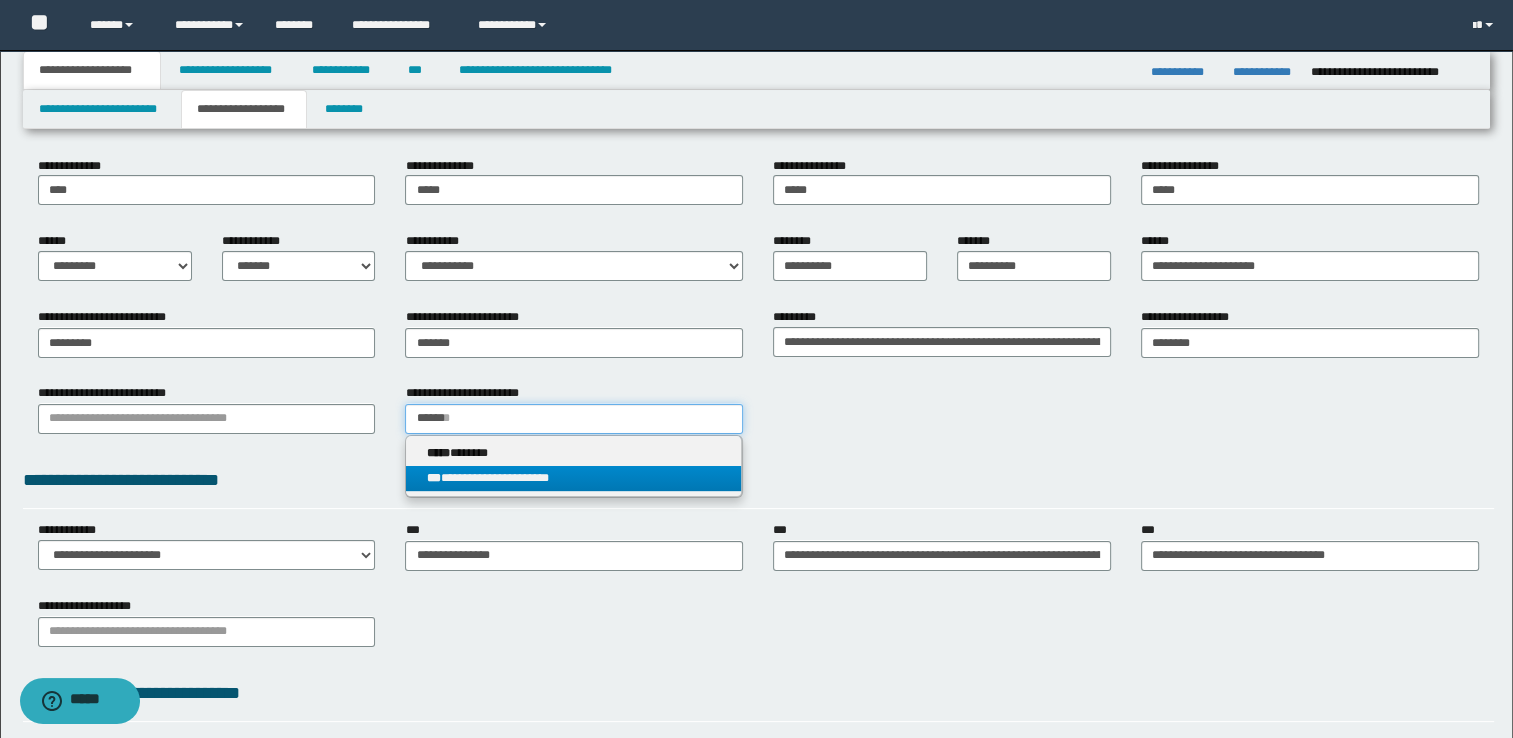 type on "******" 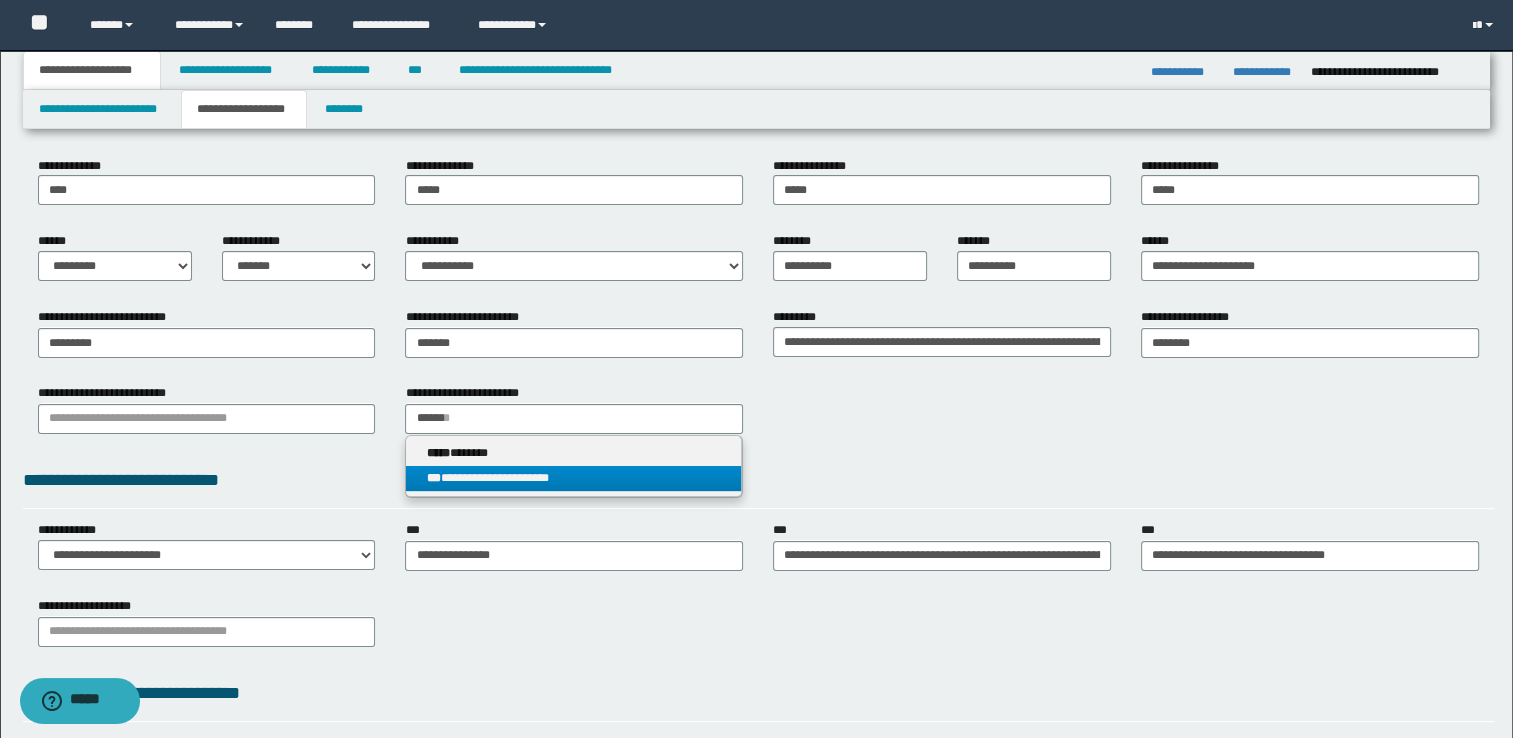 type 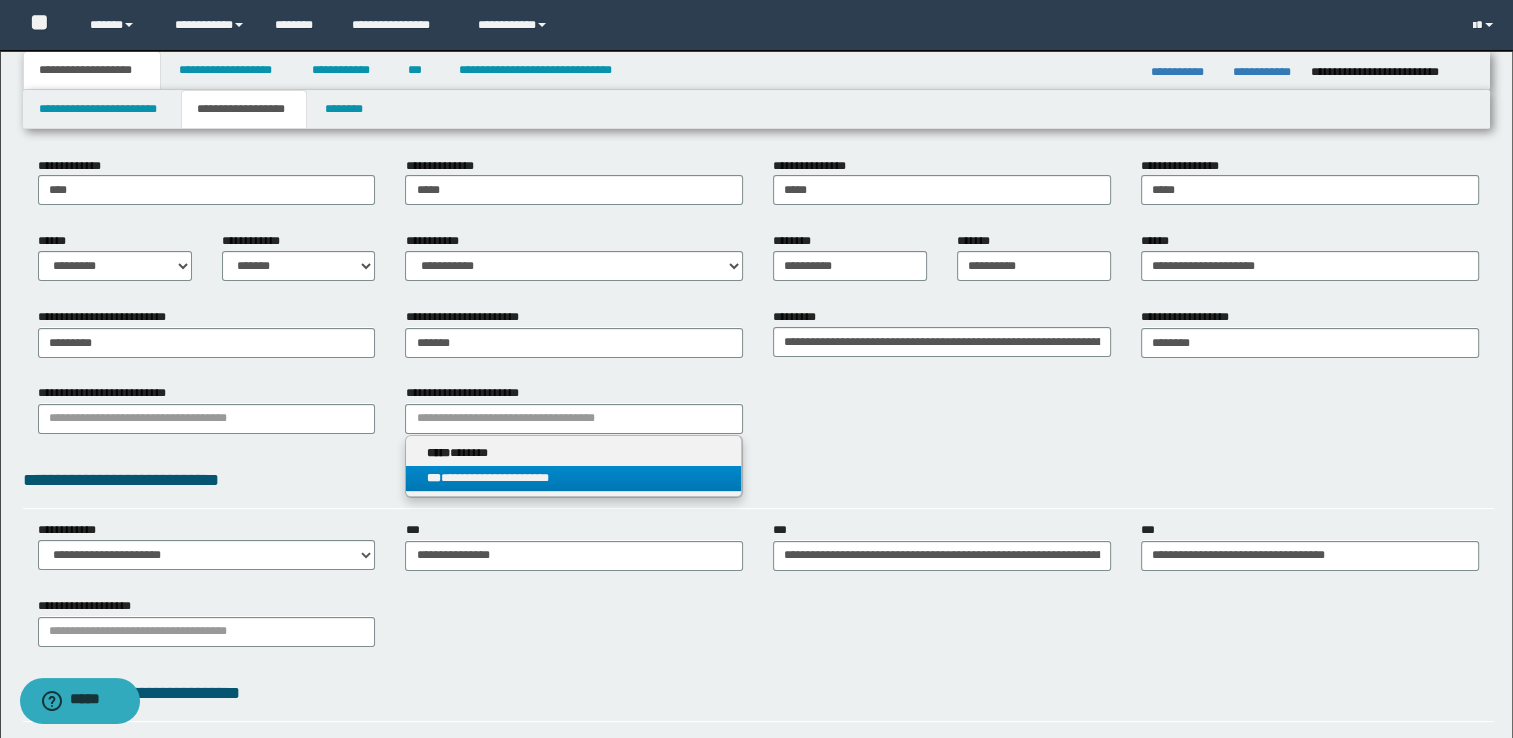 click on "**********" at bounding box center [759, 480] 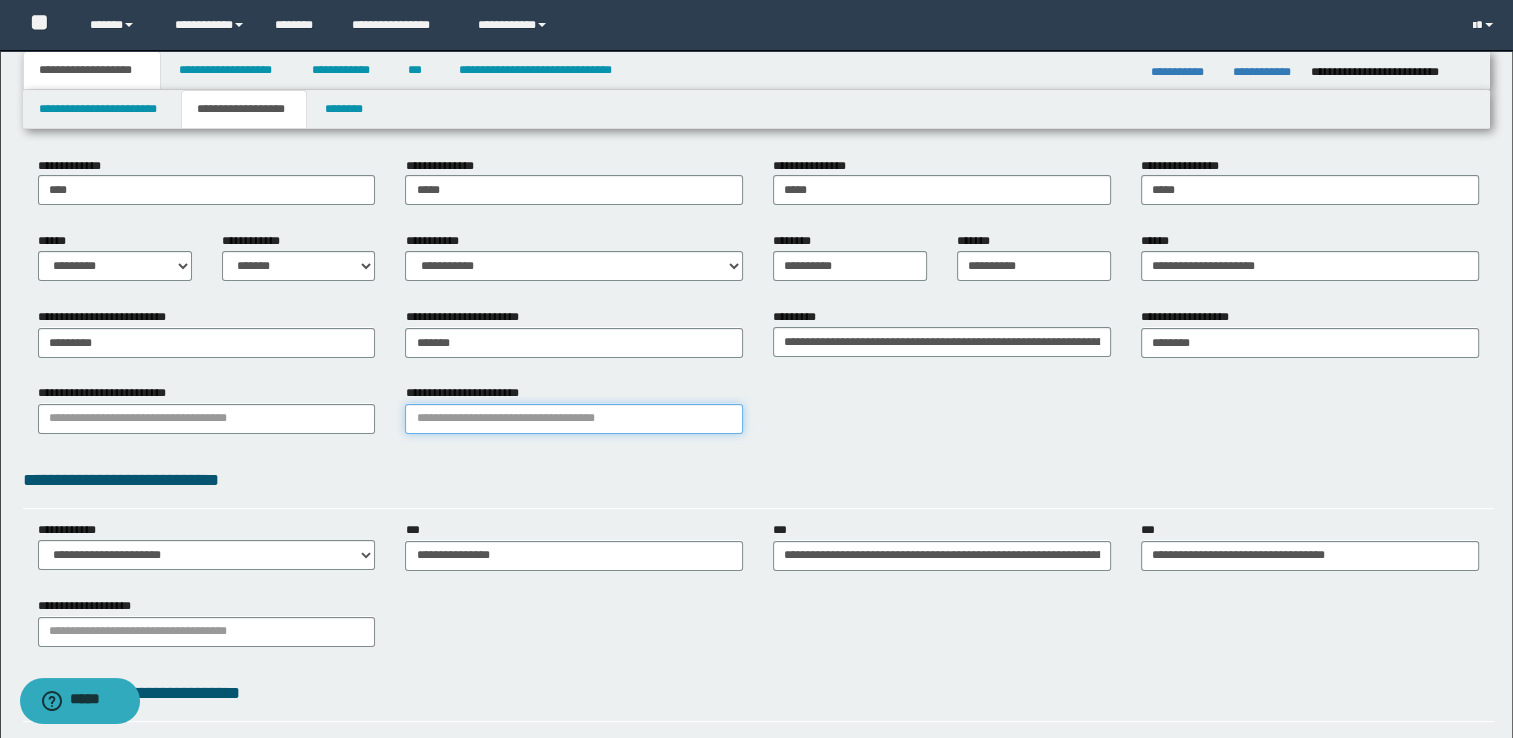 type on "*******" 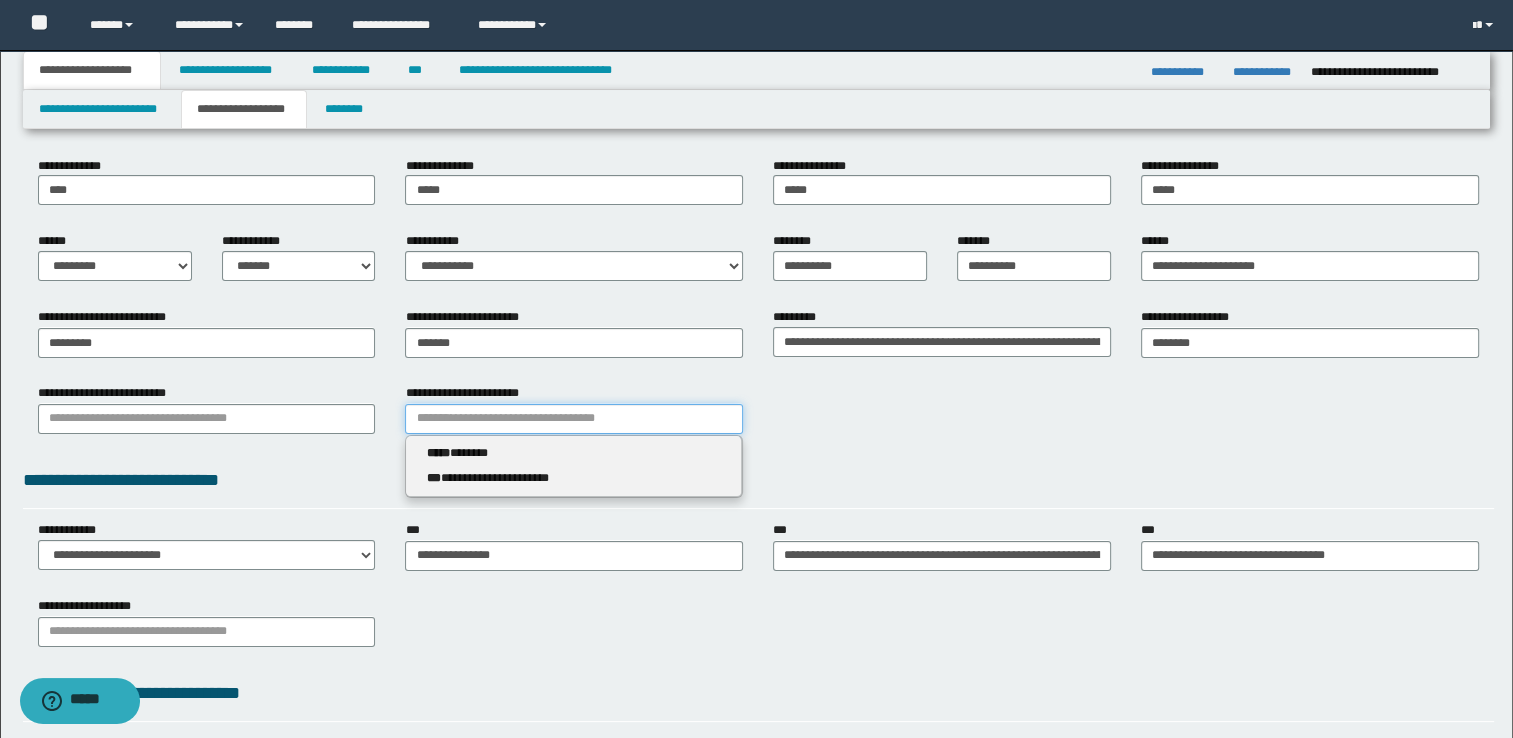 click on "**********" at bounding box center (574, 419) 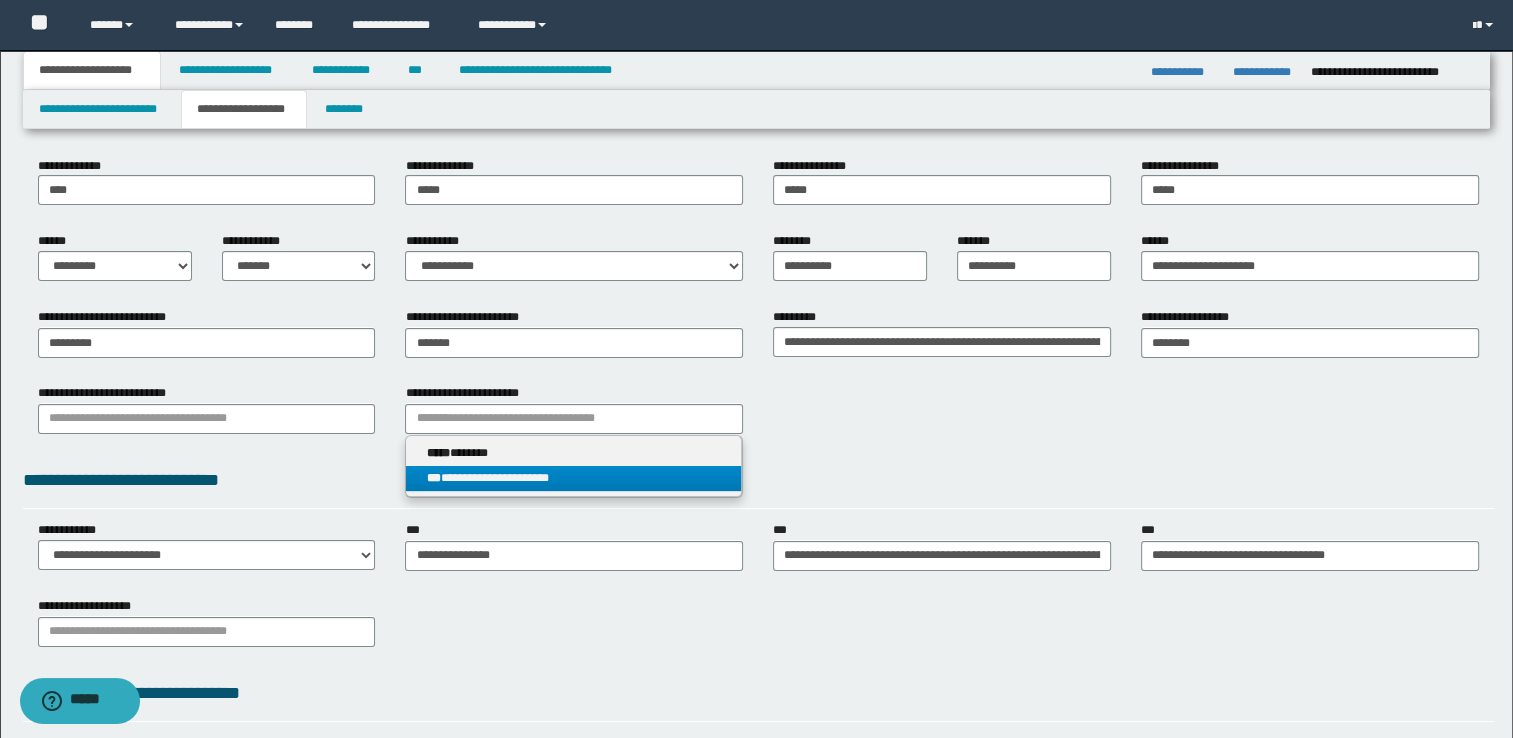 type 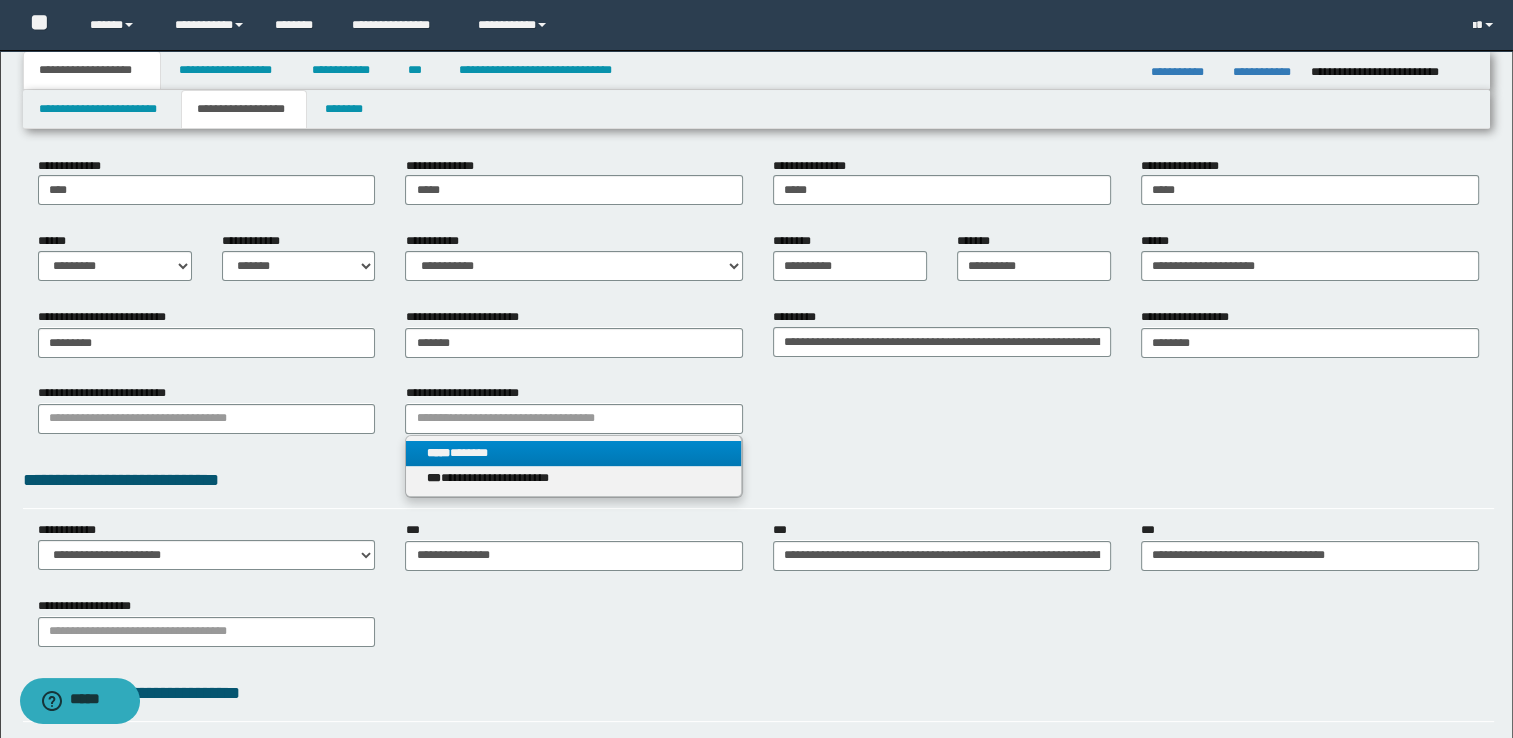 click on "***** *******" at bounding box center (574, 453) 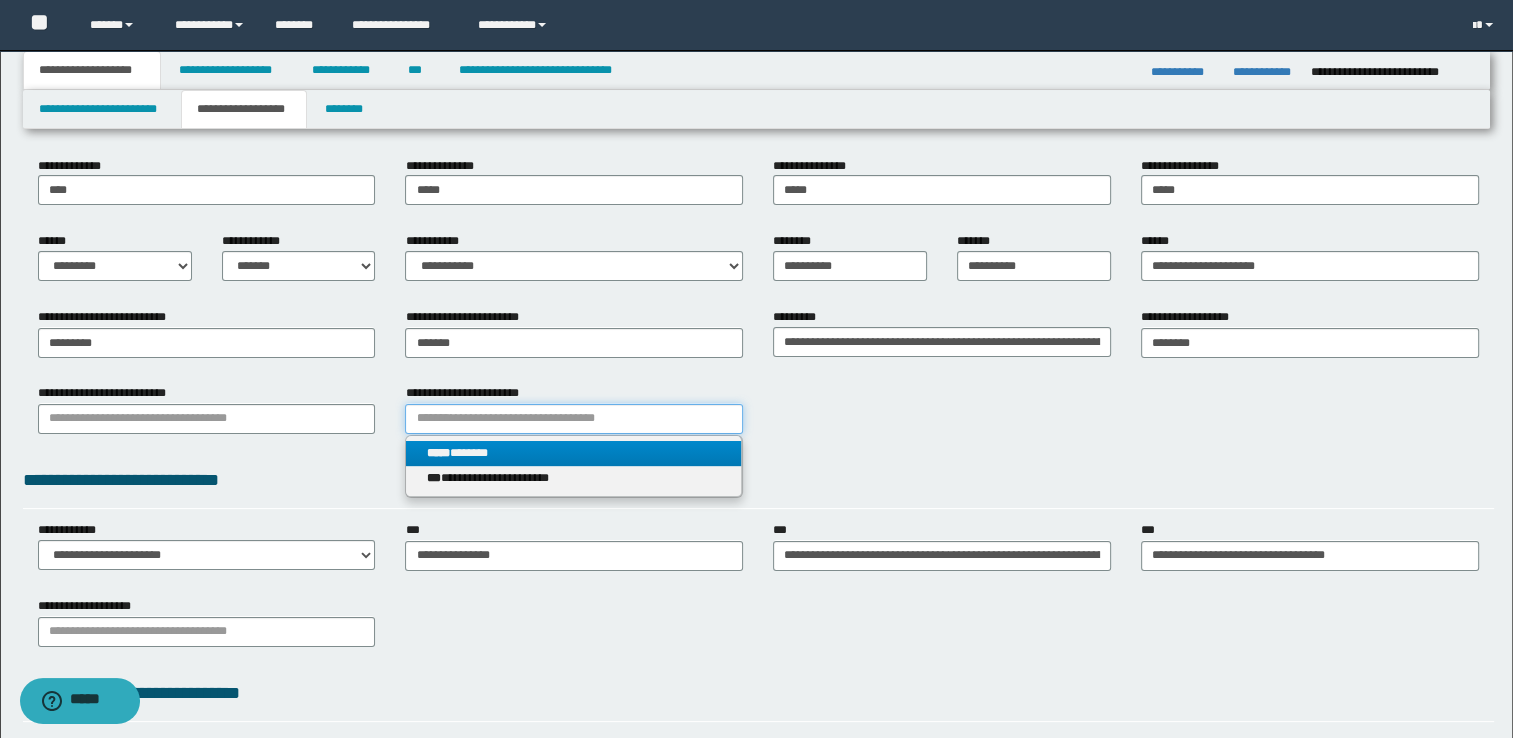 type 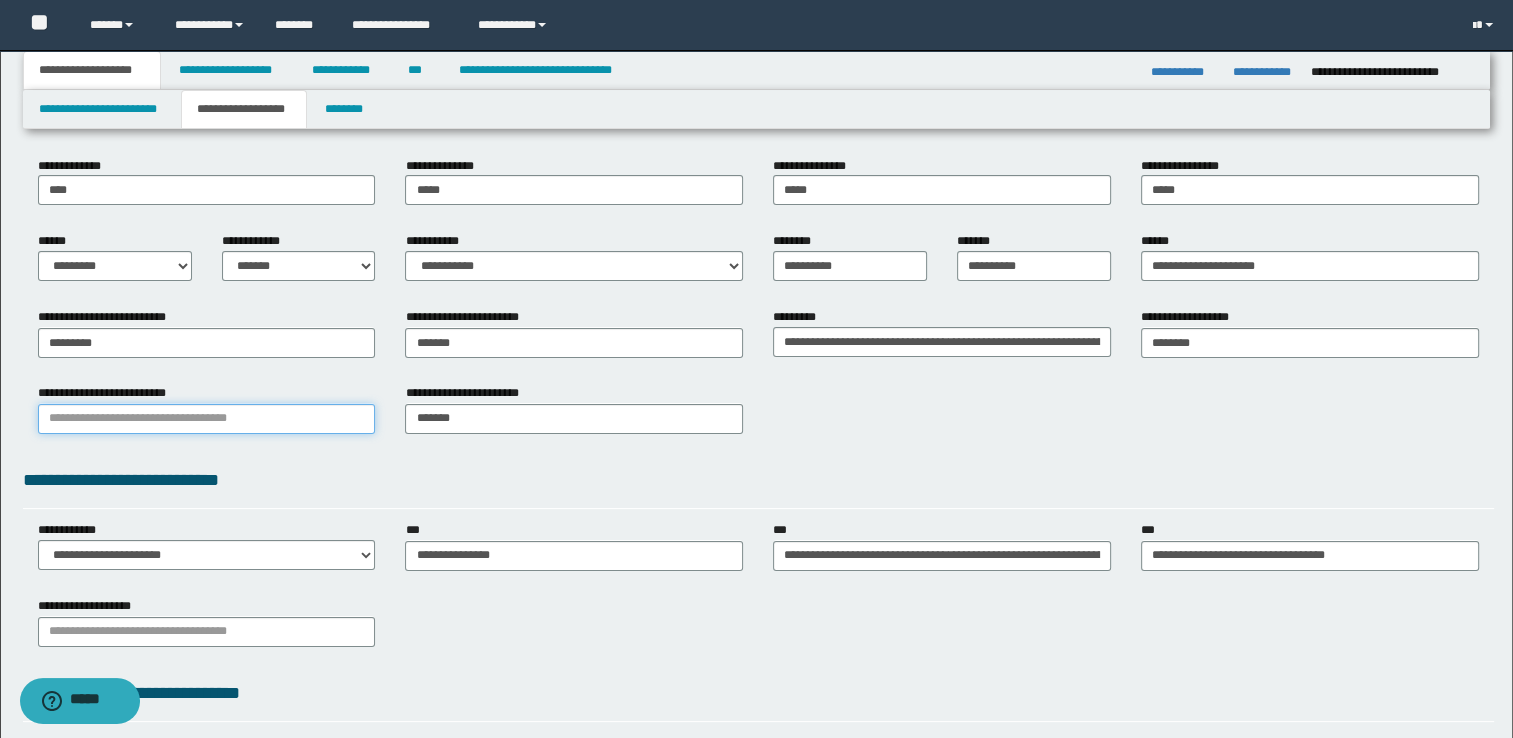 click on "**********" at bounding box center (207, 419) 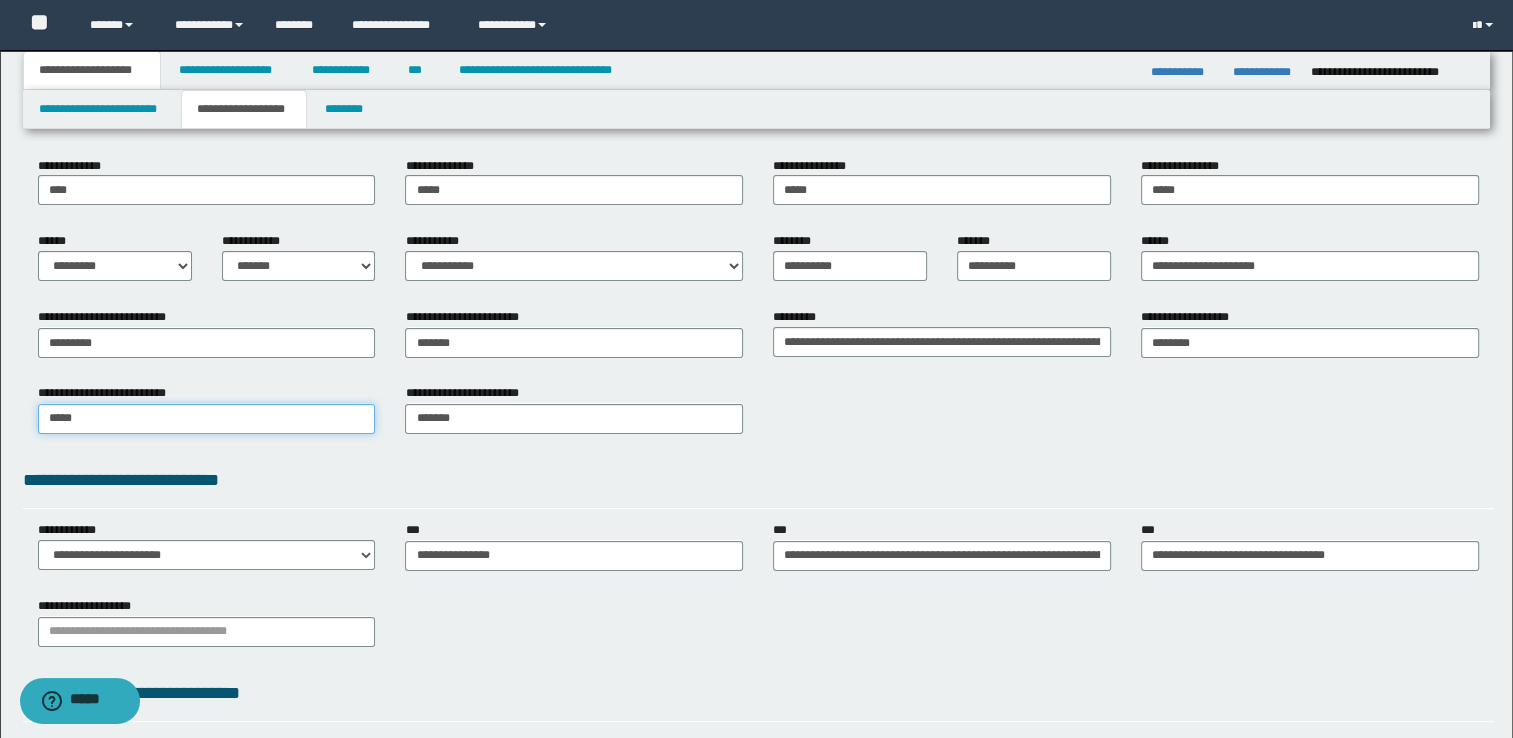 type on "******" 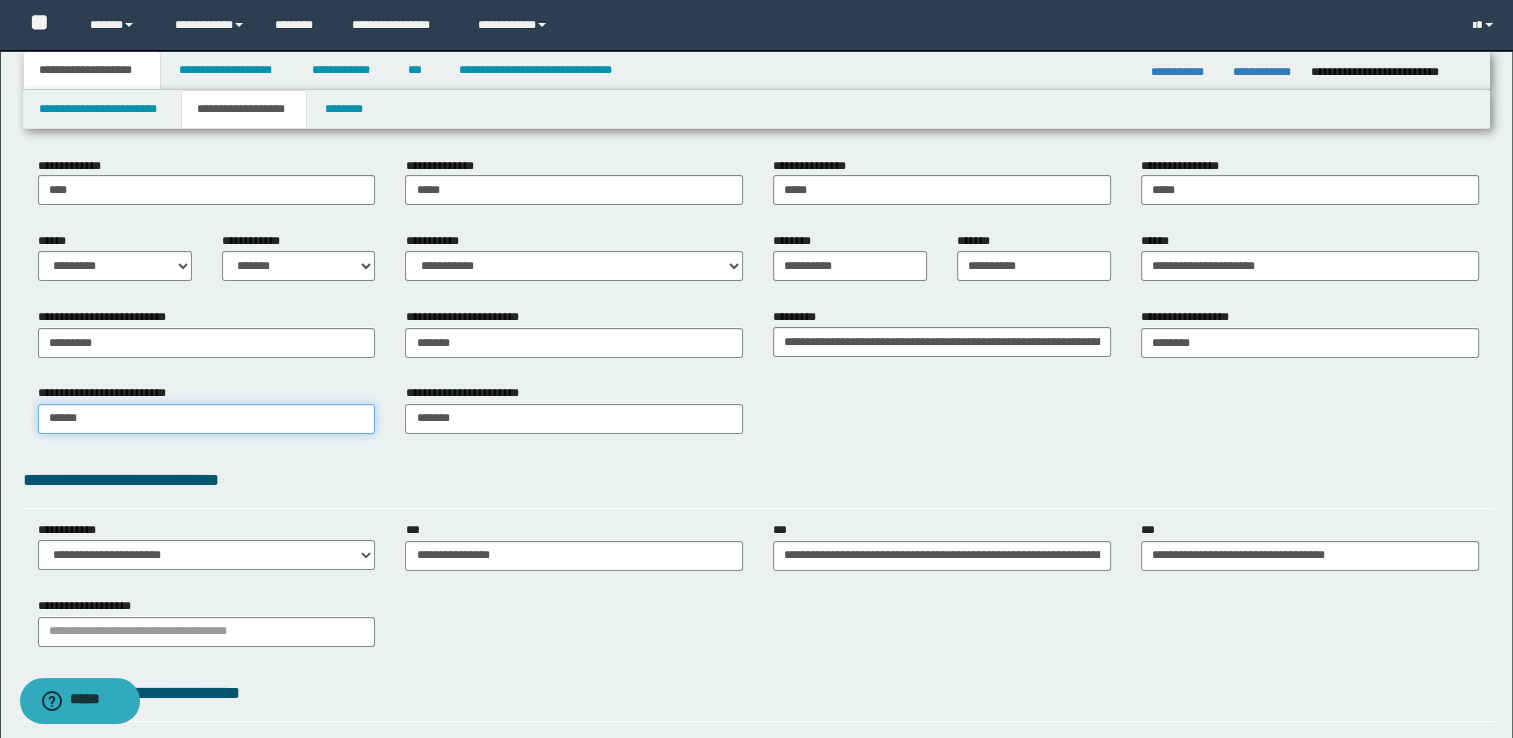 type on "*******" 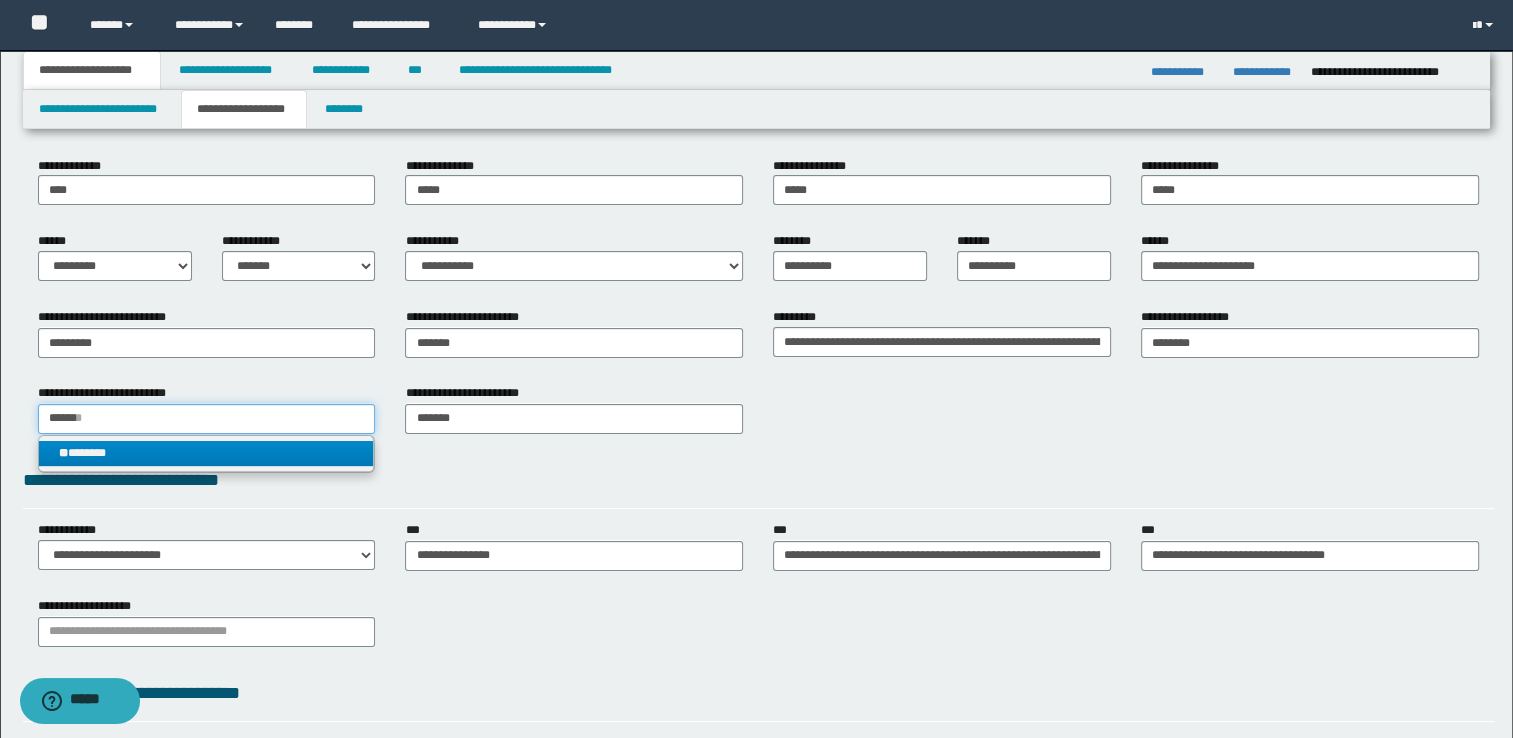 type on "******" 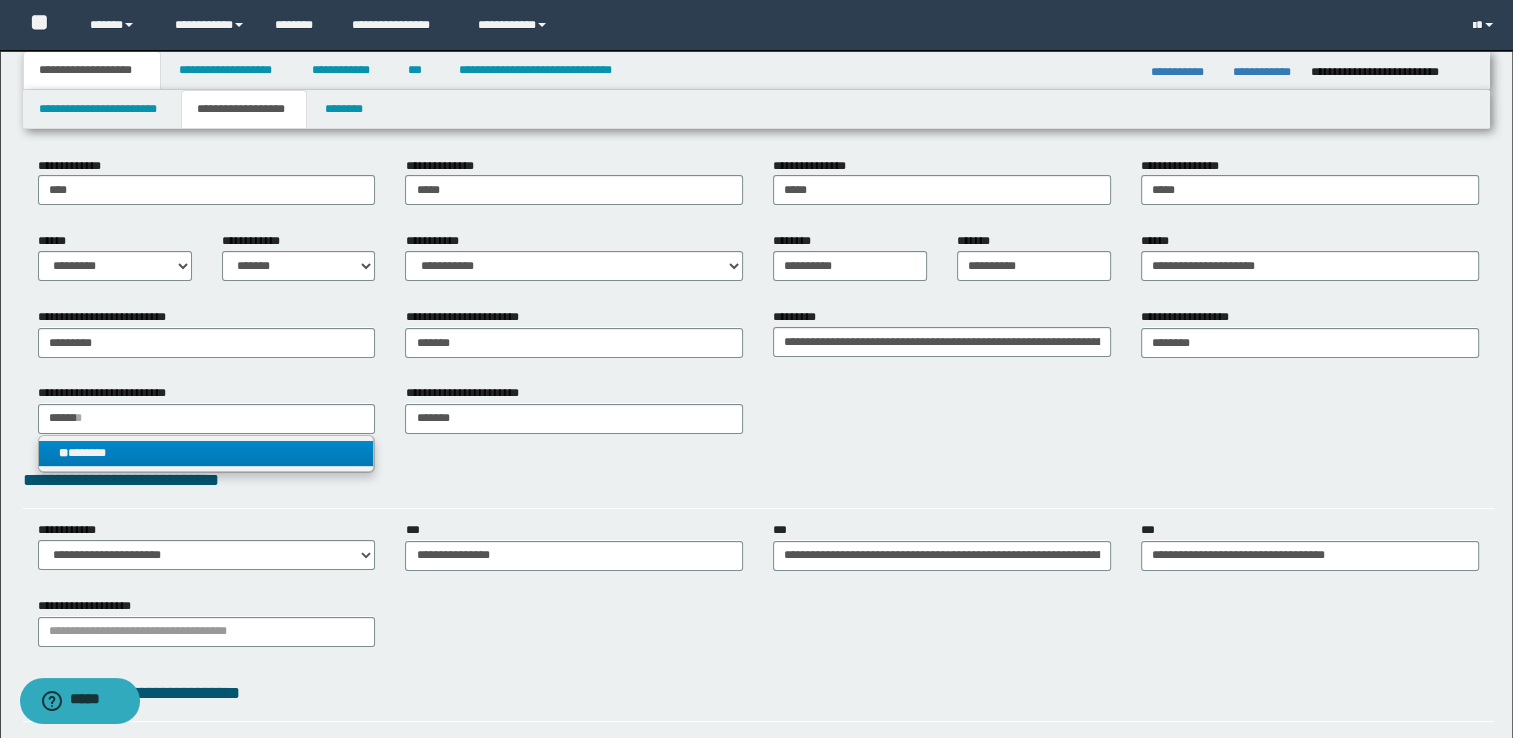 type 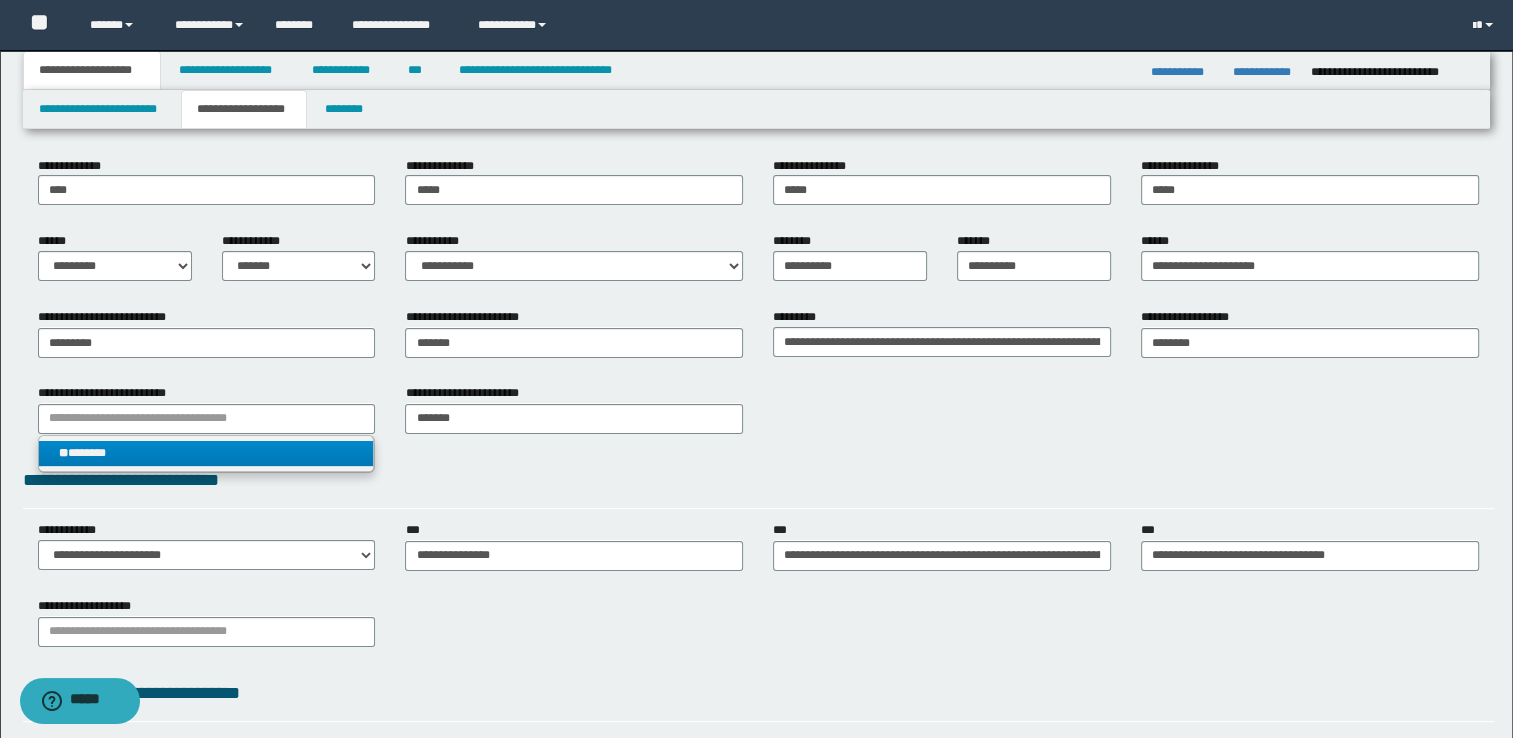 click on "** *******" at bounding box center [207, 454] 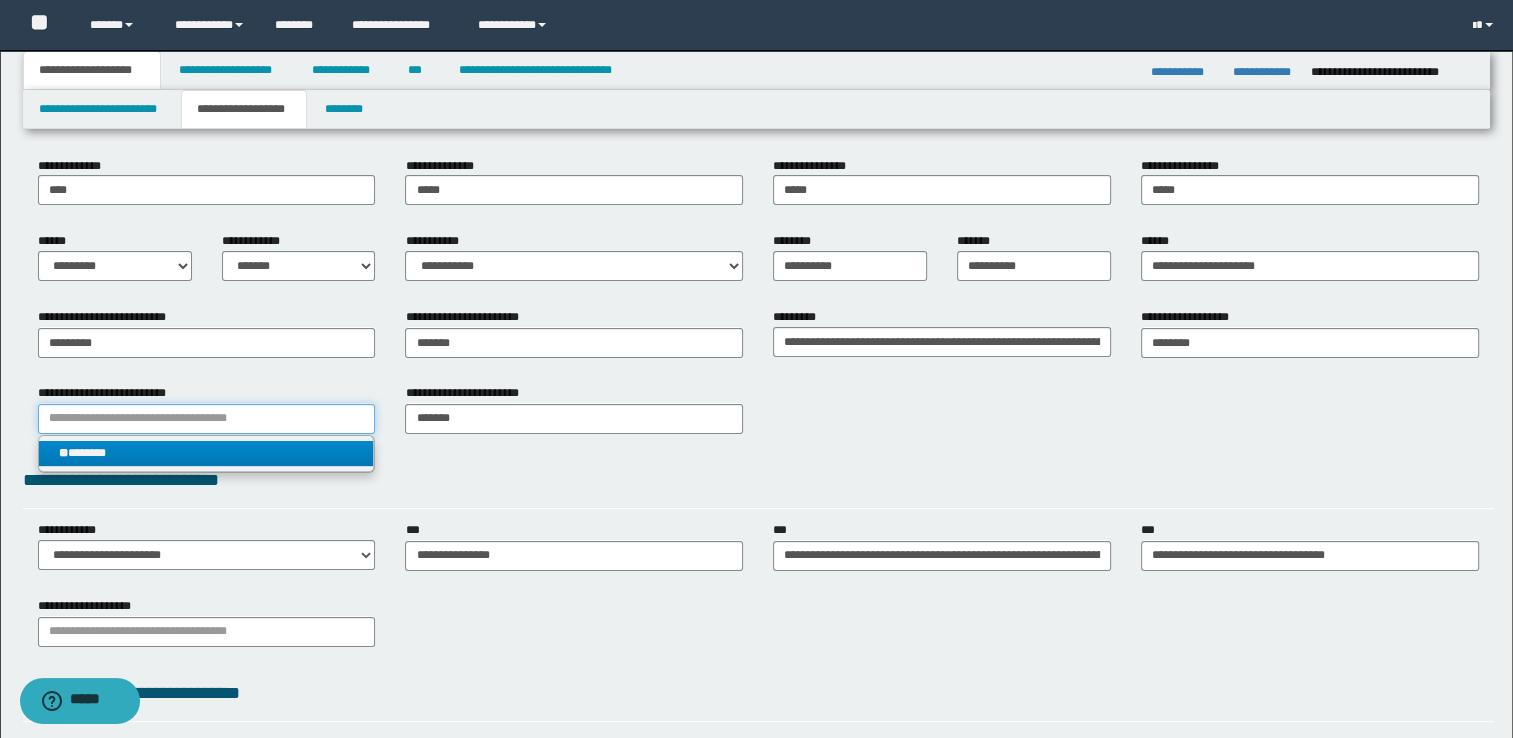 type 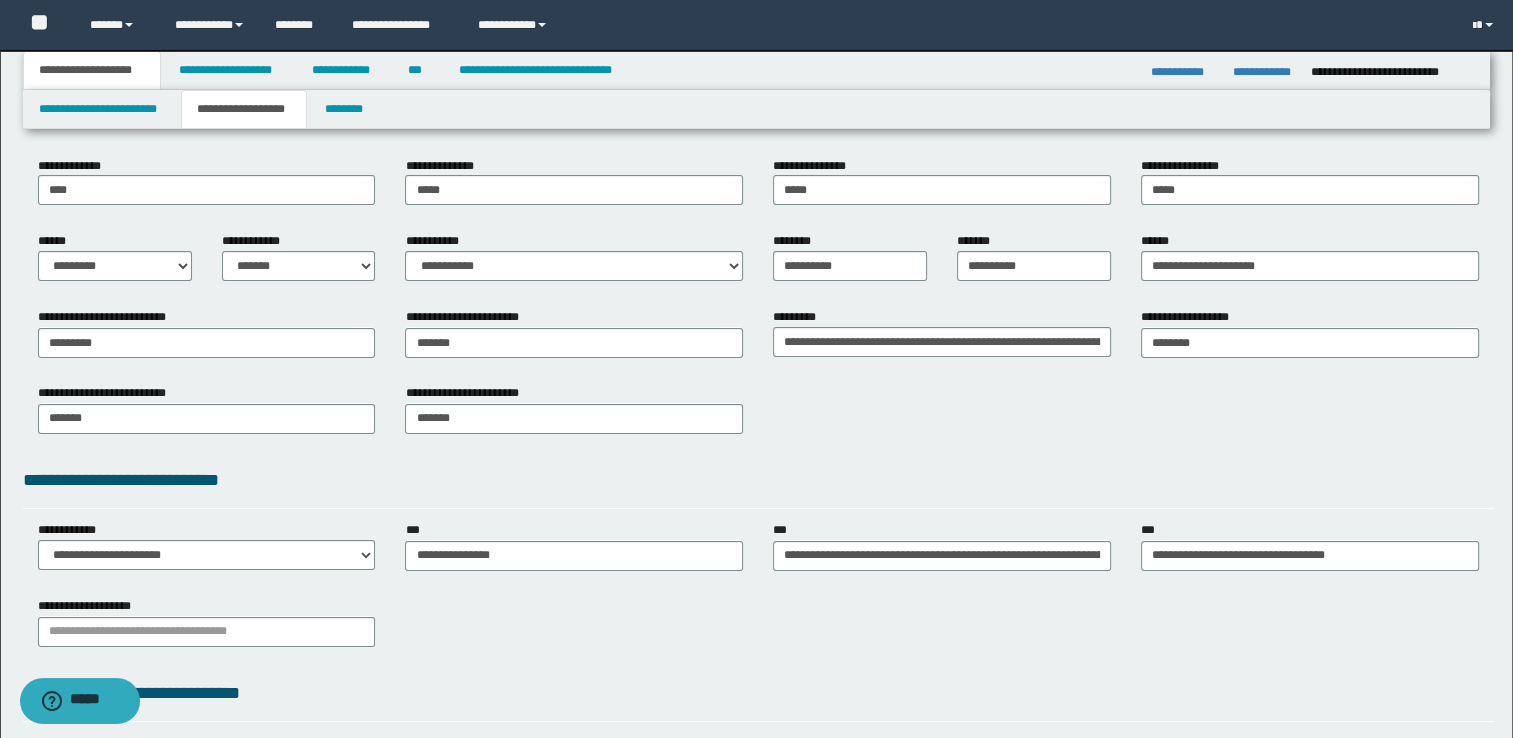 click on "**********" at bounding box center (759, 480) 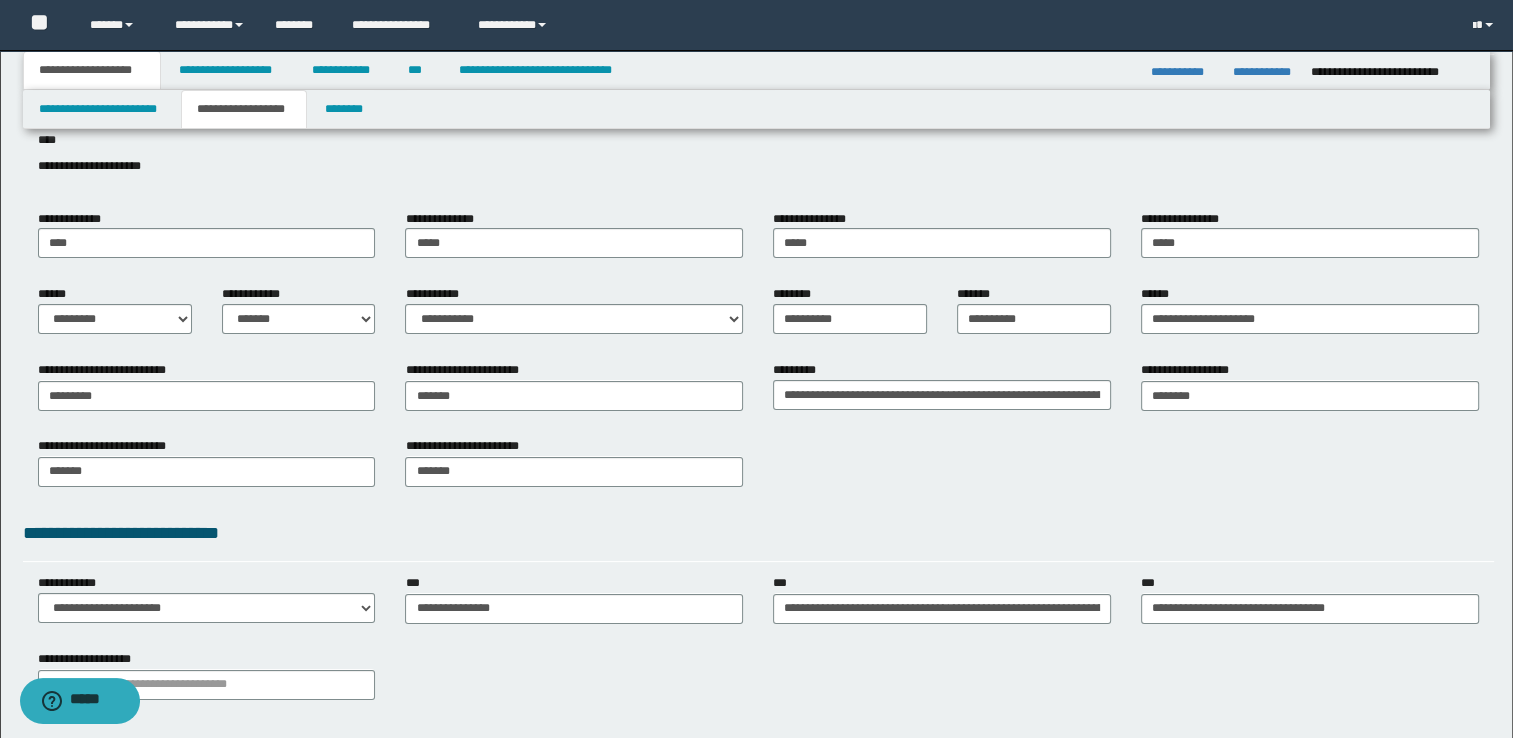 scroll, scrollTop: 368, scrollLeft: 0, axis: vertical 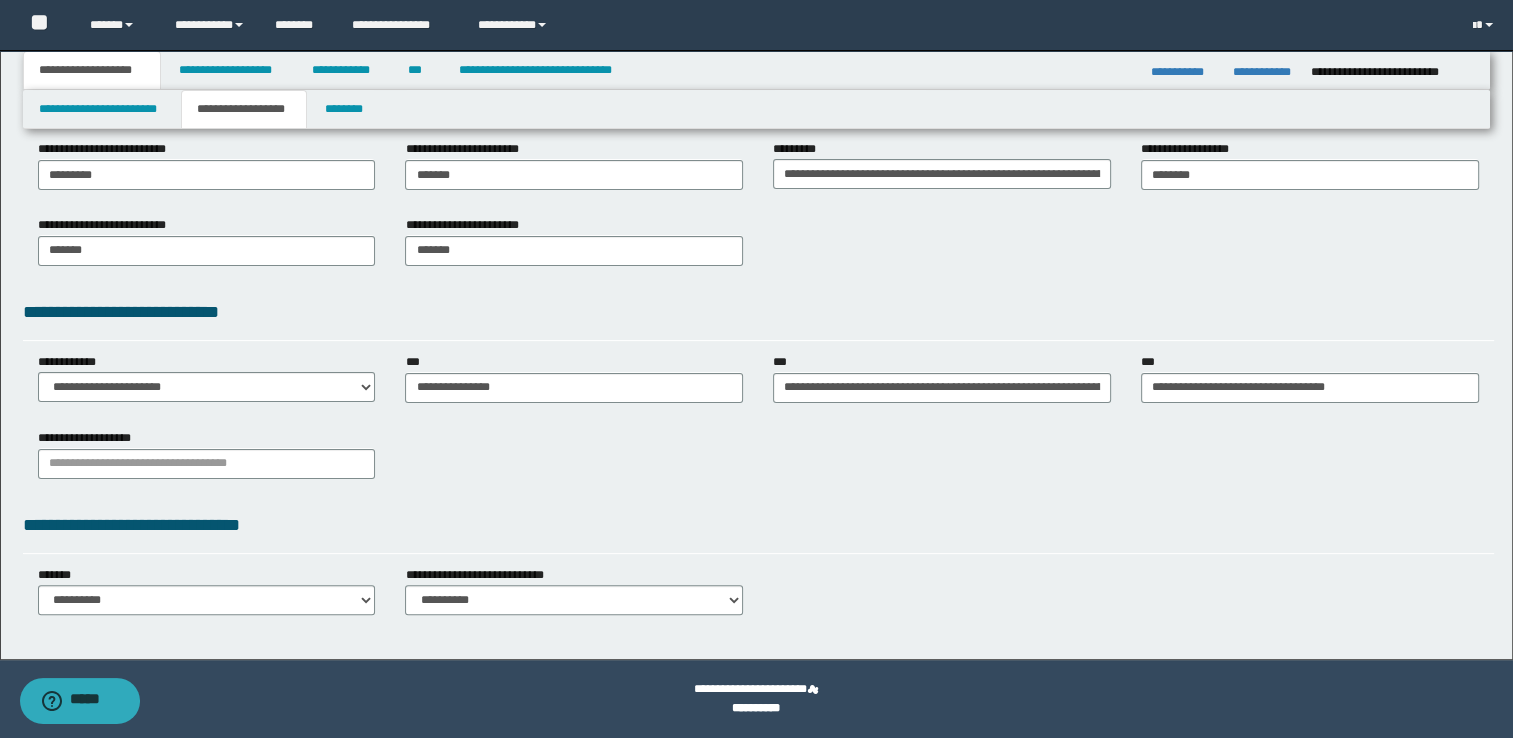 click on "**********" at bounding box center (207, 453) 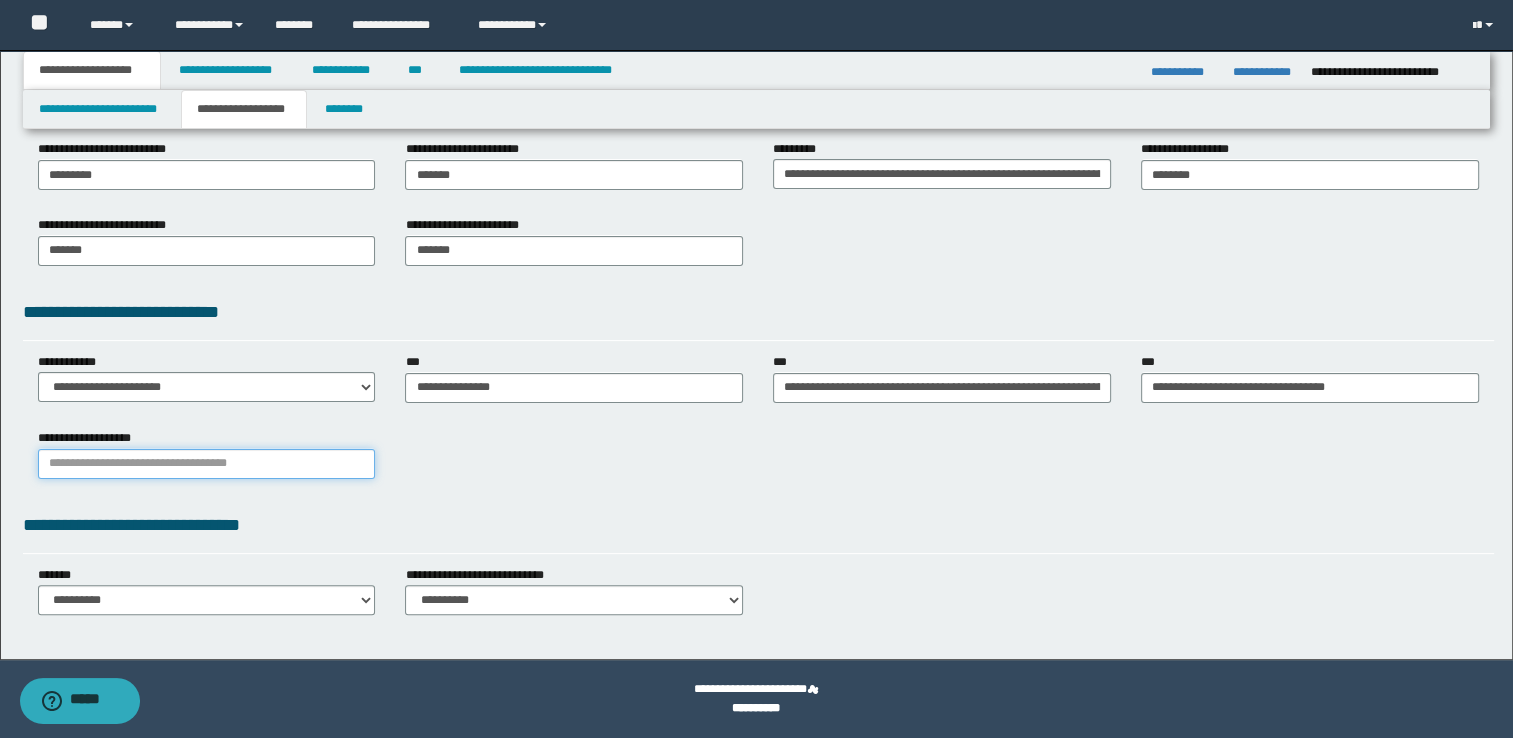 click on "**********" at bounding box center (207, 464) 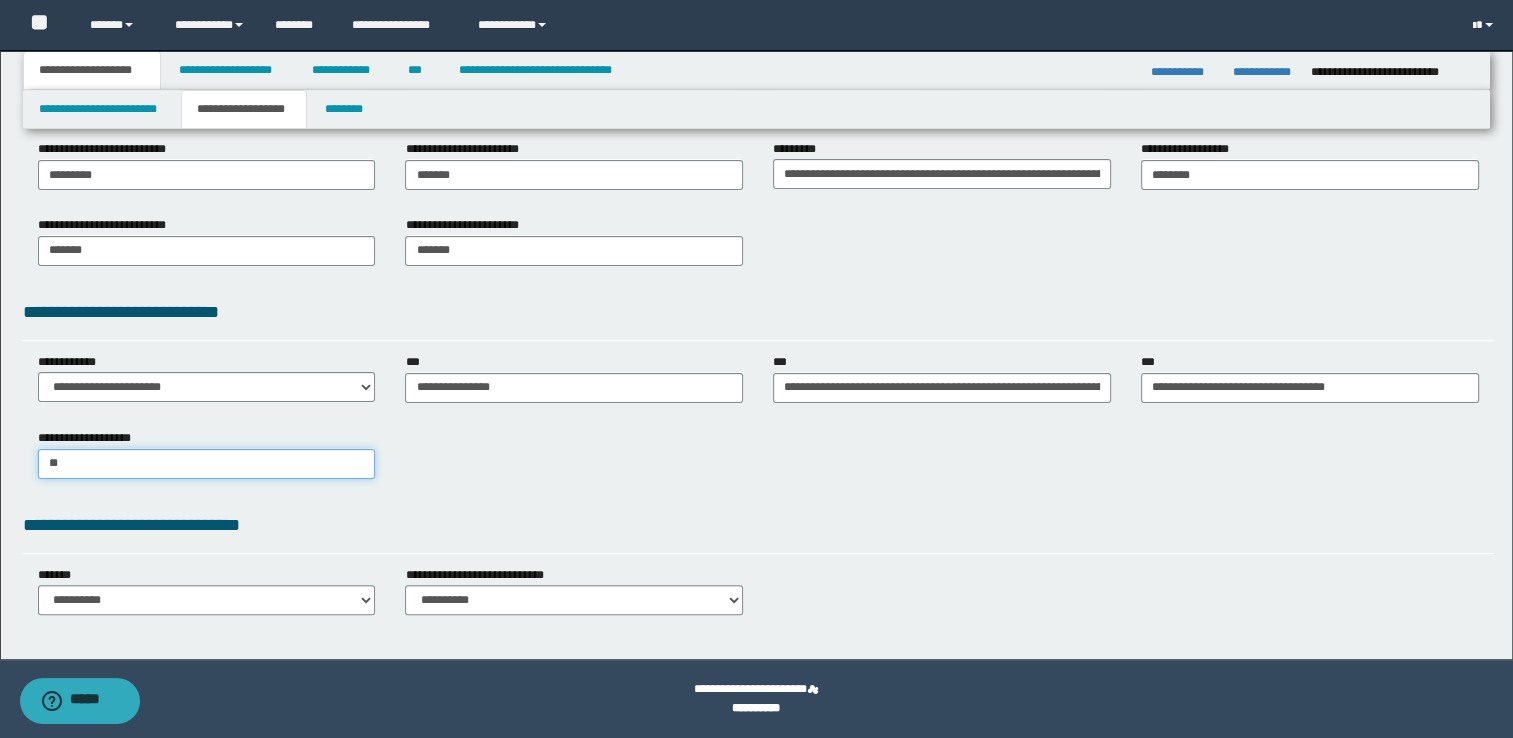 type on "***" 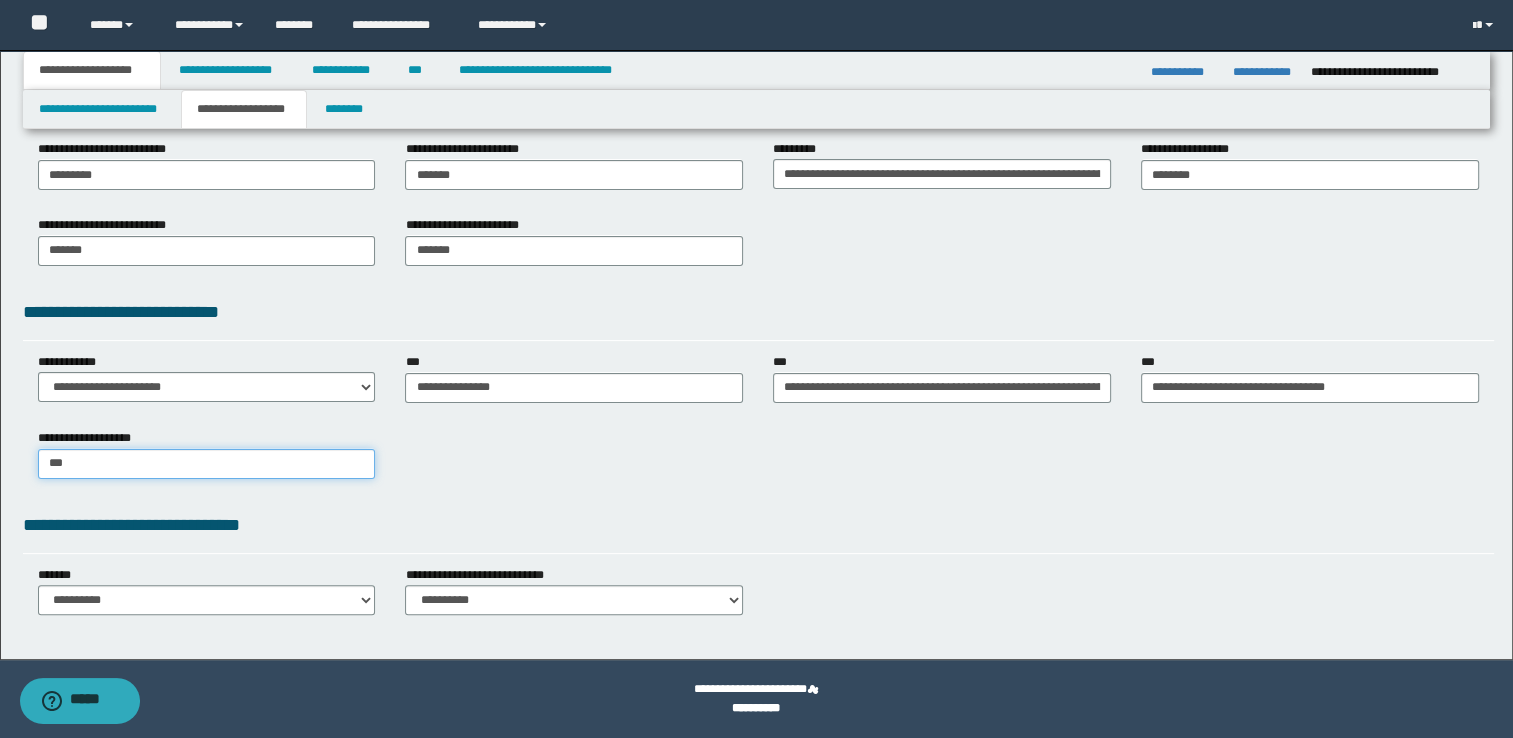 type on "***" 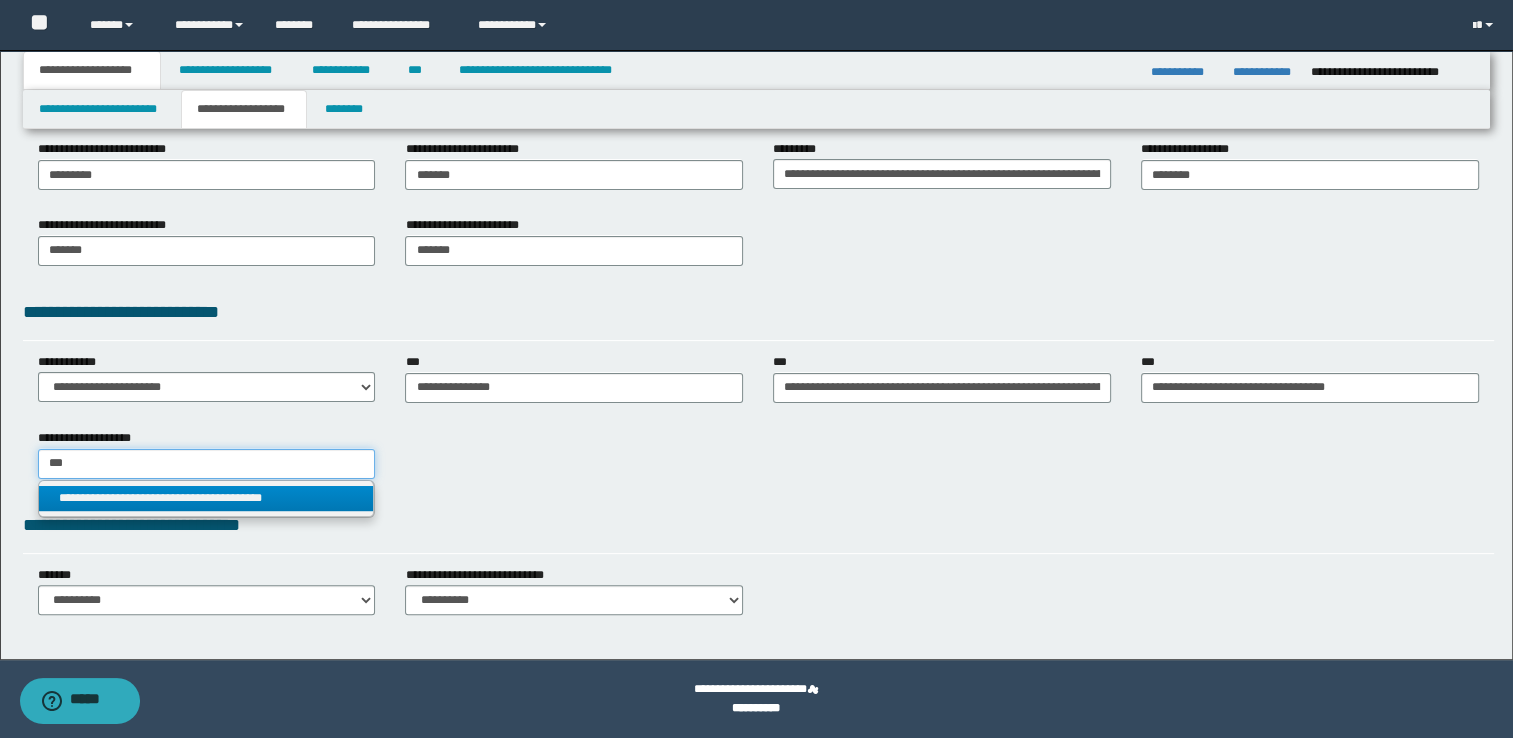 type on "***" 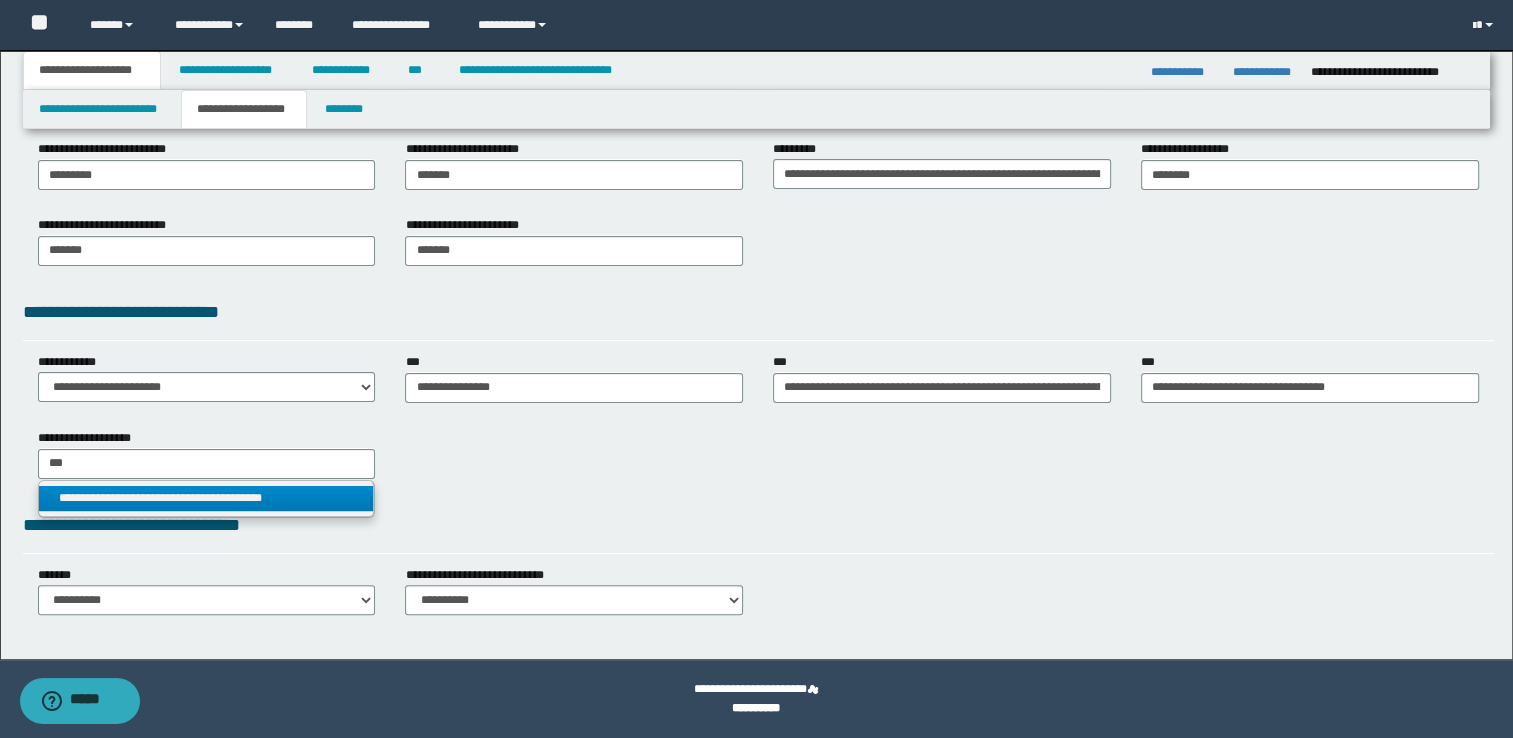 click on "**********" at bounding box center [207, 498] 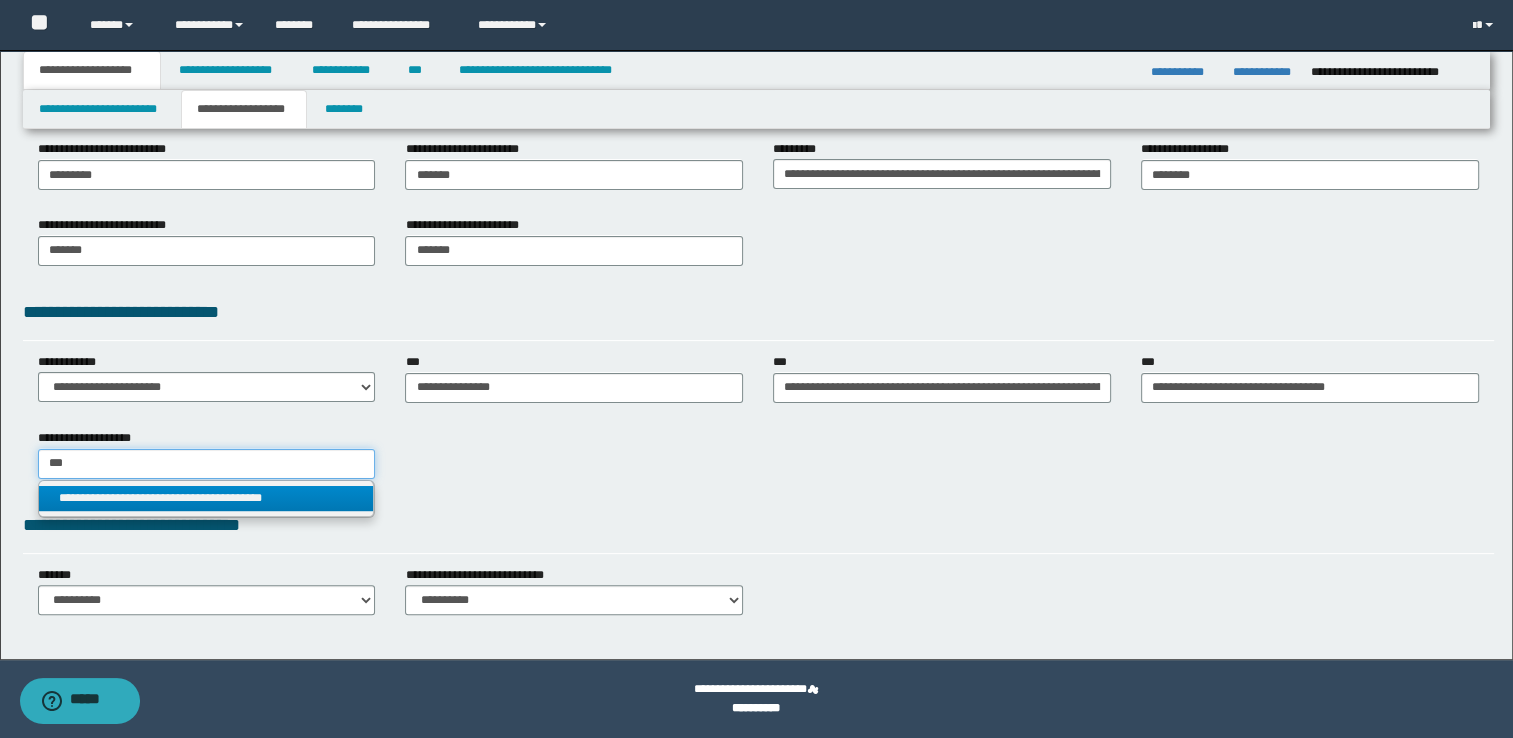 type 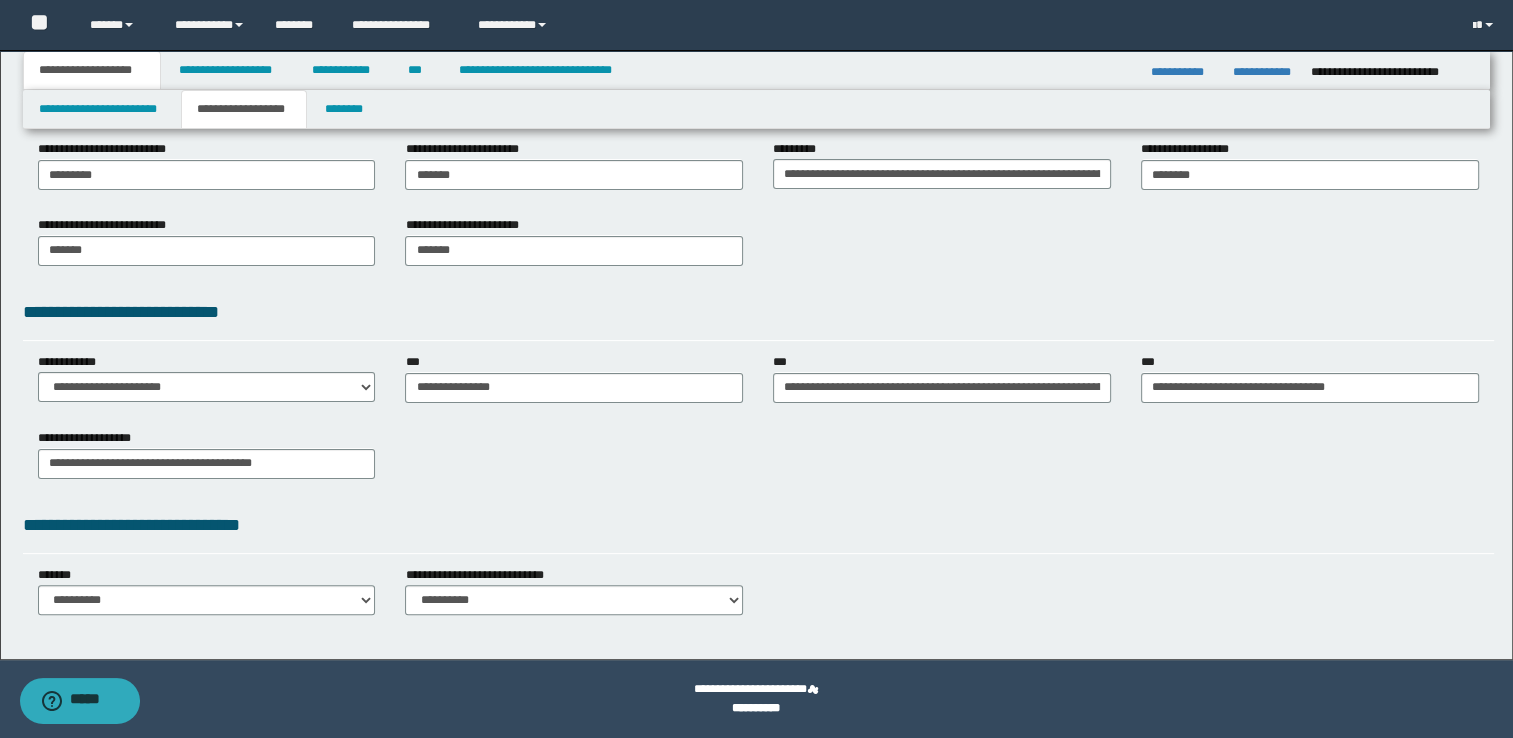 click on "**********" at bounding box center (759, 461) 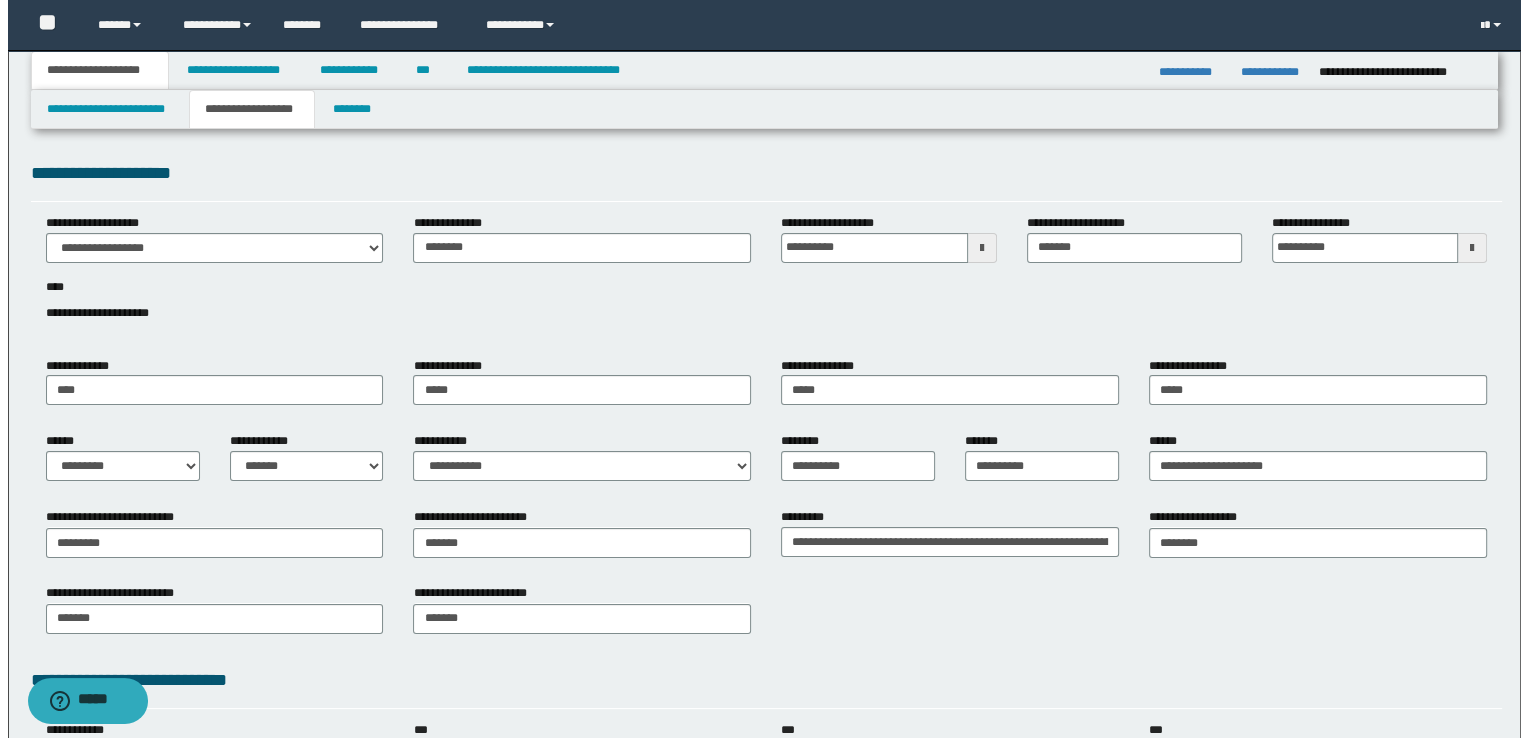 scroll, scrollTop: 0, scrollLeft: 0, axis: both 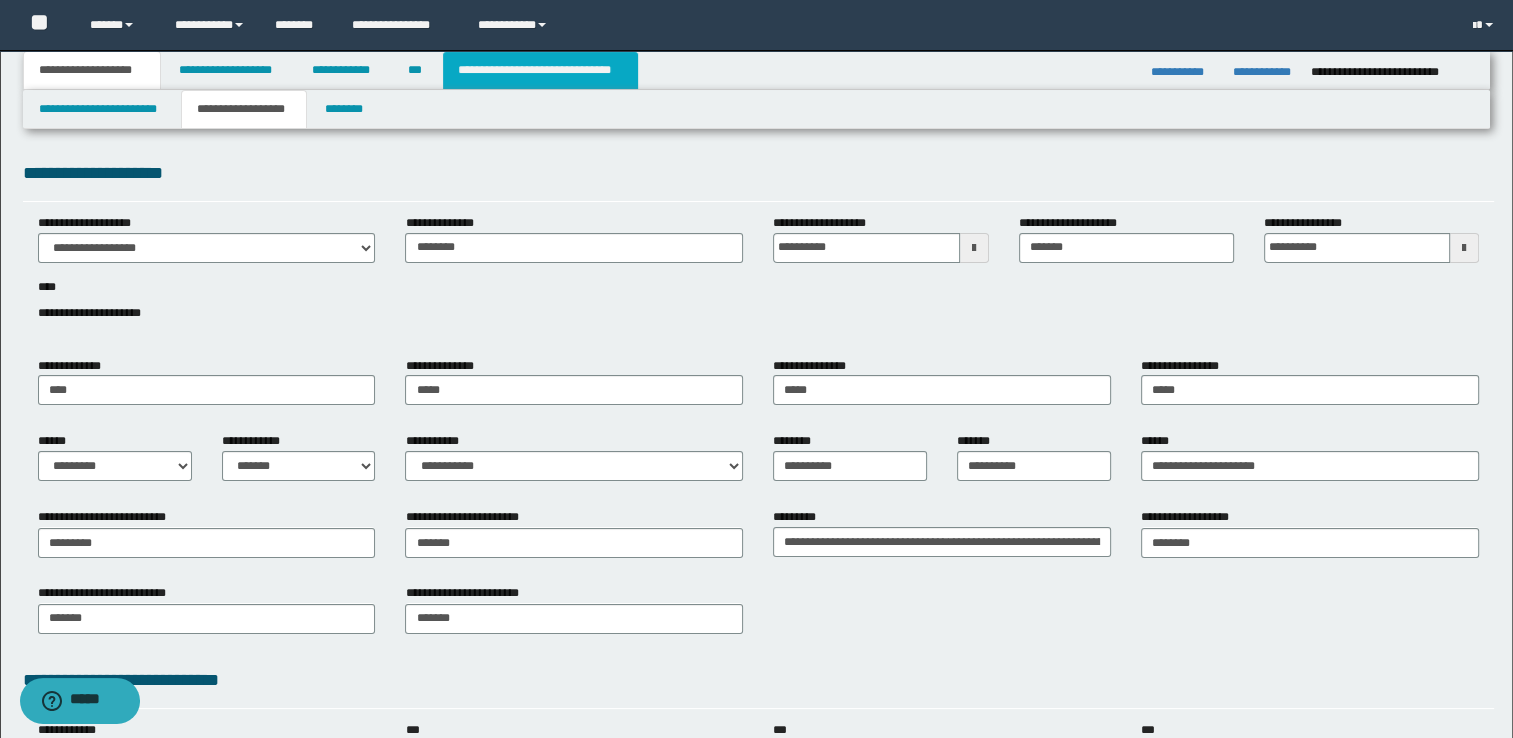 click on "**********" at bounding box center [540, 70] 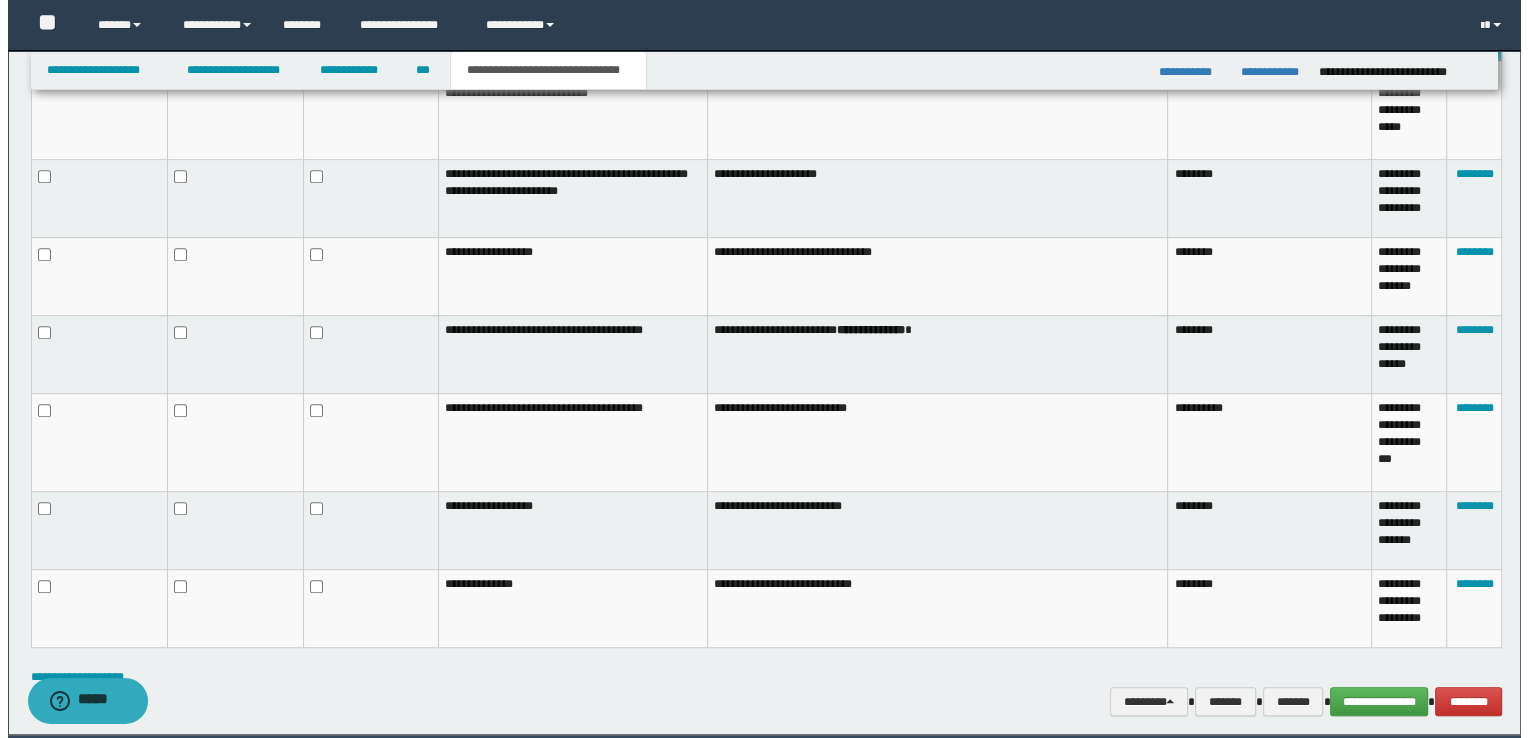 scroll, scrollTop: 1174, scrollLeft: 0, axis: vertical 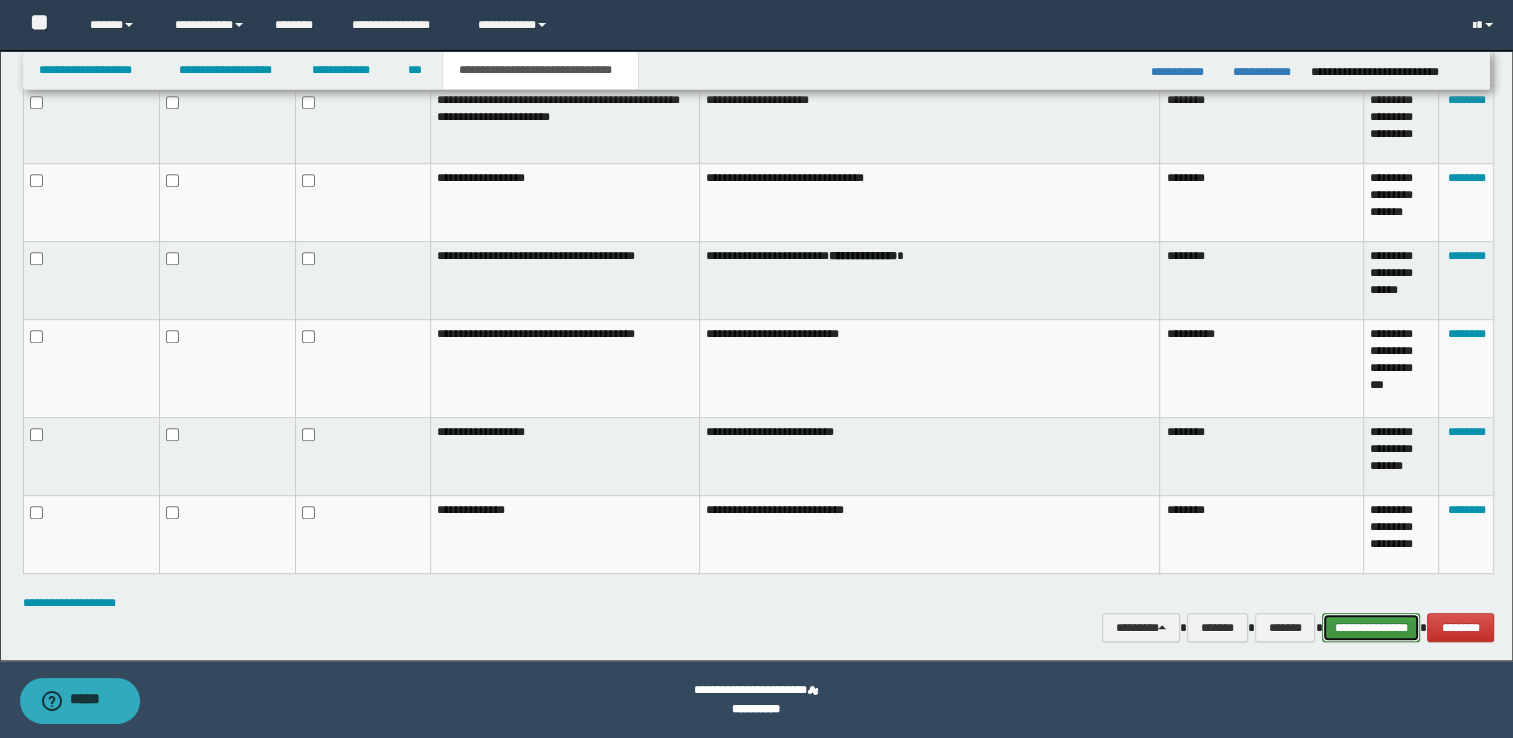 click on "**********" at bounding box center (1371, 628) 